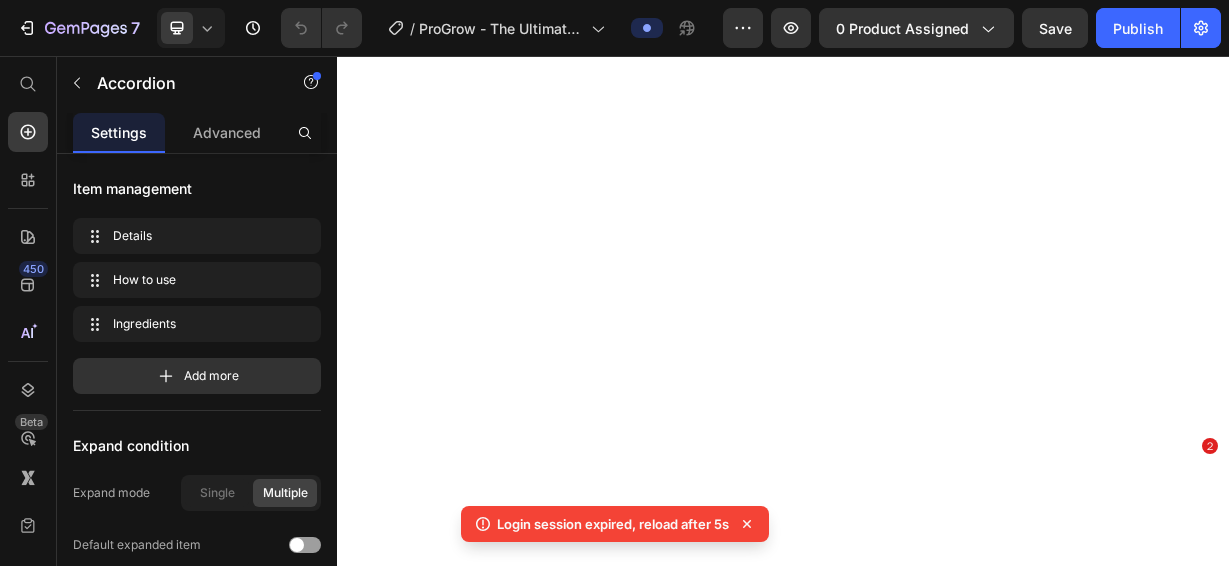 scroll, scrollTop: 0, scrollLeft: 0, axis: both 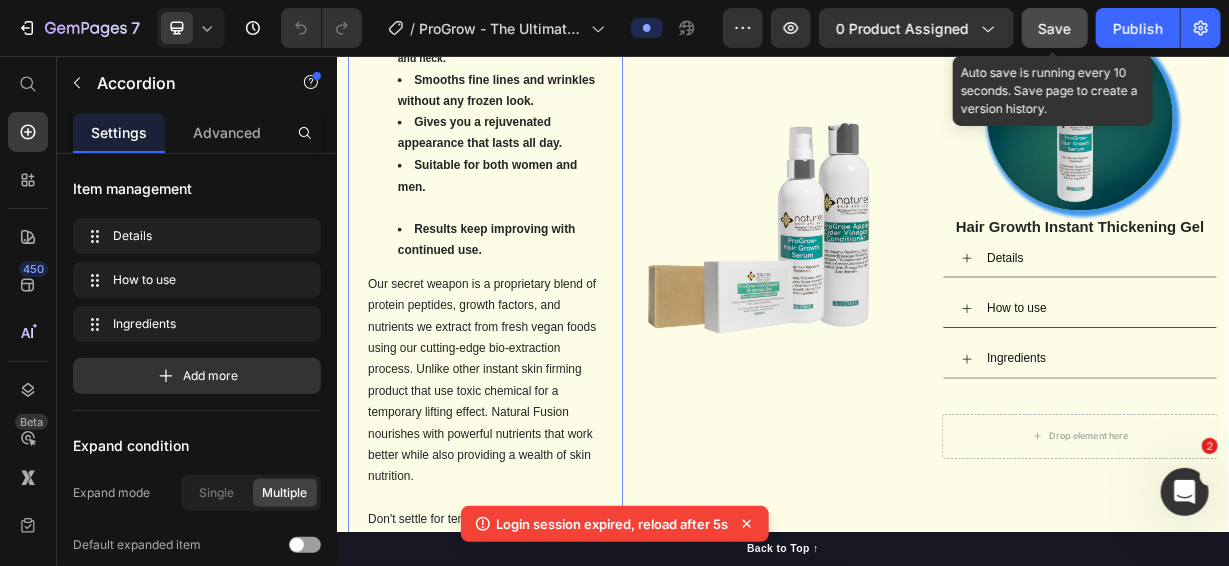 click on "Save" at bounding box center [1055, 28] 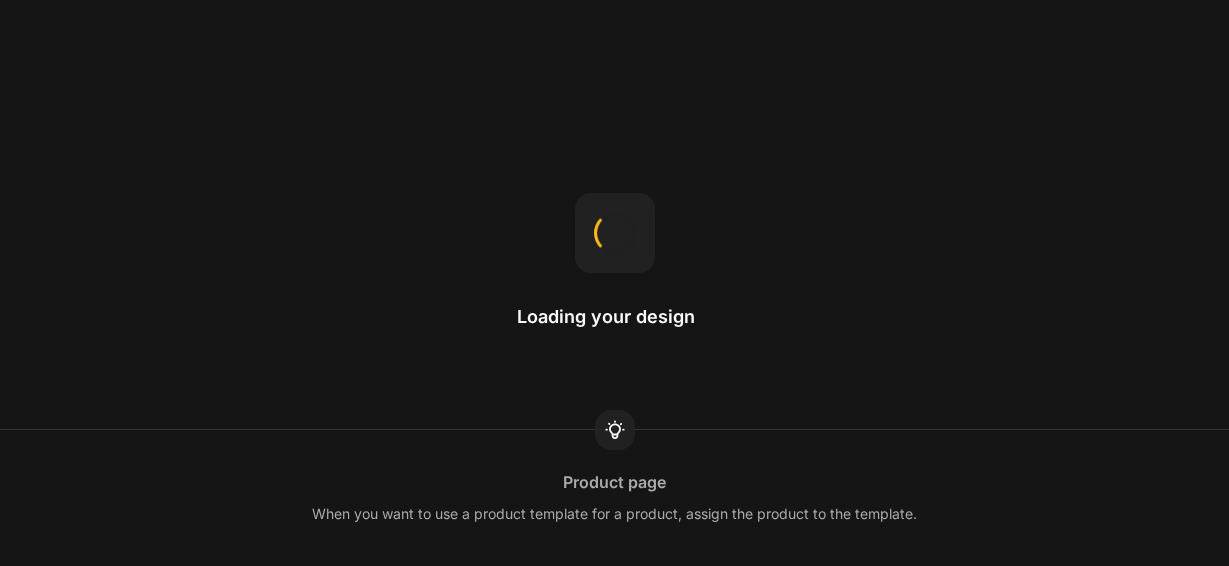 scroll, scrollTop: 0, scrollLeft: 0, axis: both 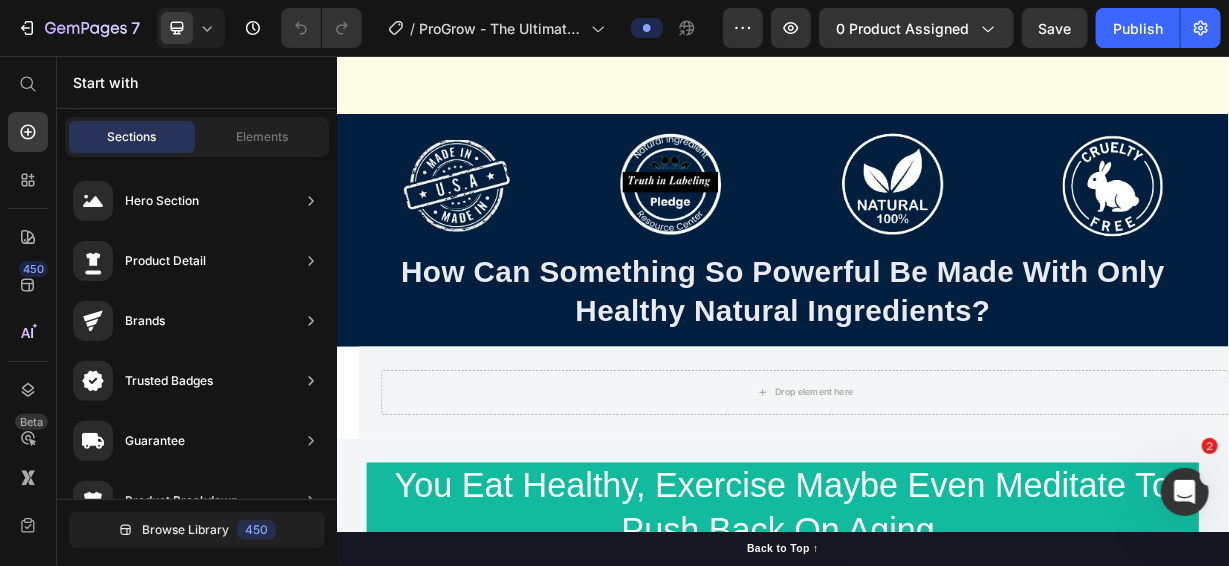click 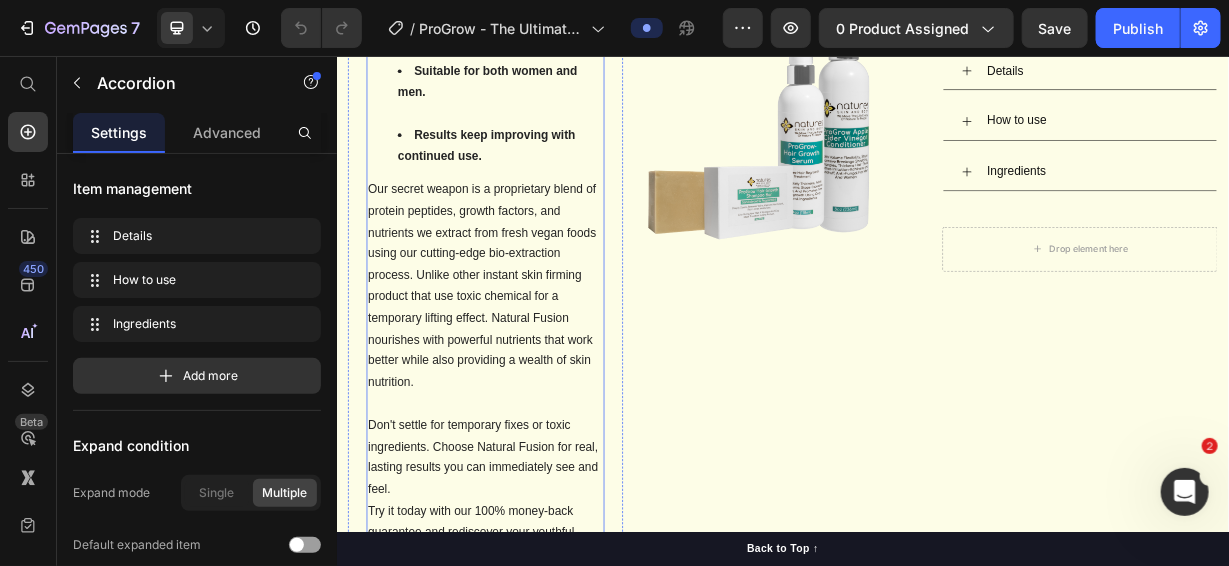 scroll, scrollTop: 4200, scrollLeft: 0, axis: vertical 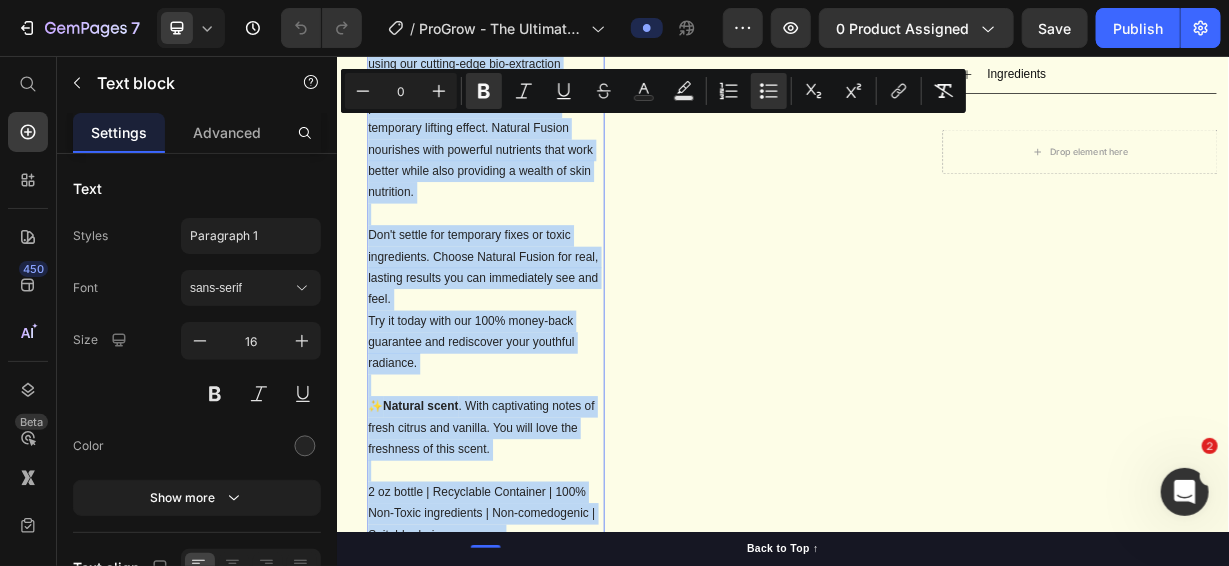 type on "16" 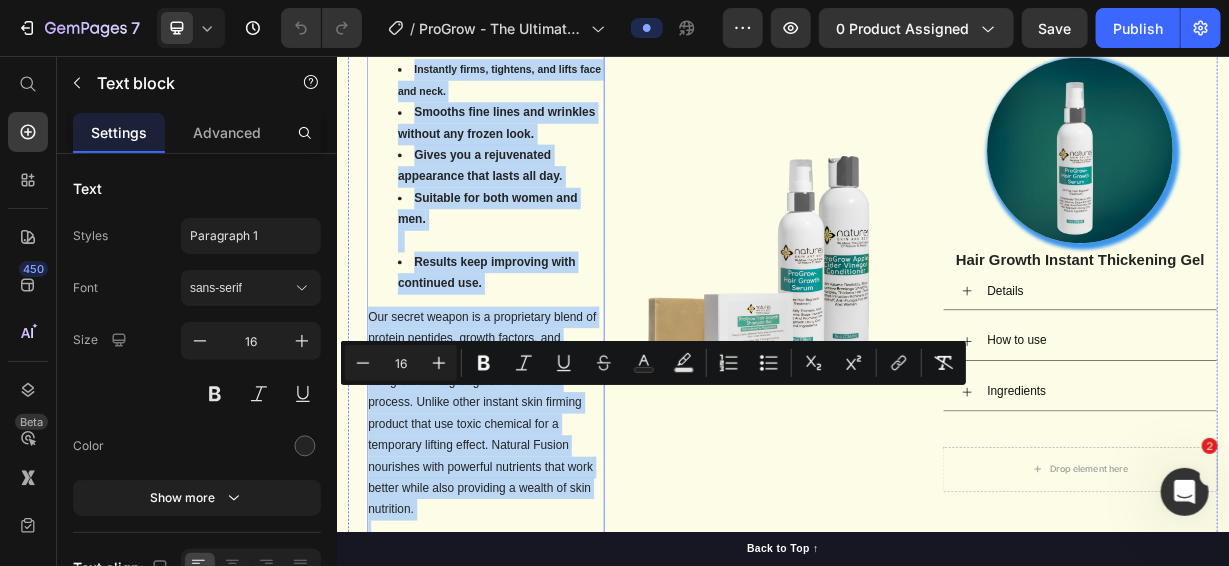 scroll, scrollTop: 4024, scrollLeft: 0, axis: vertical 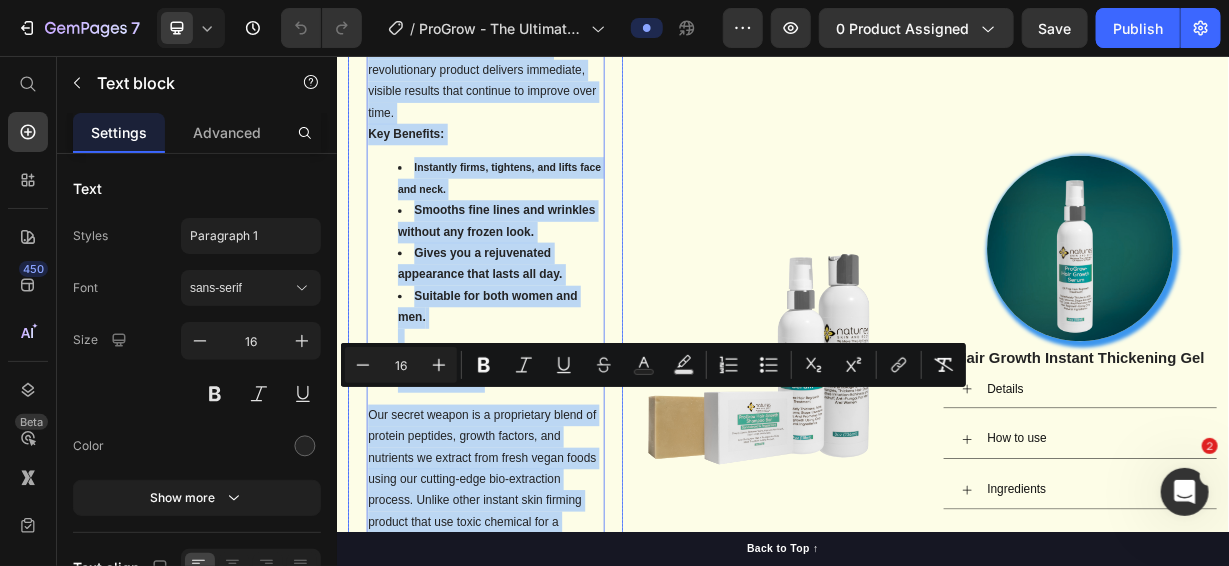 drag, startPoint x: 567, startPoint y: 578, endPoint x: 374, endPoint y: 504, distance: 206.70027 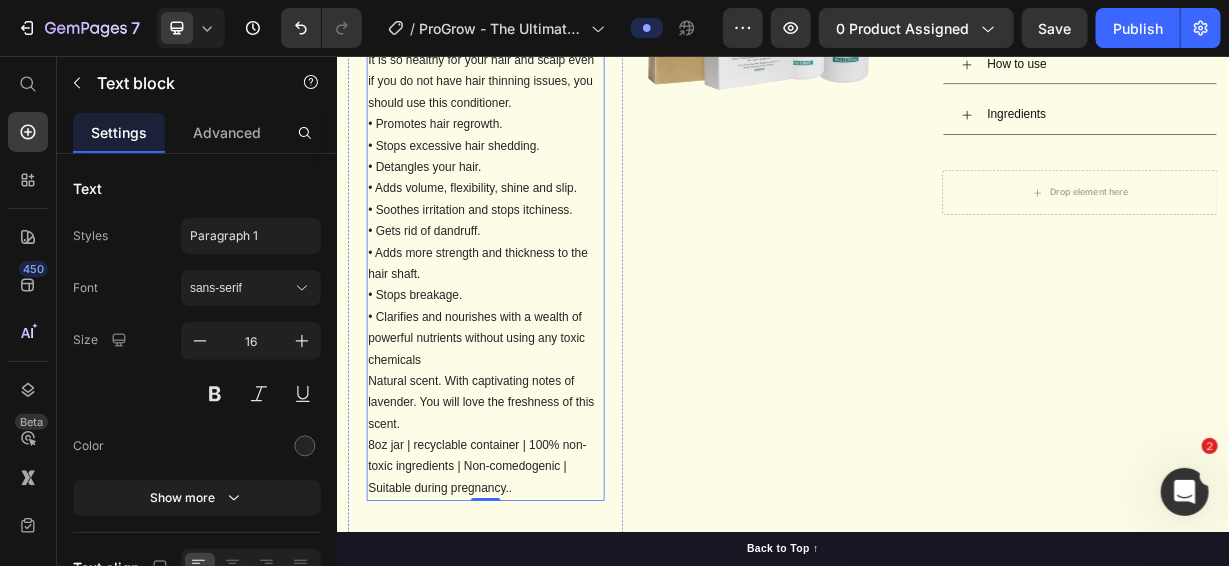 scroll, scrollTop: 4332, scrollLeft: 0, axis: vertical 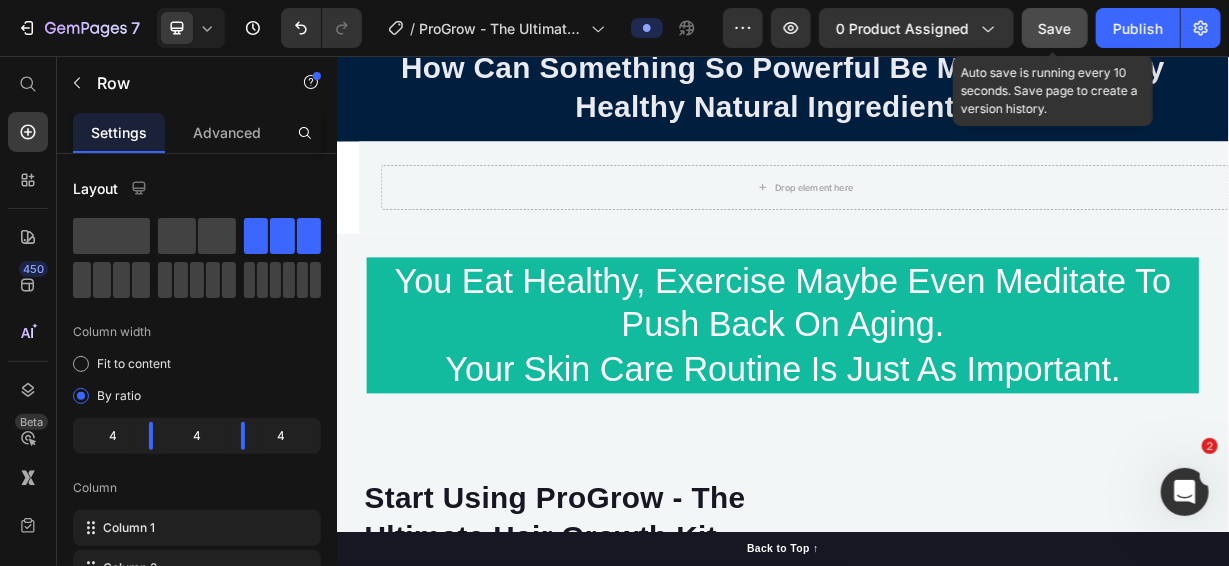 click on "Save" at bounding box center (1055, 28) 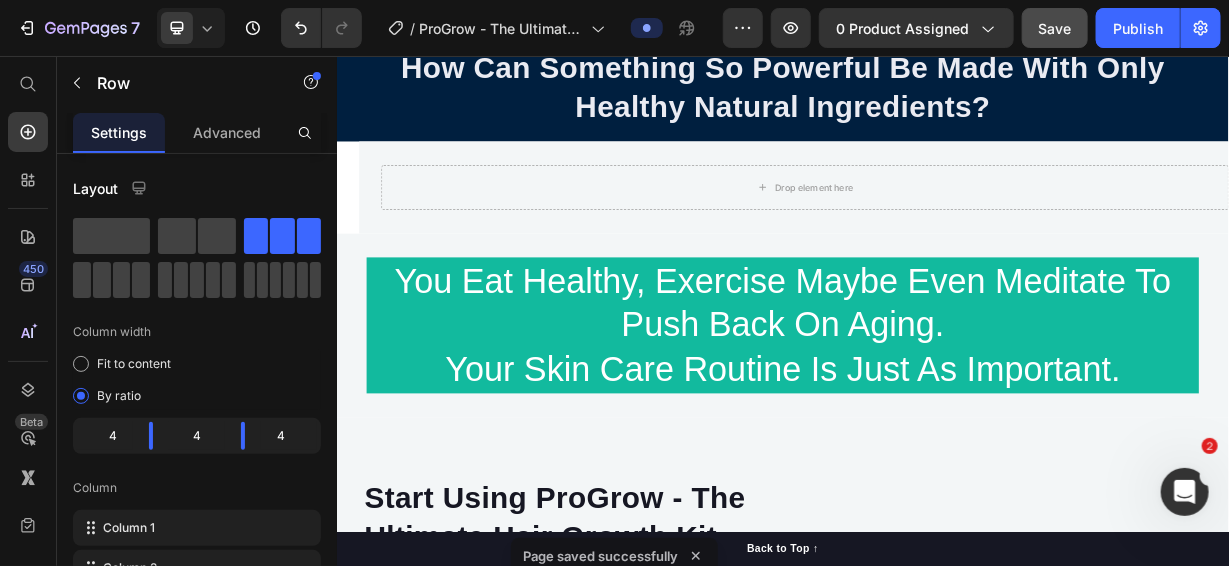 click 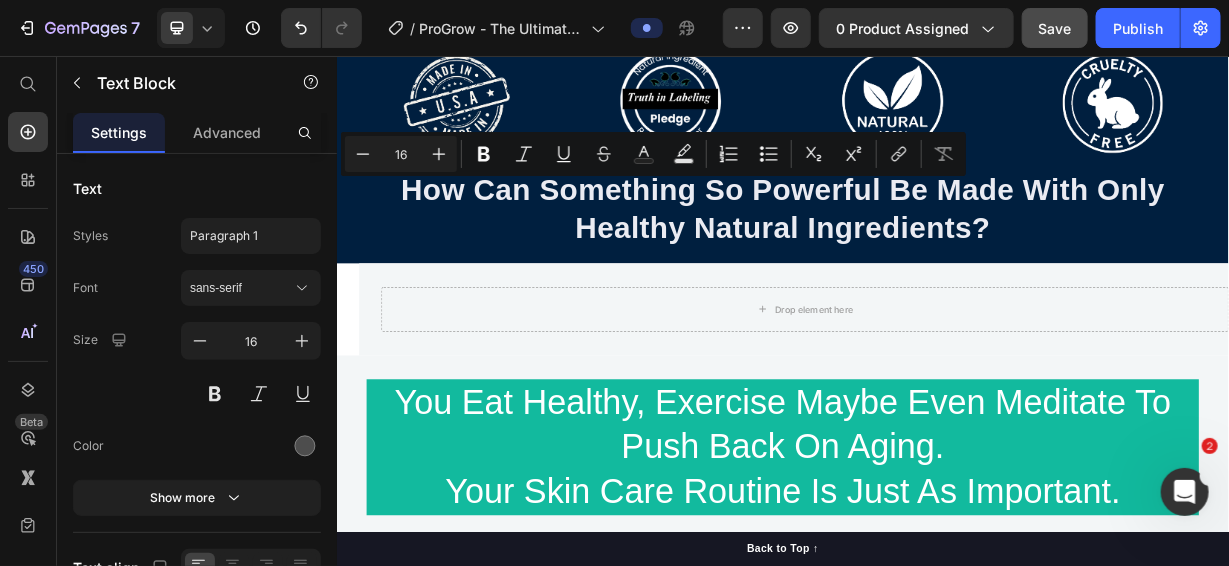 drag, startPoint x: 517, startPoint y: 337, endPoint x: 379, endPoint y: 234, distance: 172.20047 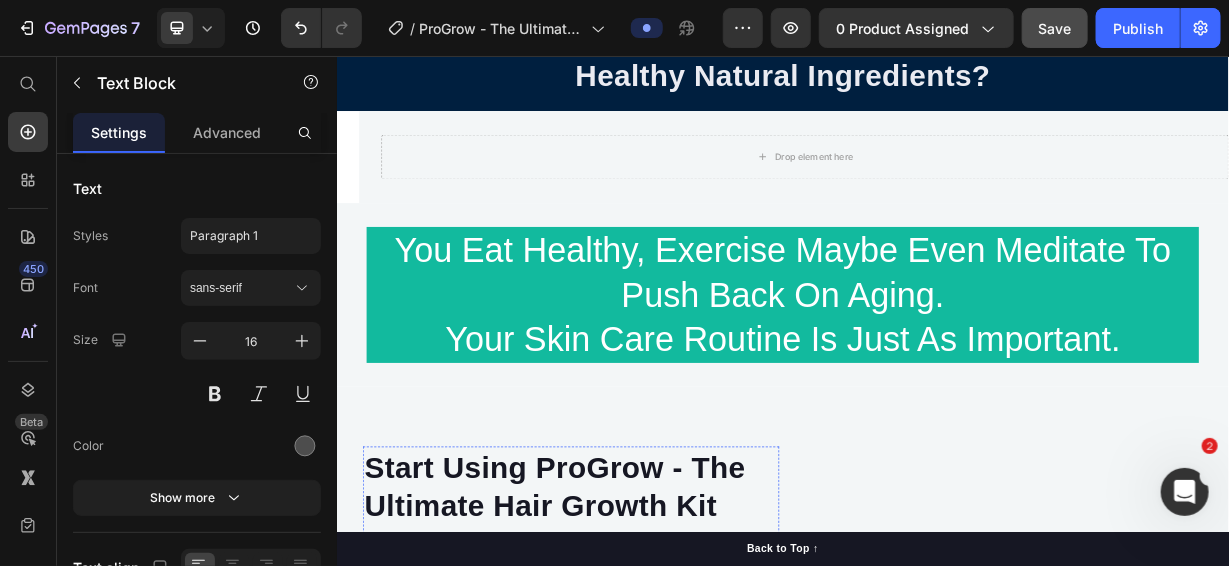 scroll, scrollTop: 4316, scrollLeft: 0, axis: vertical 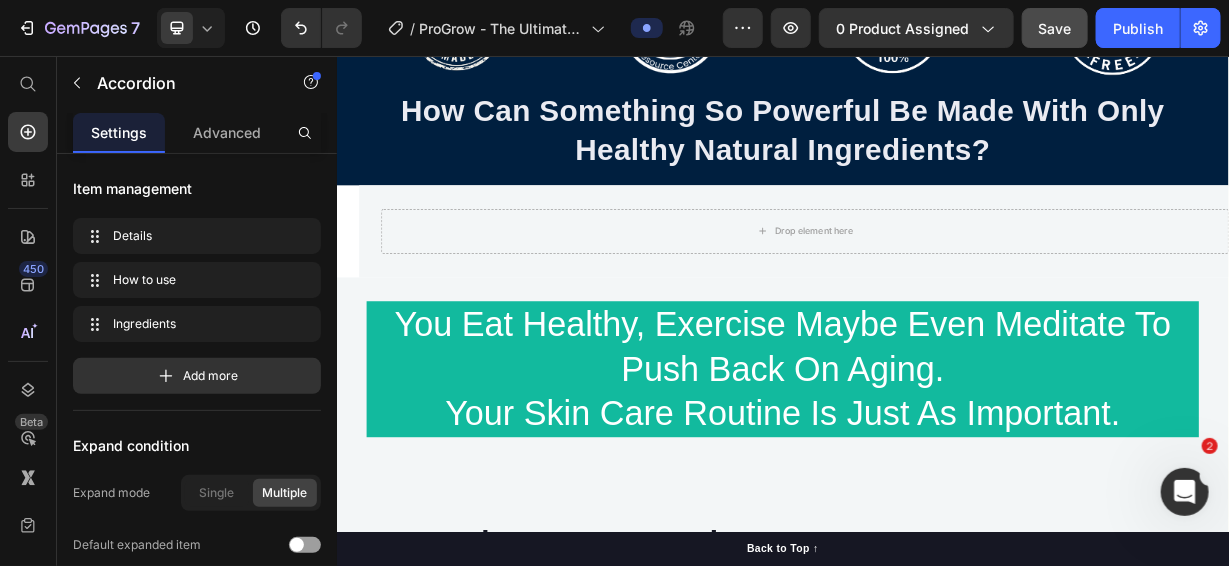 click on "How to use" at bounding box center (552, -259) 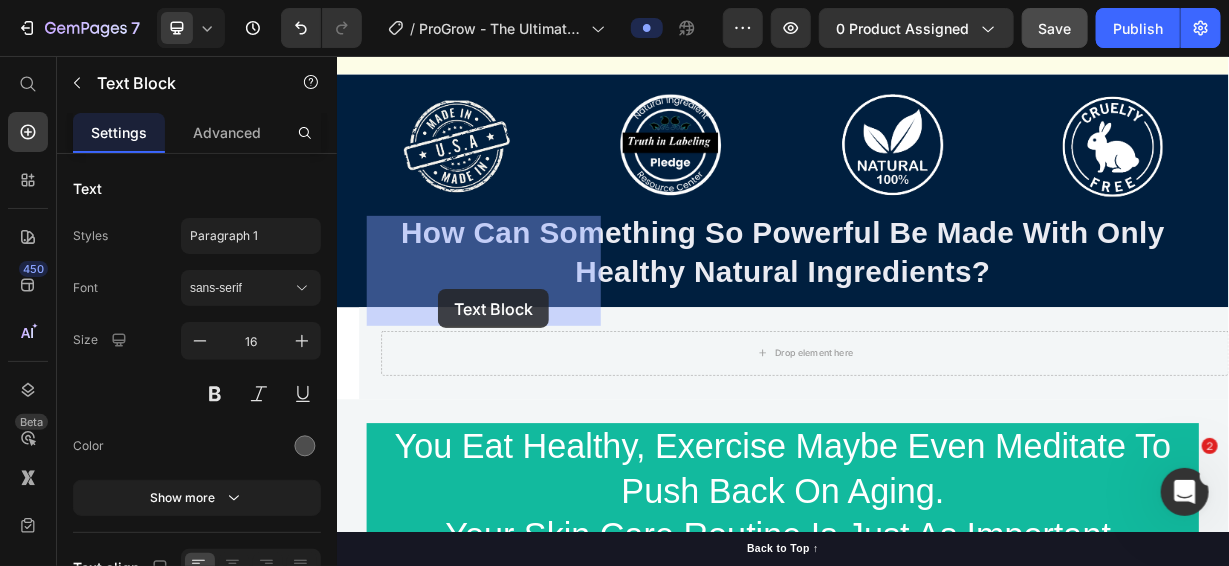 drag, startPoint x: 512, startPoint y: 390, endPoint x: 472, endPoint y: 369, distance: 45.17743 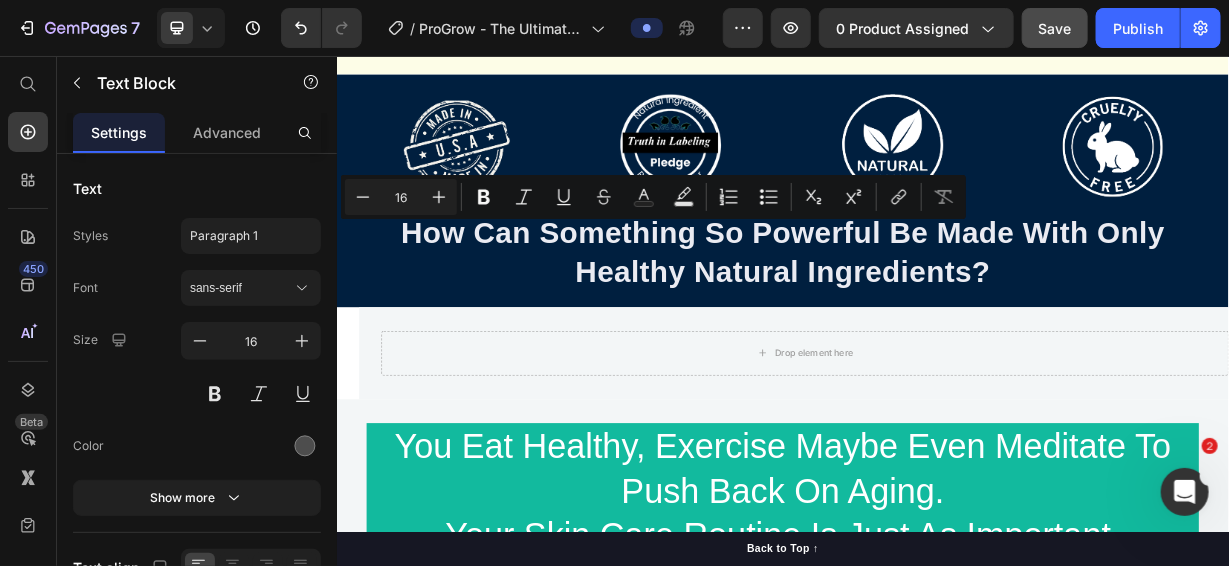 drag, startPoint x: 518, startPoint y: 394, endPoint x: 373, endPoint y: 291, distance: 177.8595 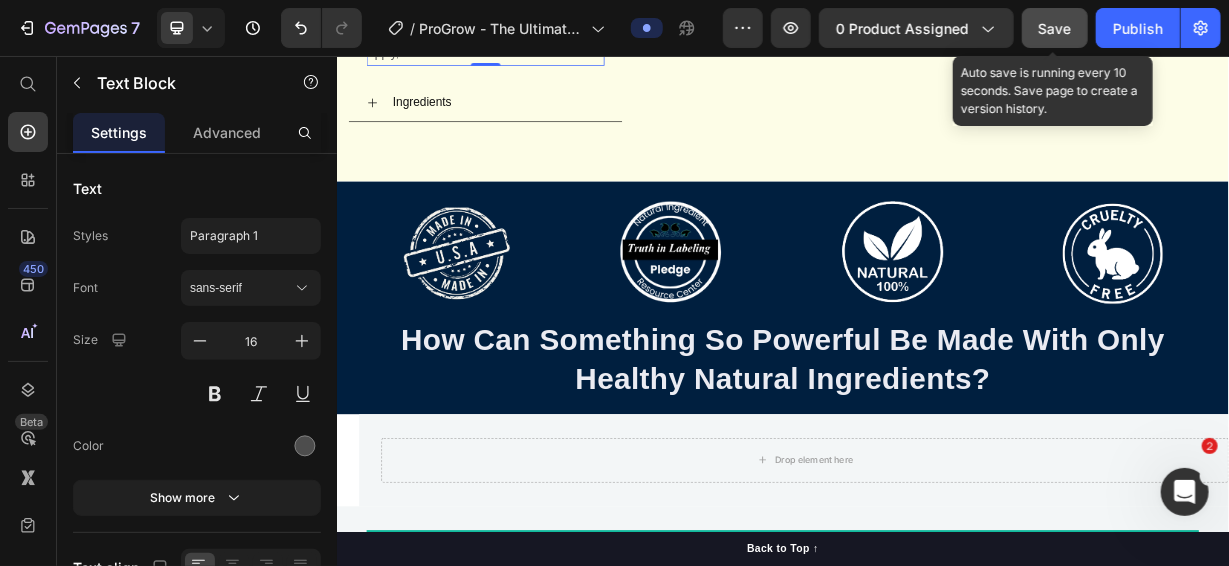 click on "Save" at bounding box center (1055, 28) 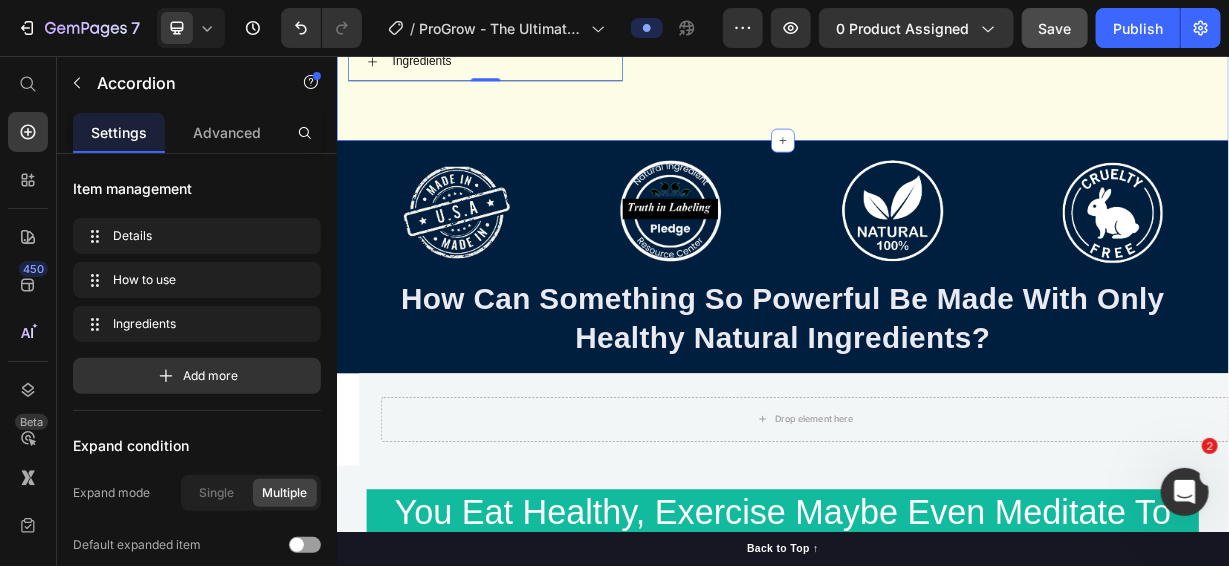scroll, scrollTop: 4416, scrollLeft: 0, axis: vertical 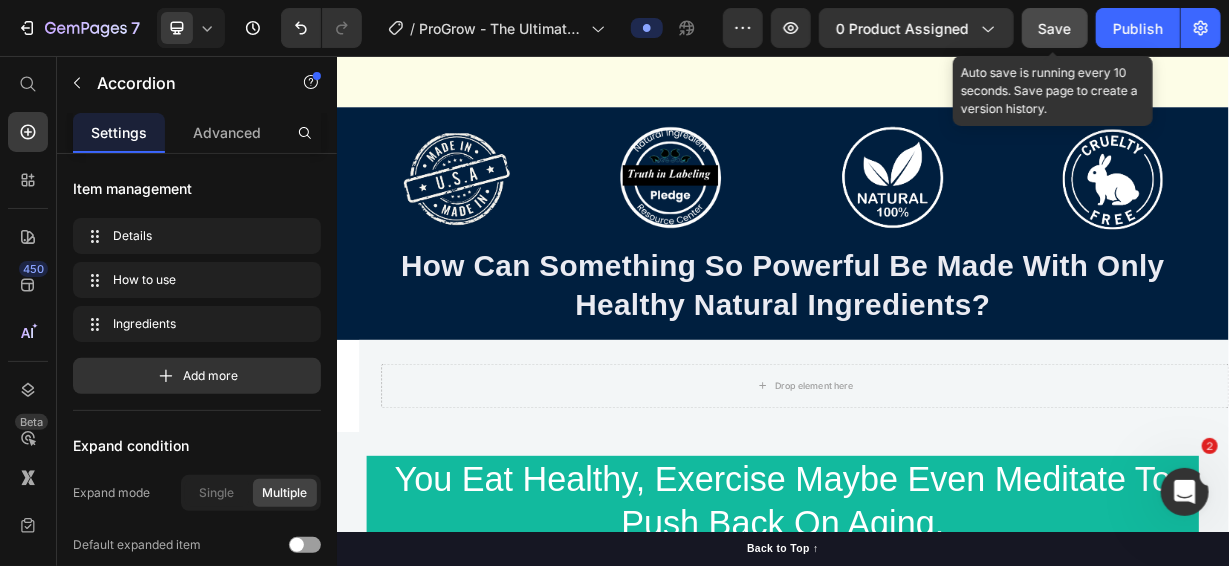click on "Save" at bounding box center (1055, 28) 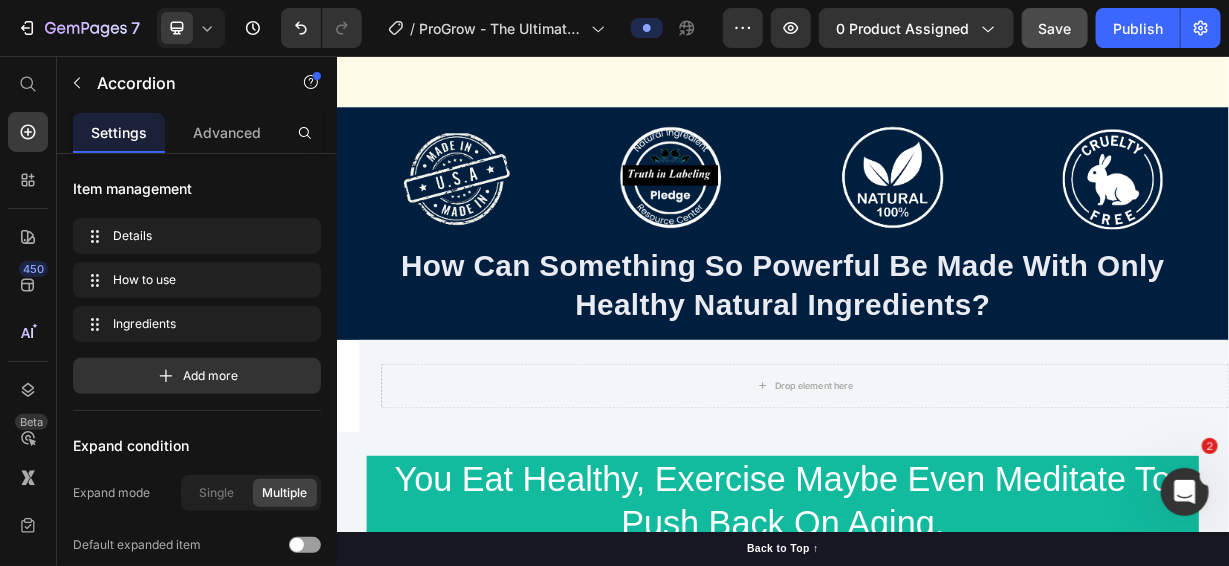 click 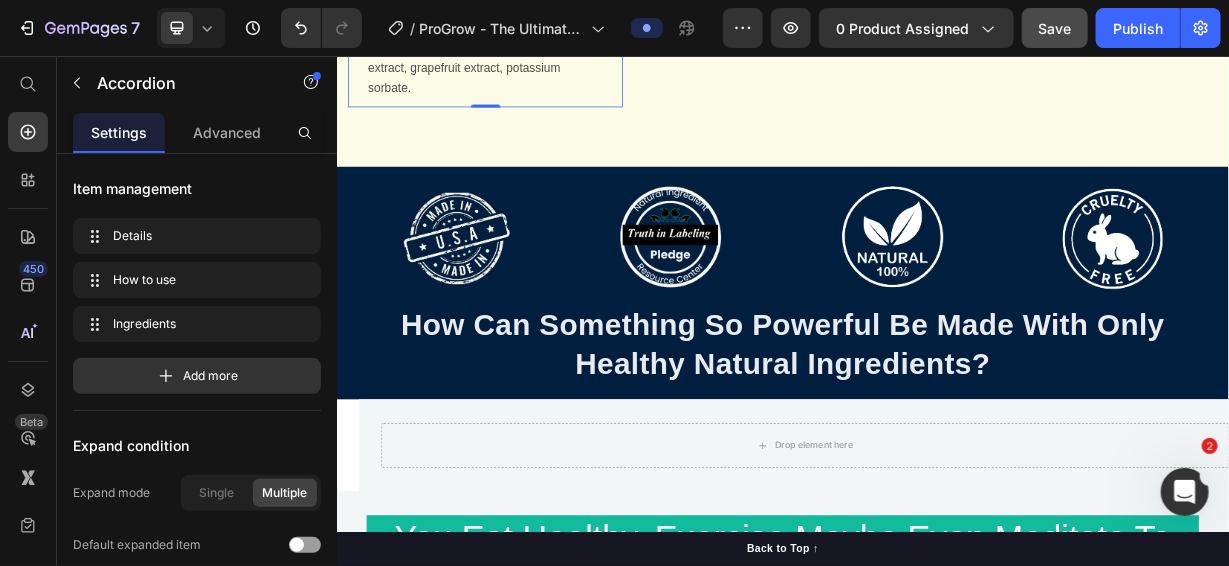 scroll, scrollTop: 4716, scrollLeft: 0, axis: vertical 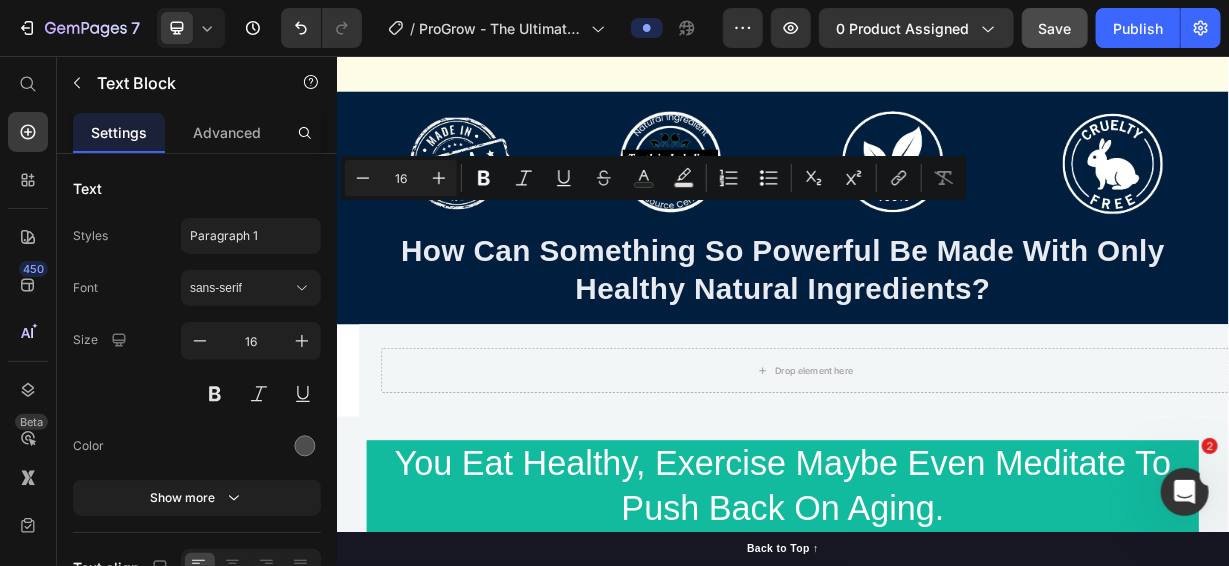 drag, startPoint x: 441, startPoint y: 487, endPoint x: 376, endPoint y: 268, distance: 228.44255 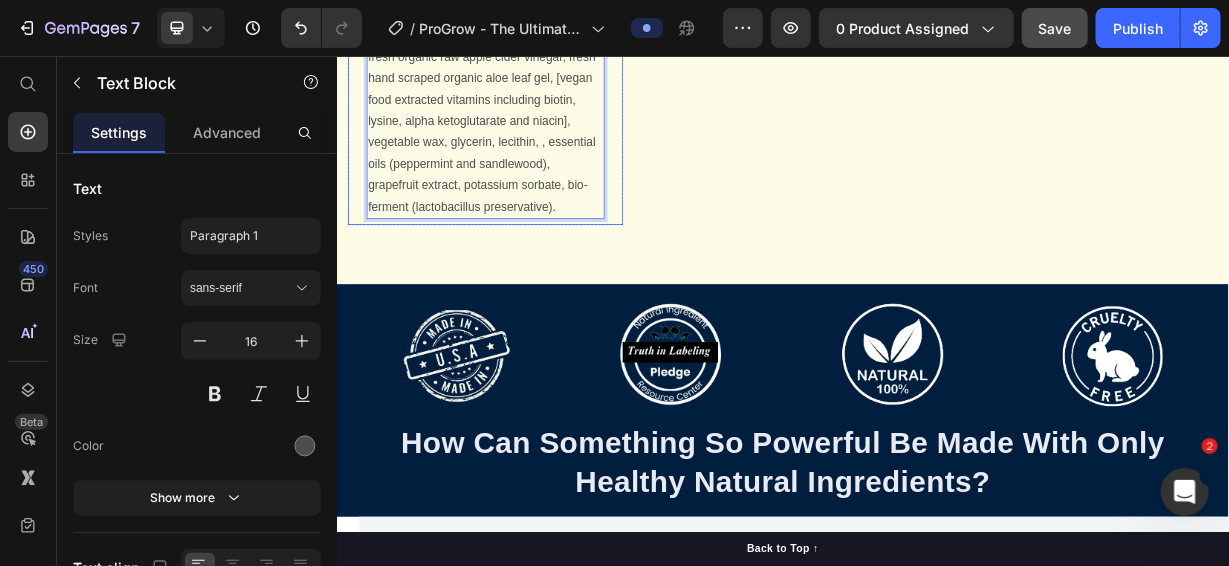 scroll, scrollTop: 4783, scrollLeft: 0, axis: vertical 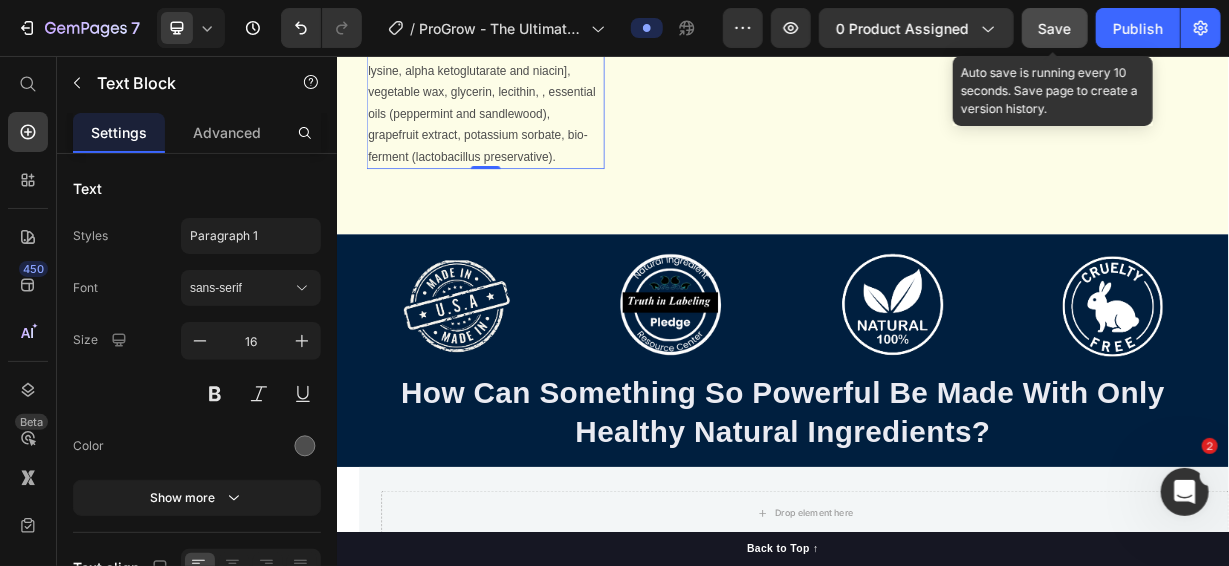 click on "Save" at bounding box center (1055, 28) 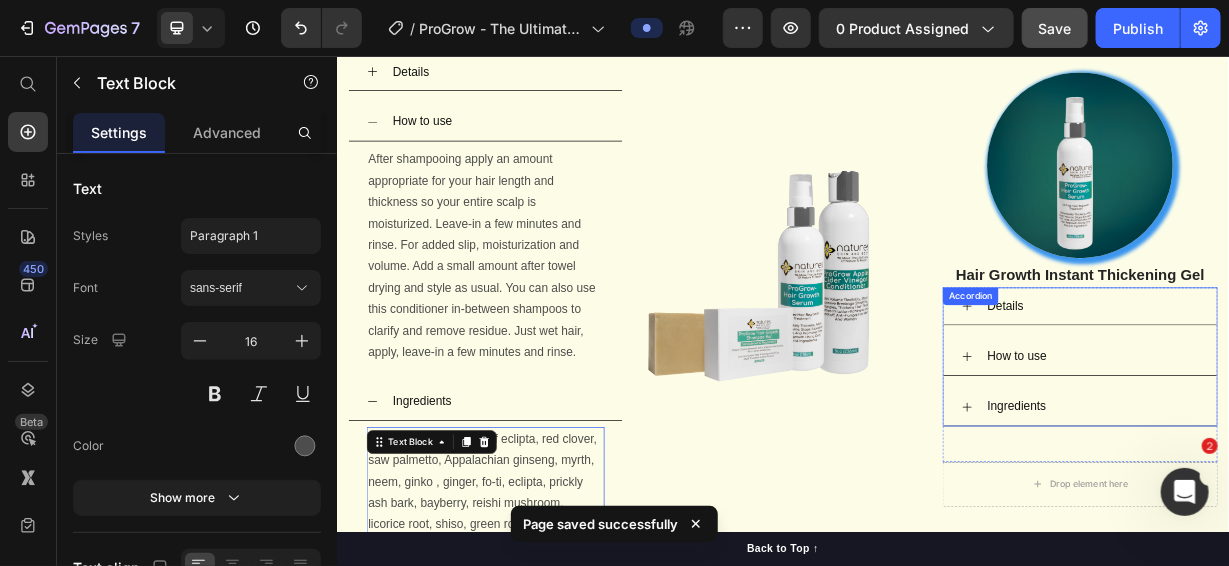 scroll, scrollTop: 3883, scrollLeft: 0, axis: vertical 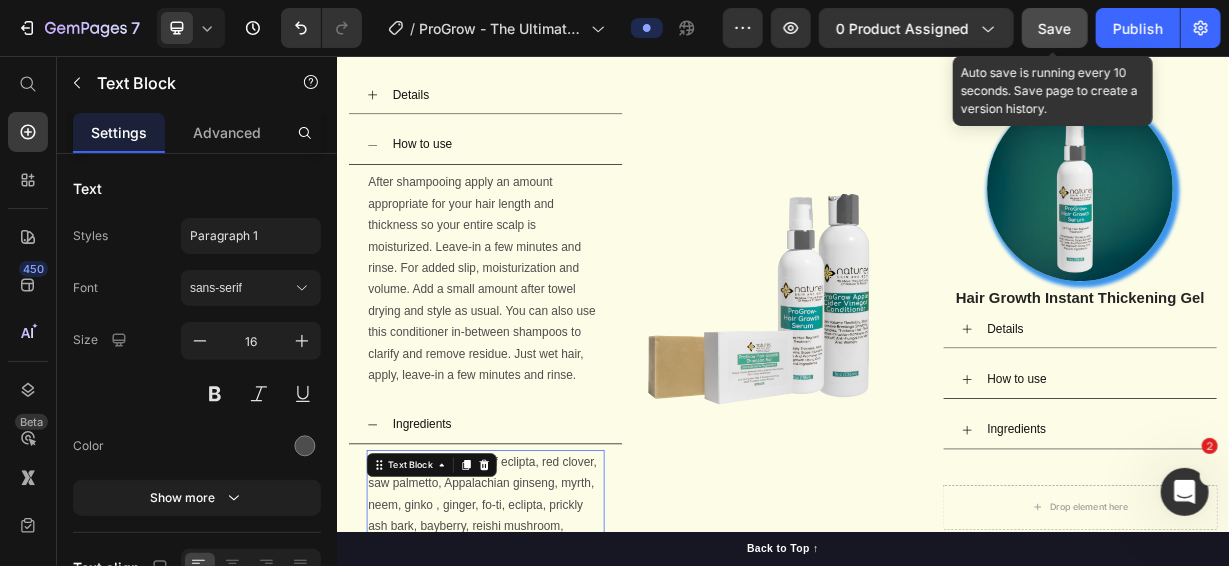 click on "Save" at bounding box center [1055, 28] 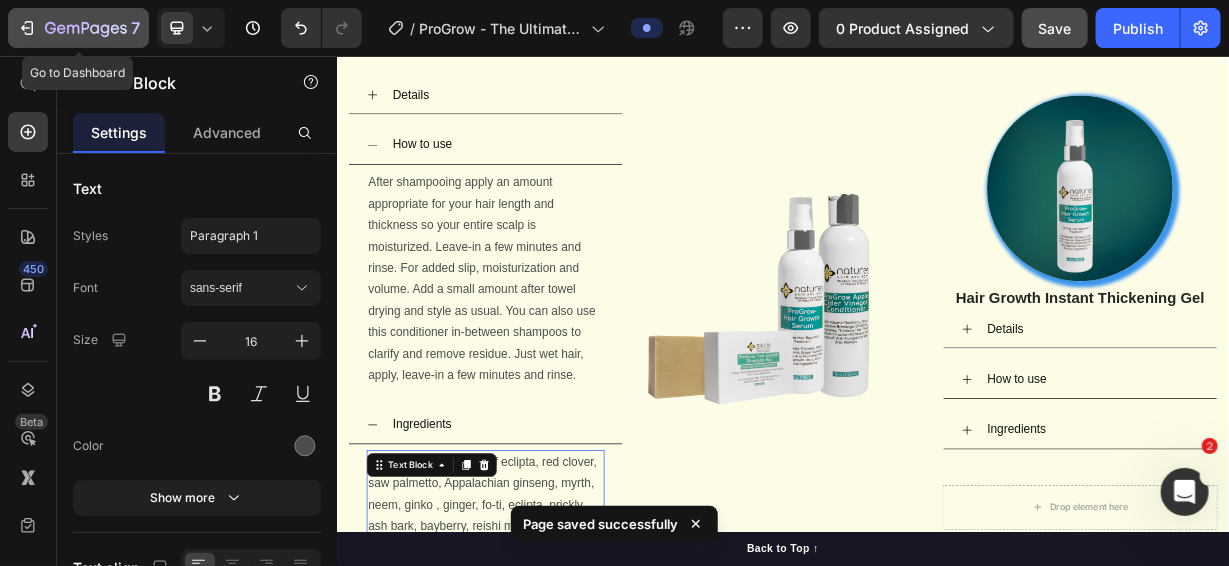 click on "7" 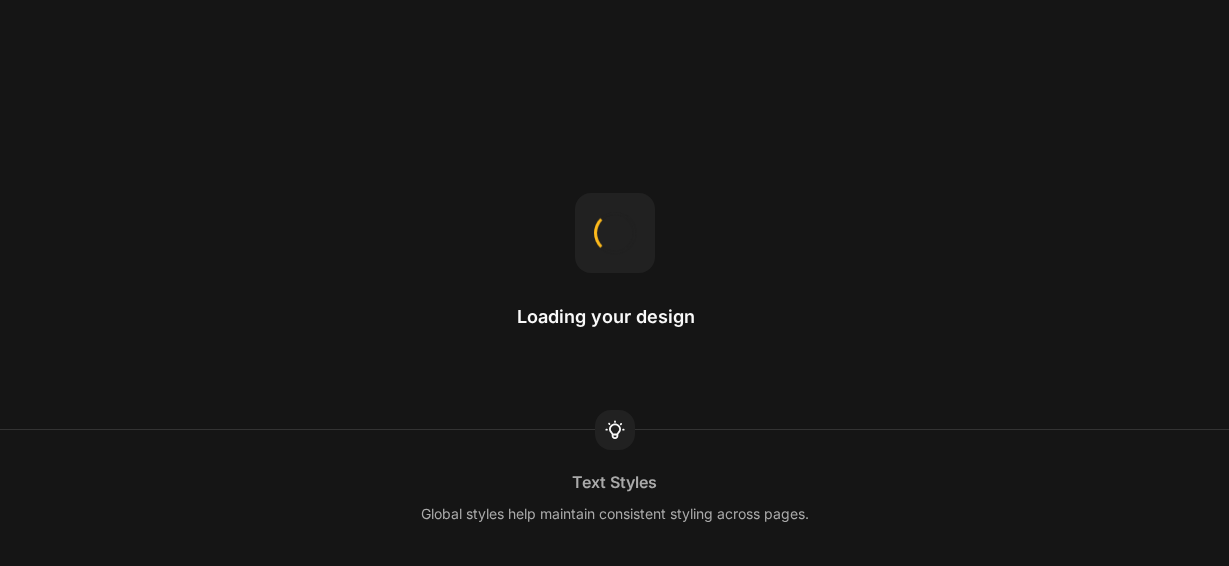 scroll, scrollTop: 0, scrollLeft: 0, axis: both 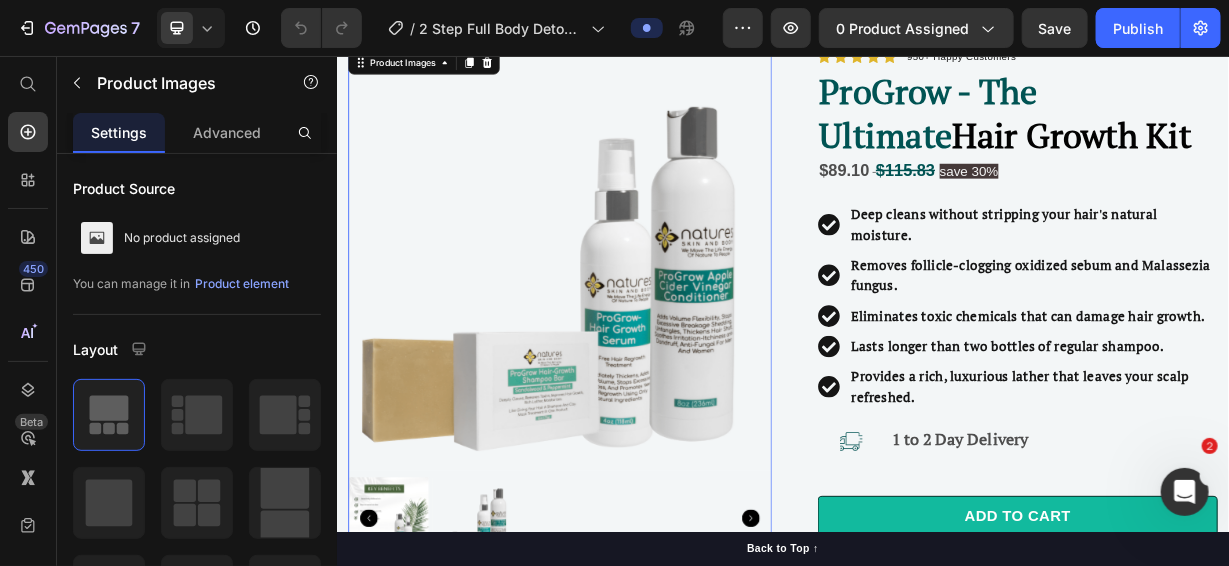 click at bounding box center [636, 329] 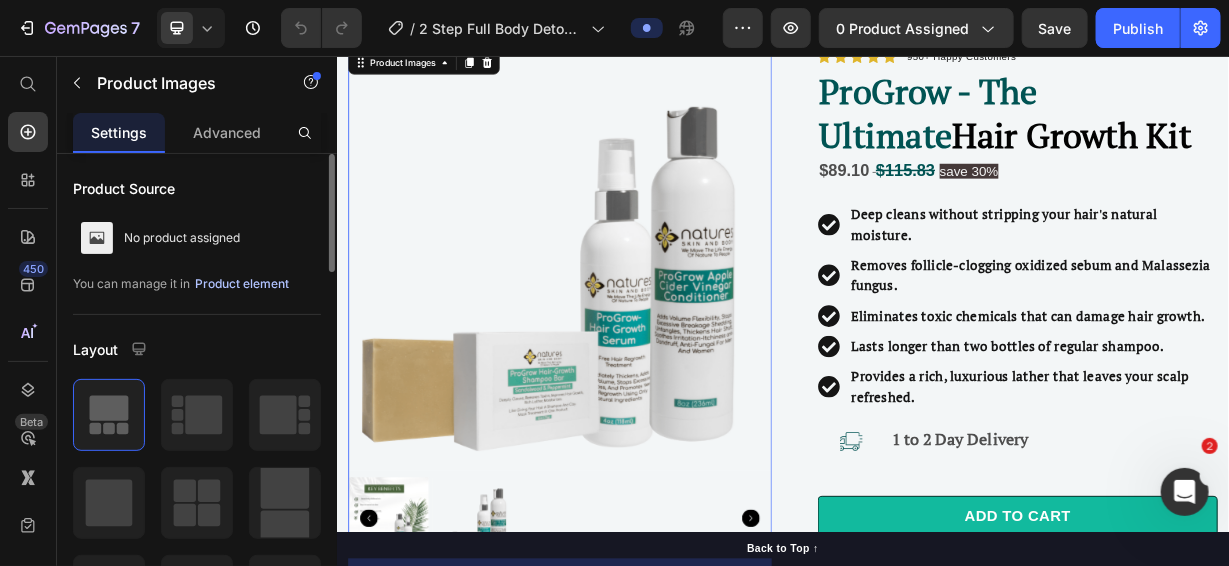 click on "Product element" at bounding box center [242, 284] 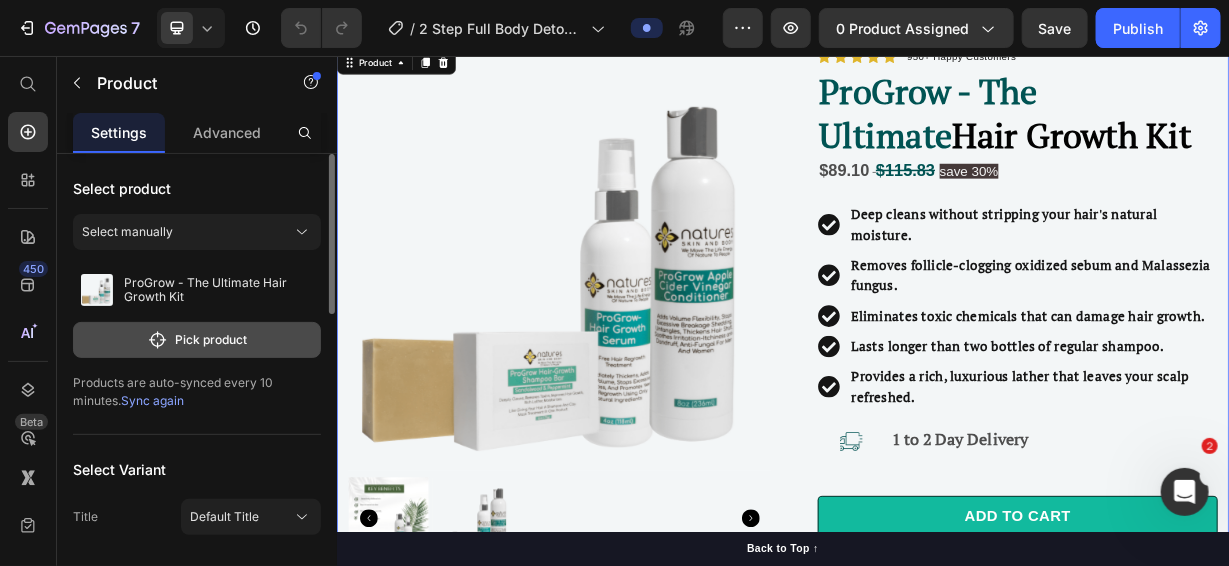 click on "Pick product" at bounding box center [197, 340] 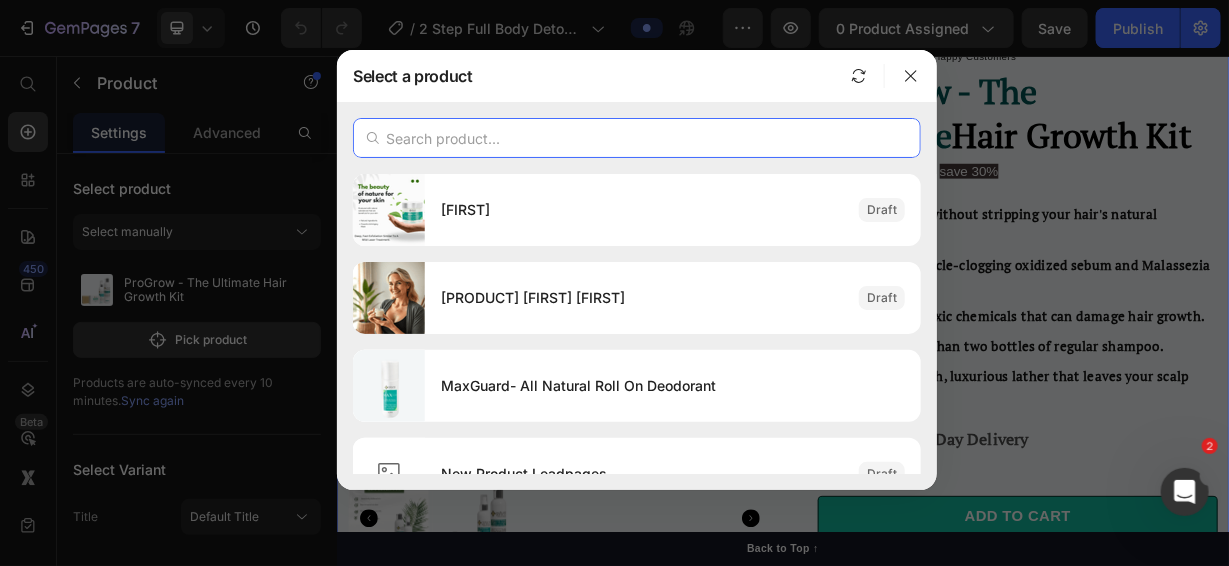 click at bounding box center (637, 138) 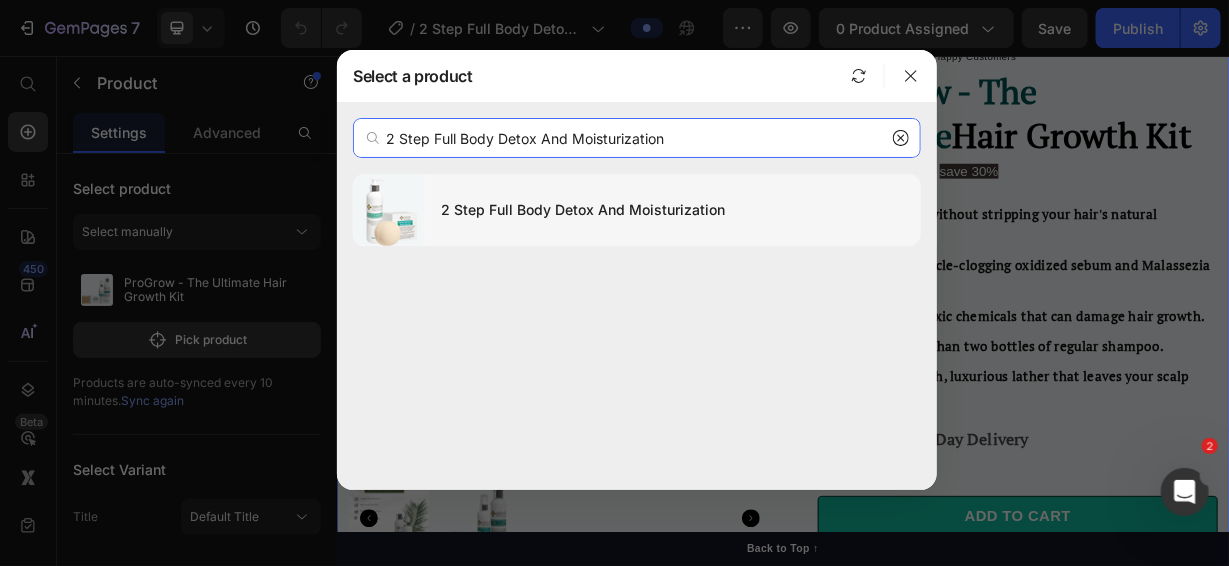 type on "2 Step Full Body Detox And Moisturization" 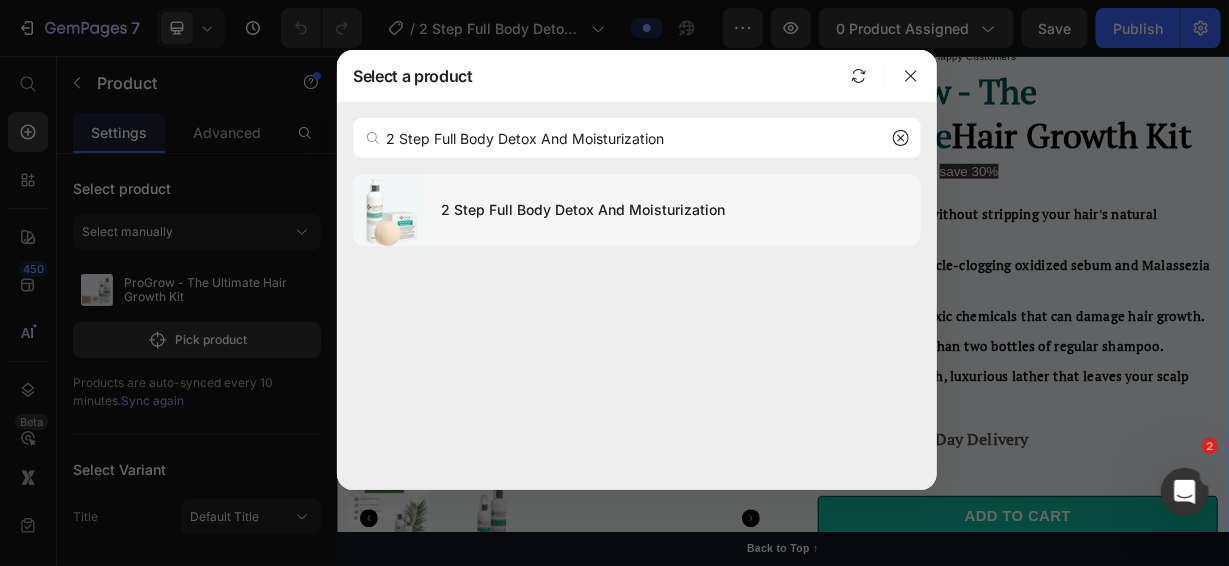 click on "2 Step Full Body Detox And Moisturization" at bounding box center [673, 210] 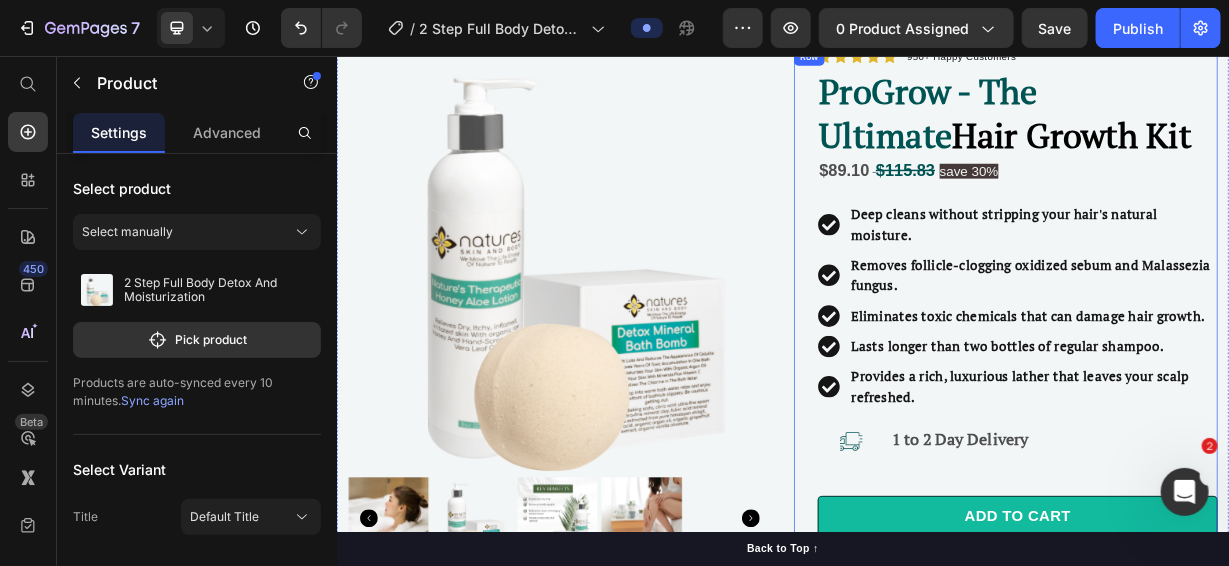 scroll, scrollTop: 800, scrollLeft: 0, axis: vertical 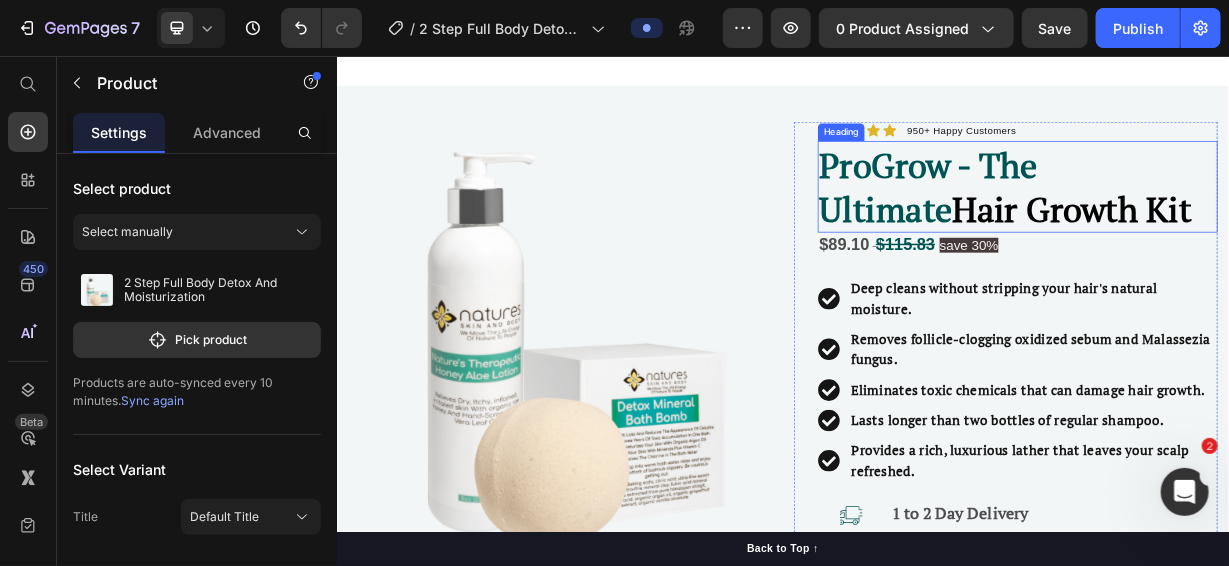 click on "Hair Growth Kit" at bounding box center (1325, 260) 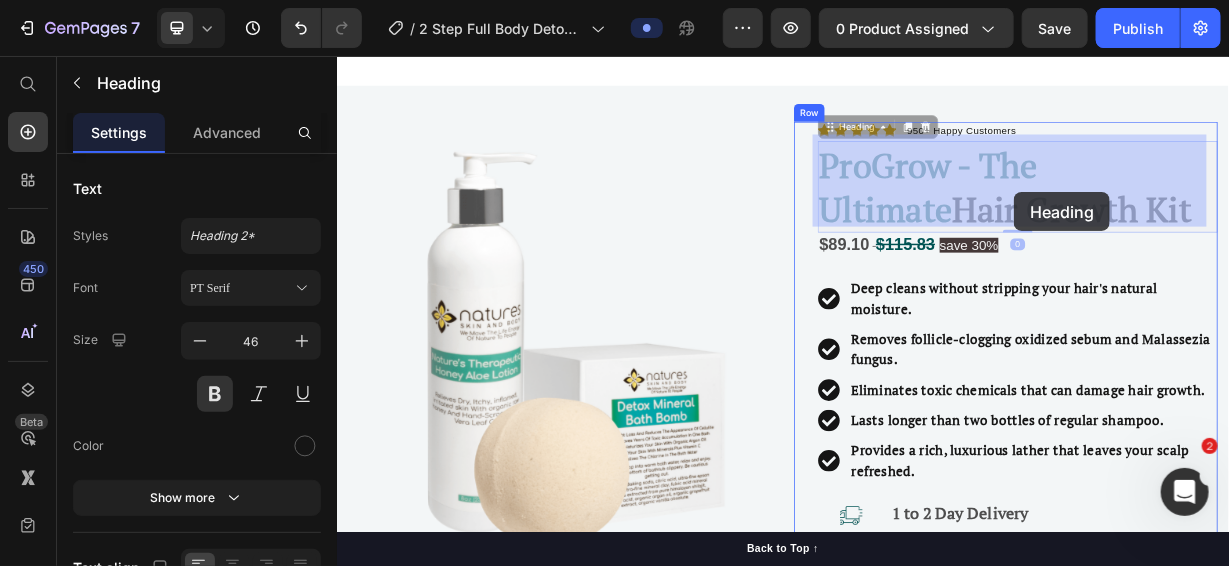 drag, startPoint x: 1313, startPoint y: 244, endPoint x: 1247, endPoint y: 238, distance: 66.27216 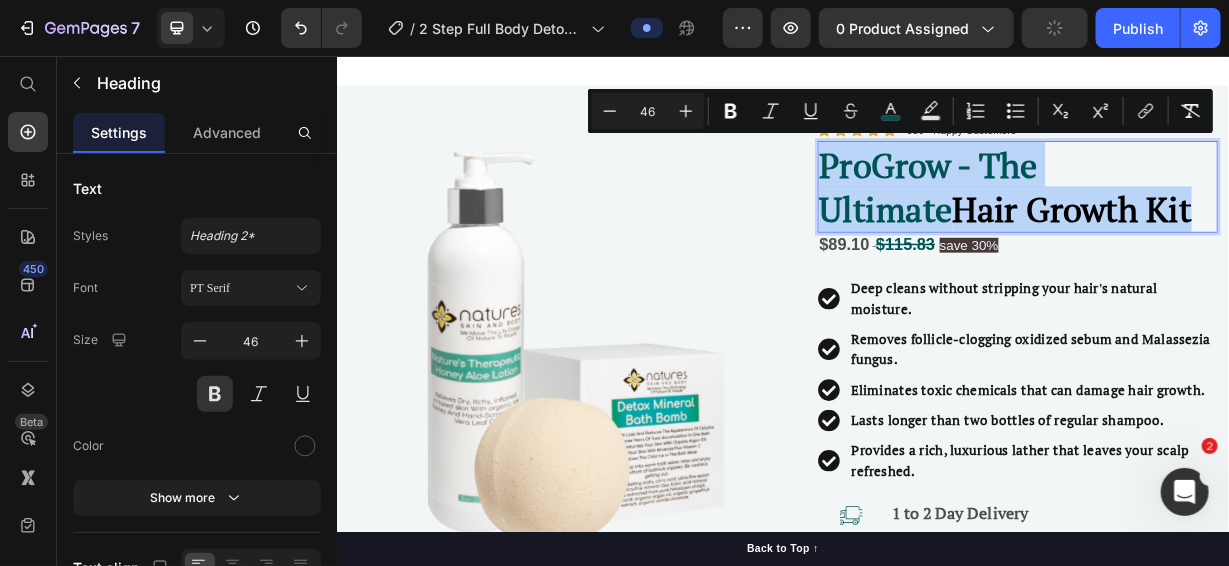 drag, startPoint x: 1300, startPoint y: 250, endPoint x: 981, endPoint y: 194, distance: 323.87805 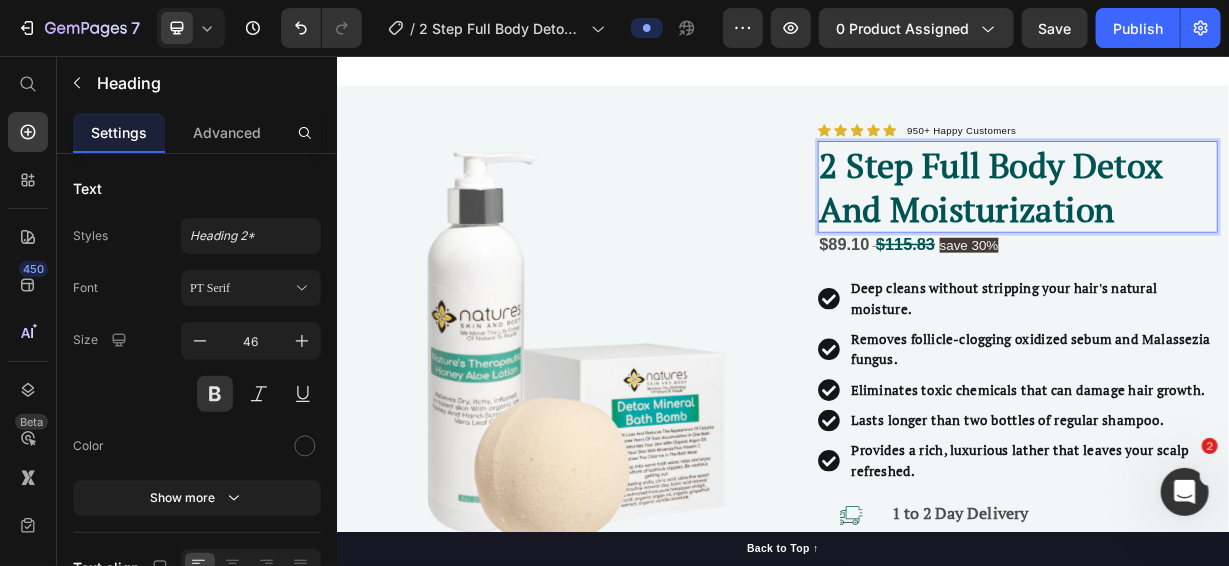 click on "2 Step Full Body Detox And Moisturization" at bounding box center (1216, 230) 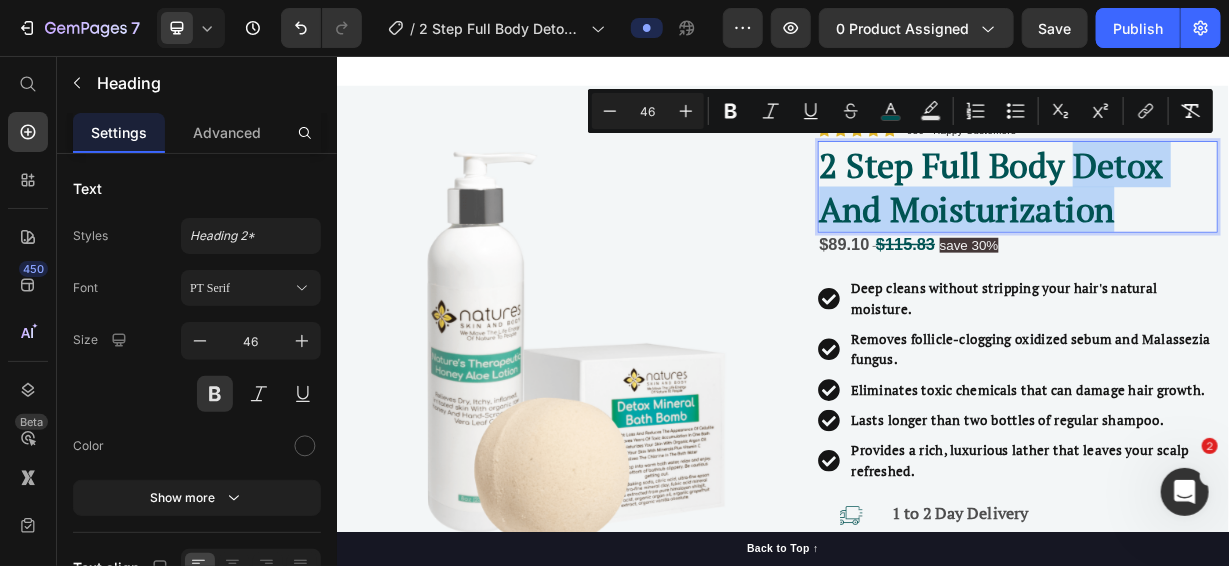 drag, startPoint x: 1330, startPoint y: 189, endPoint x: 1398, endPoint y: 241, distance: 85.60374 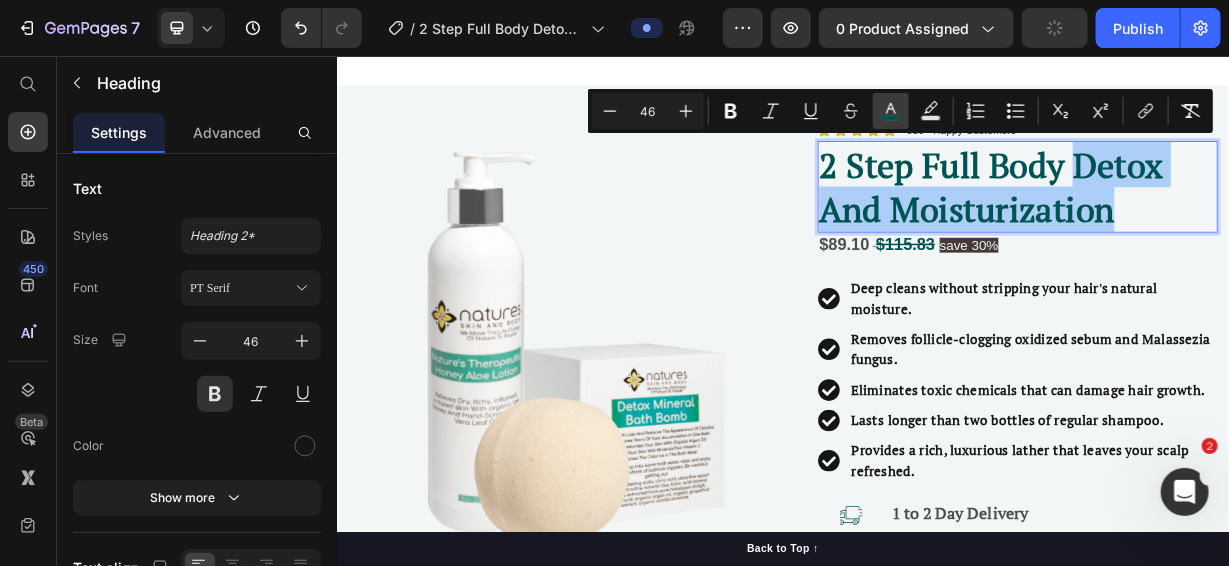 click 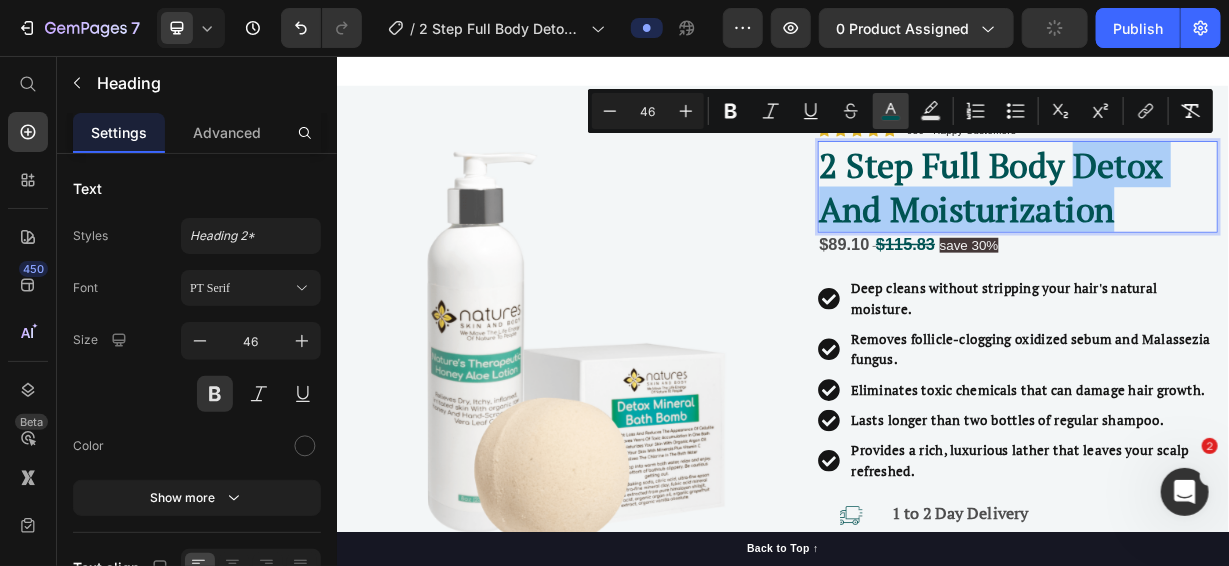 type on "[NUMBER]" 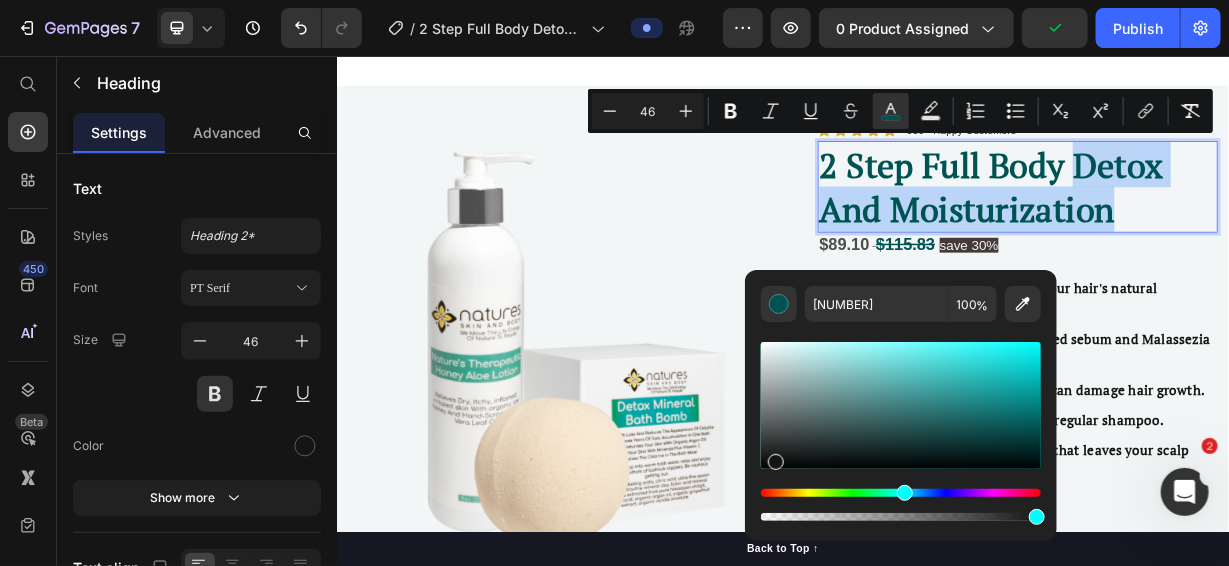 type on "131414" 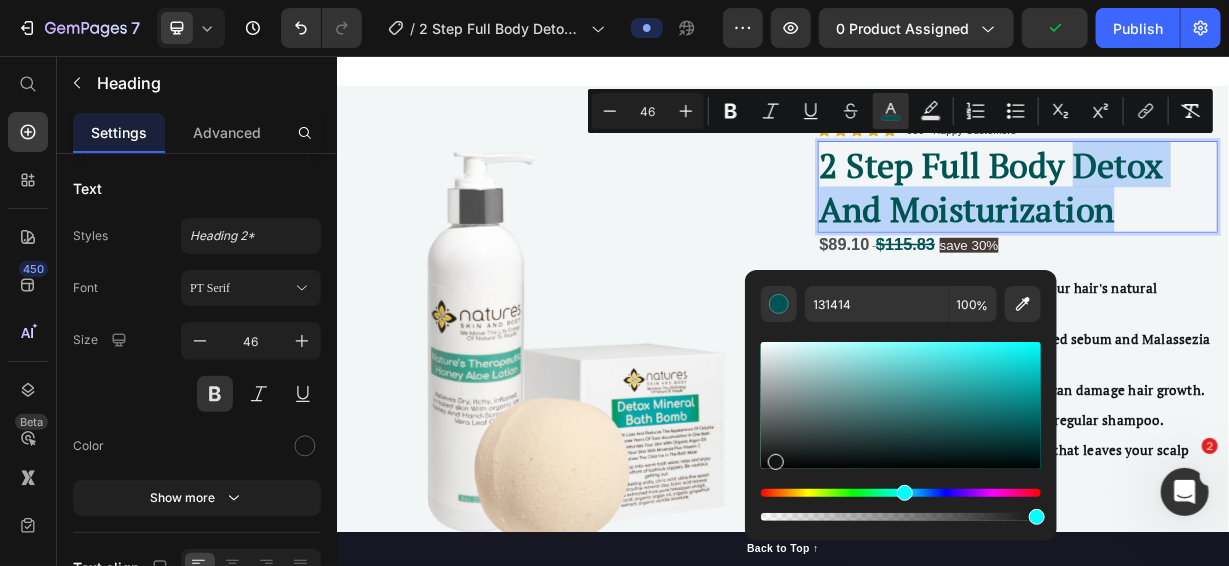 click at bounding box center [901, 405] 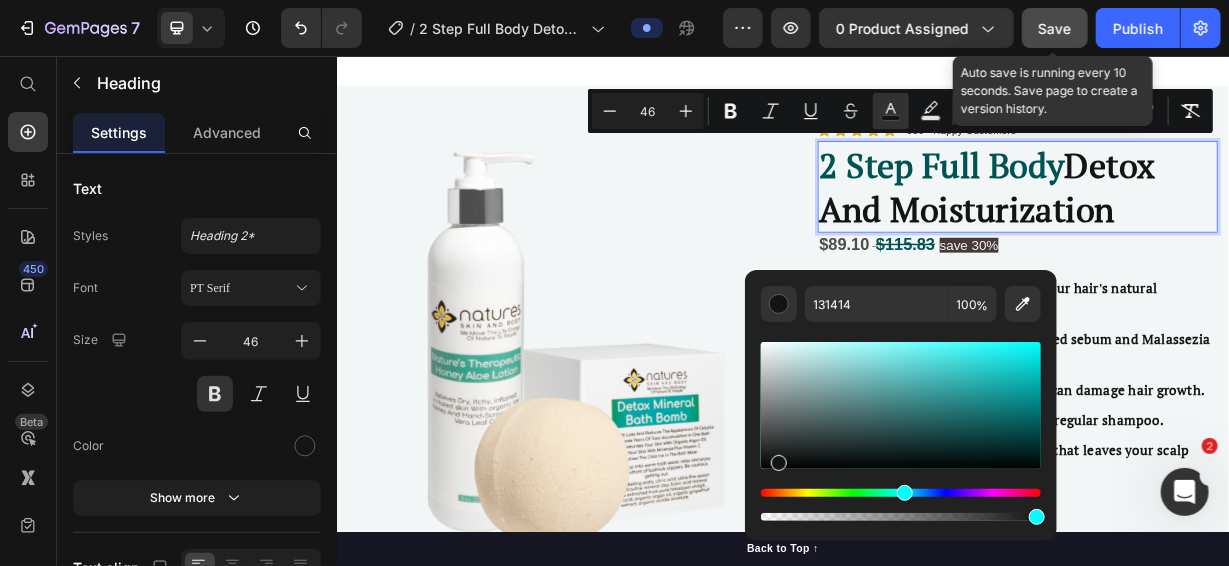 click on "Save" at bounding box center [1055, 28] 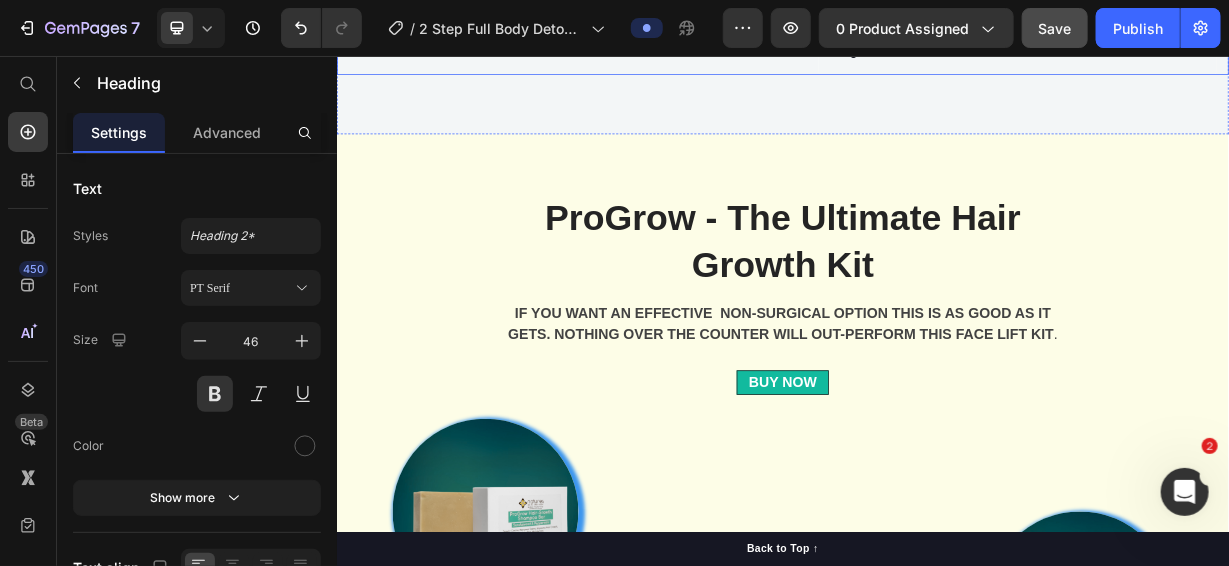 scroll, scrollTop: 3000, scrollLeft: 0, axis: vertical 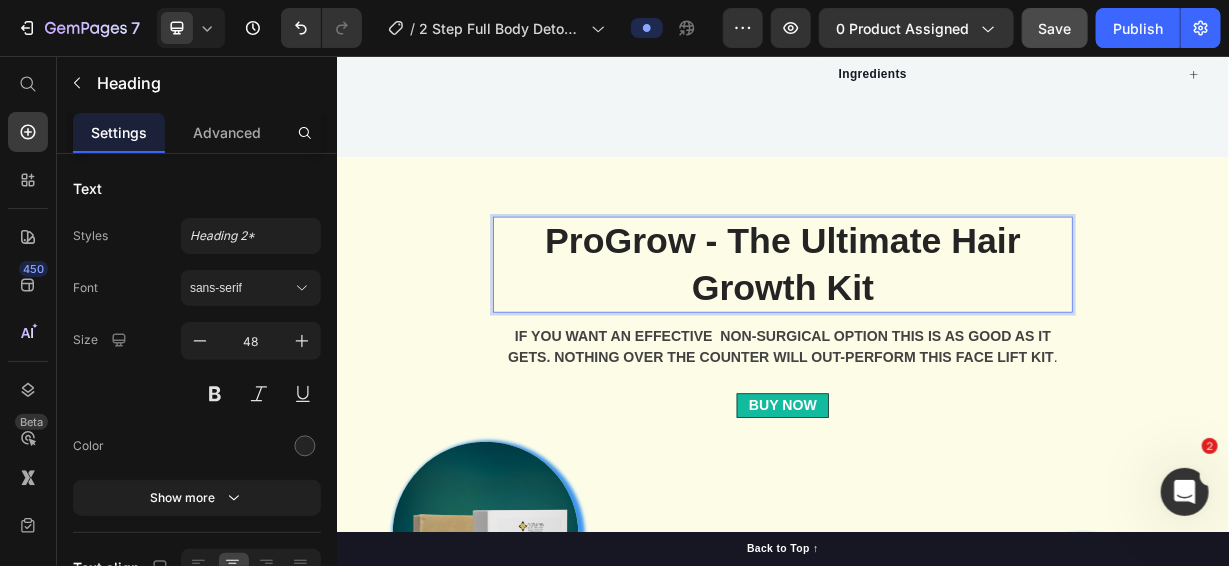 click on "ProGrow - The Ultimate Hair Growth Kit" at bounding box center (936, 335) 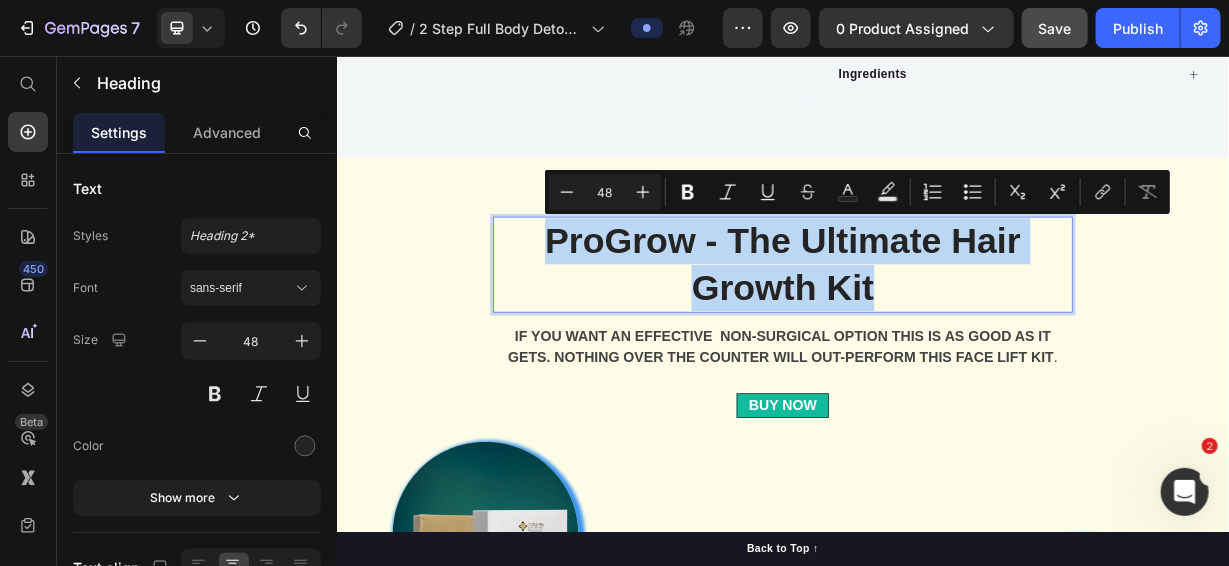 drag, startPoint x: 1058, startPoint y: 353, endPoint x: 611, endPoint y: 290, distance: 451.41776 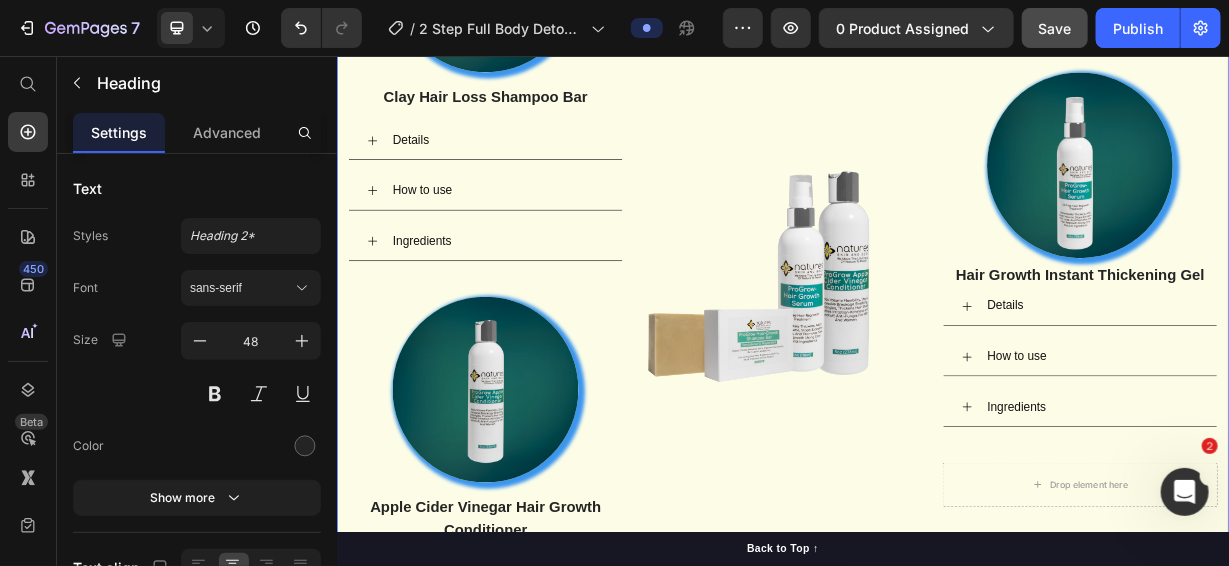 scroll, scrollTop: 3699, scrollLeft: 0, axis: vertical 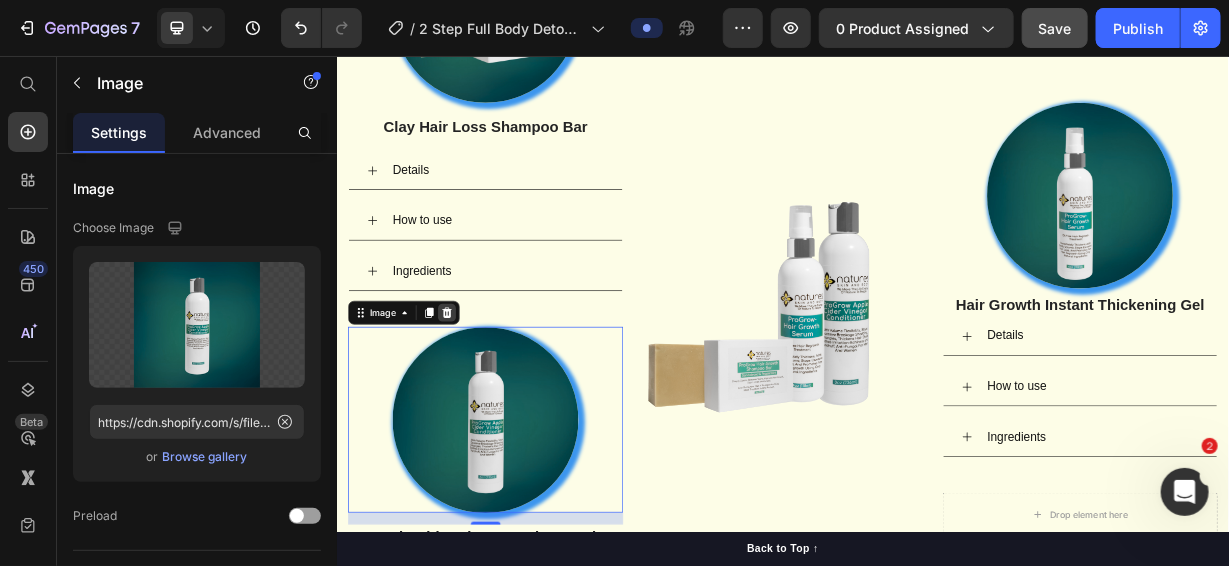 click at bounding box center [484, 401] 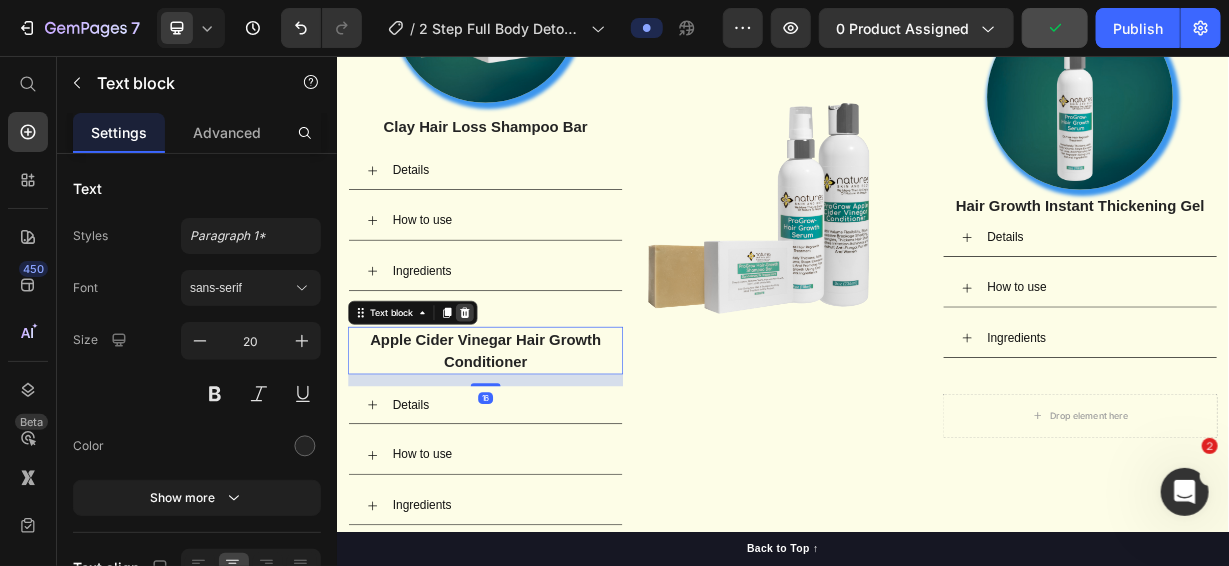 click 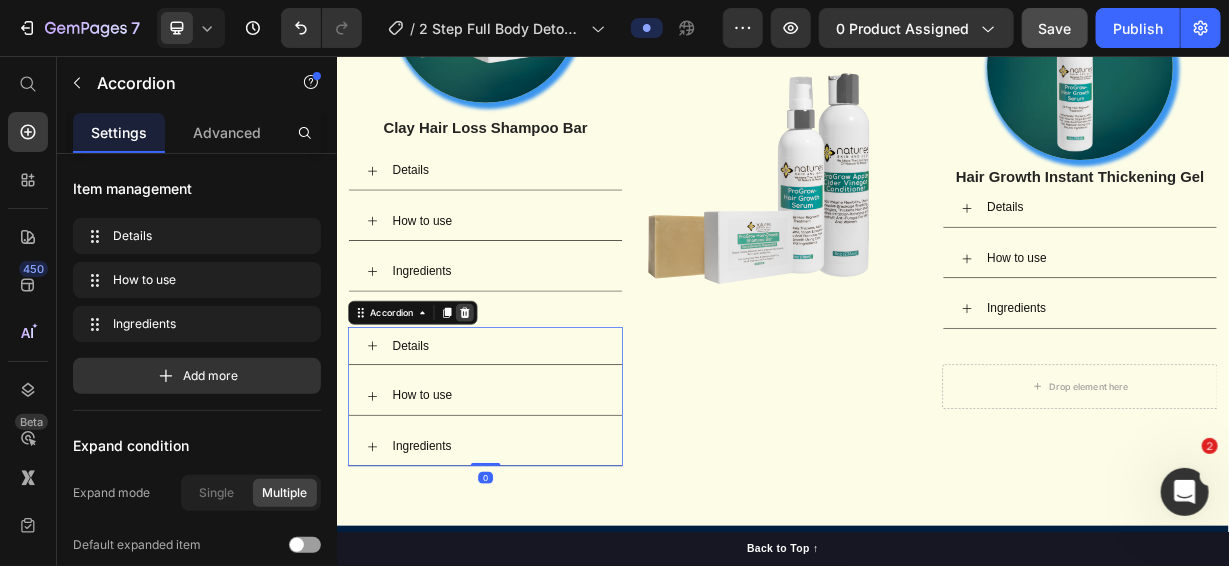 click 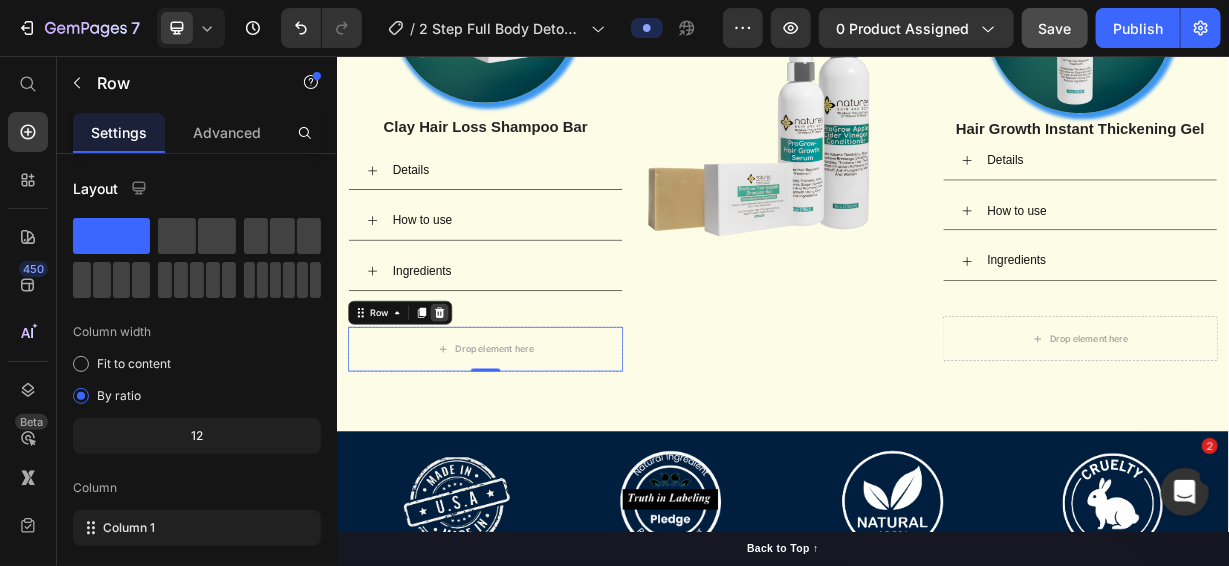 click at bounding box center (474, 401) 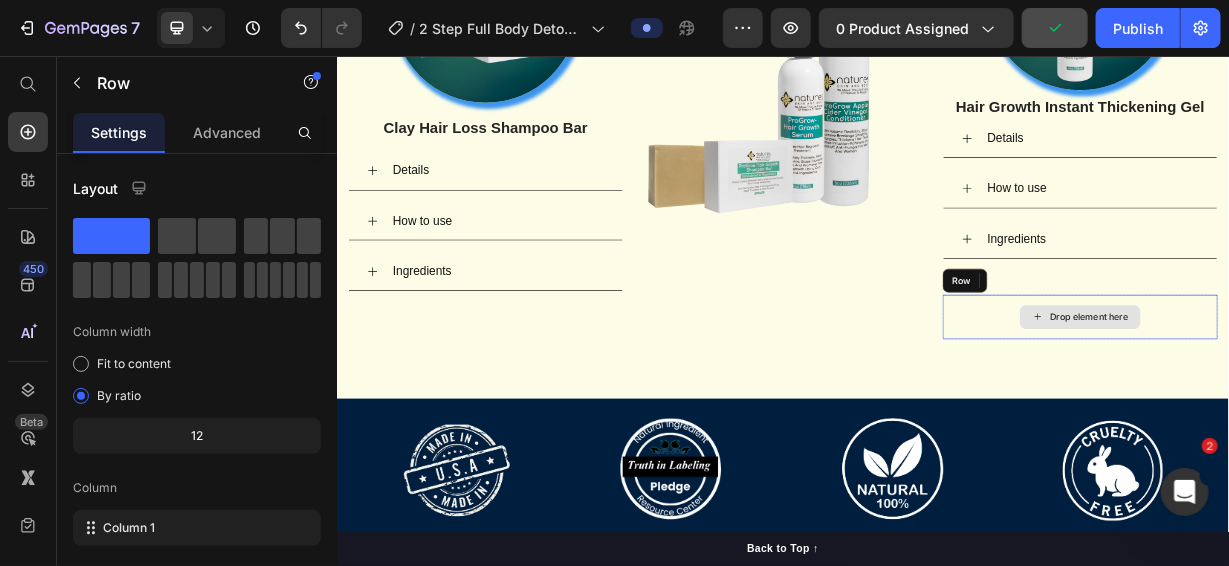 click on "Drop element here" at bounding box center [1336, 406] 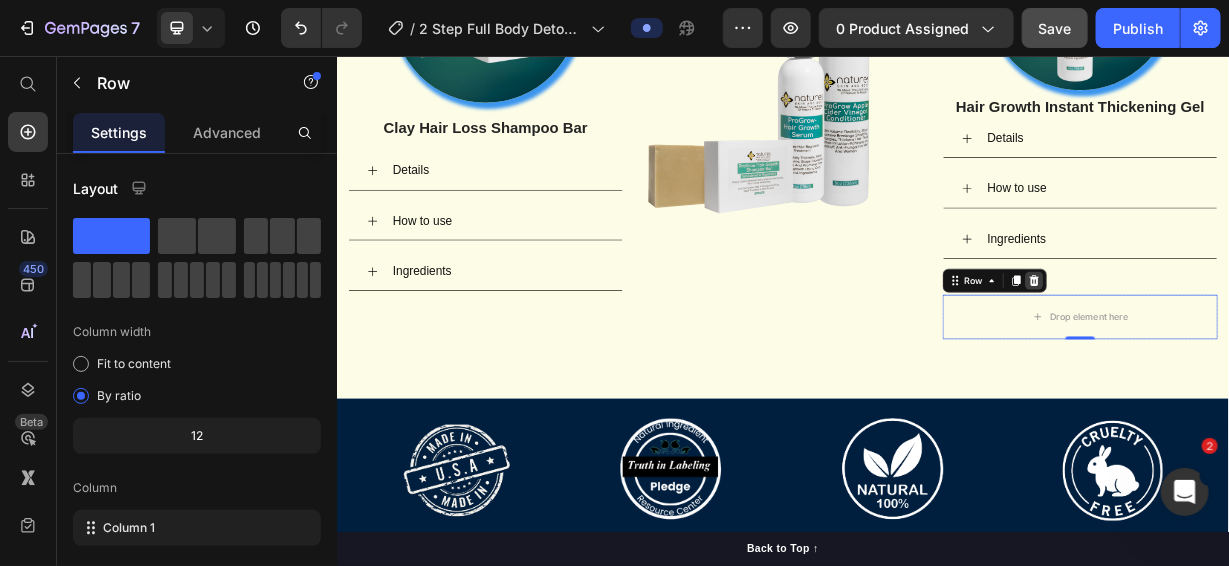 click at bounding box center (1274, 357) 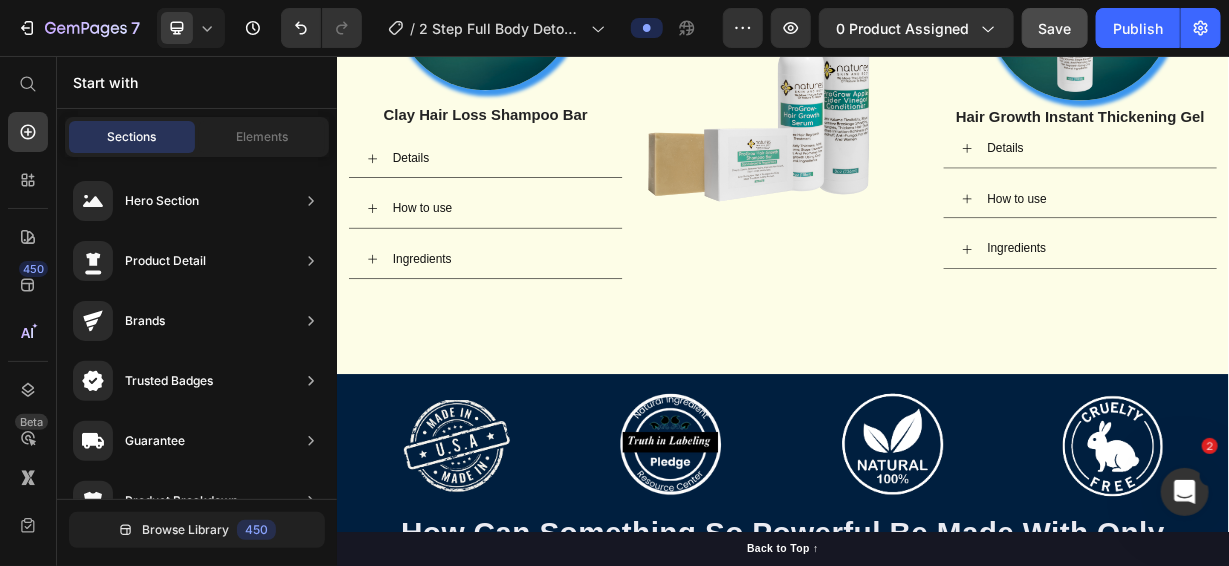 scroll, scrollTop: 3699, scrollLeft: 0, axis: vertical 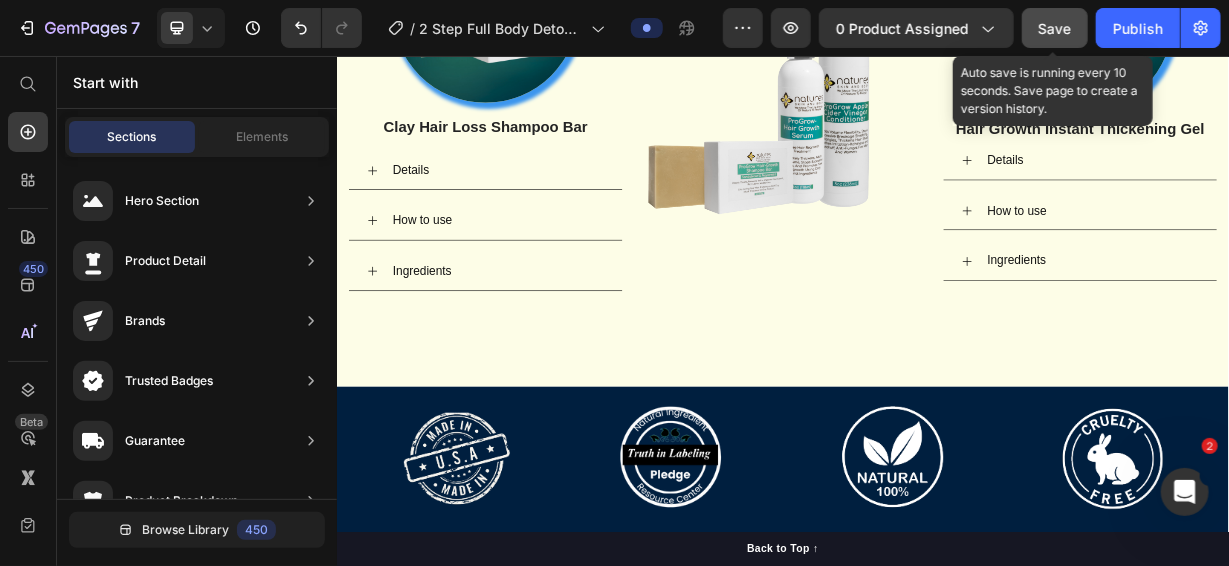 click on "Save" at bounding box center (1055, 28) 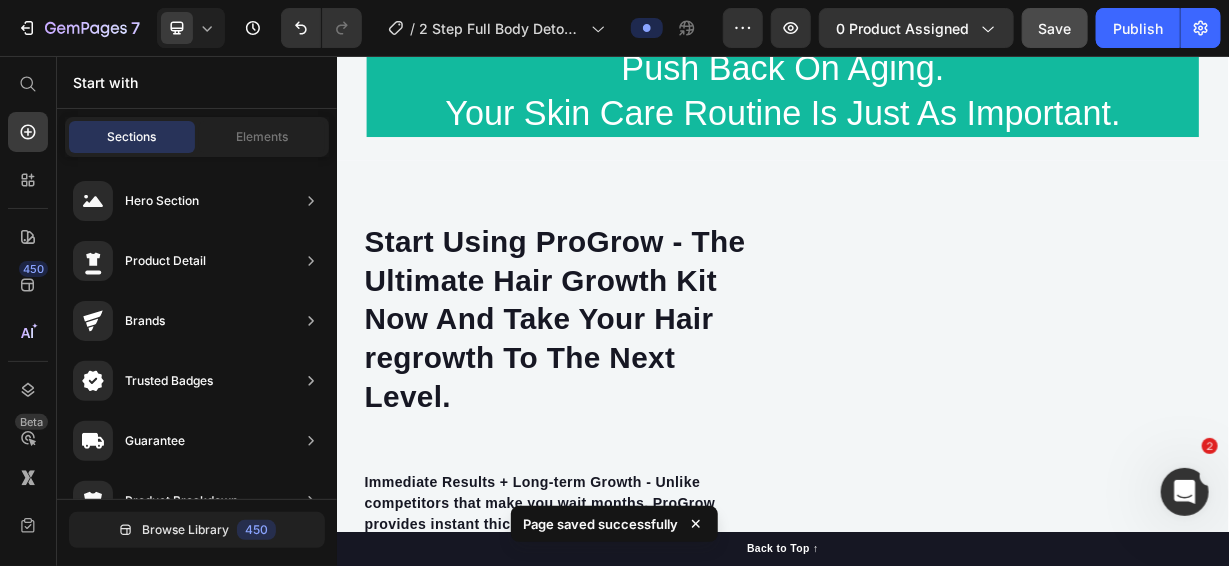 scroll, scrollTop: 4800, scrollLeft: 0, axis: vertical 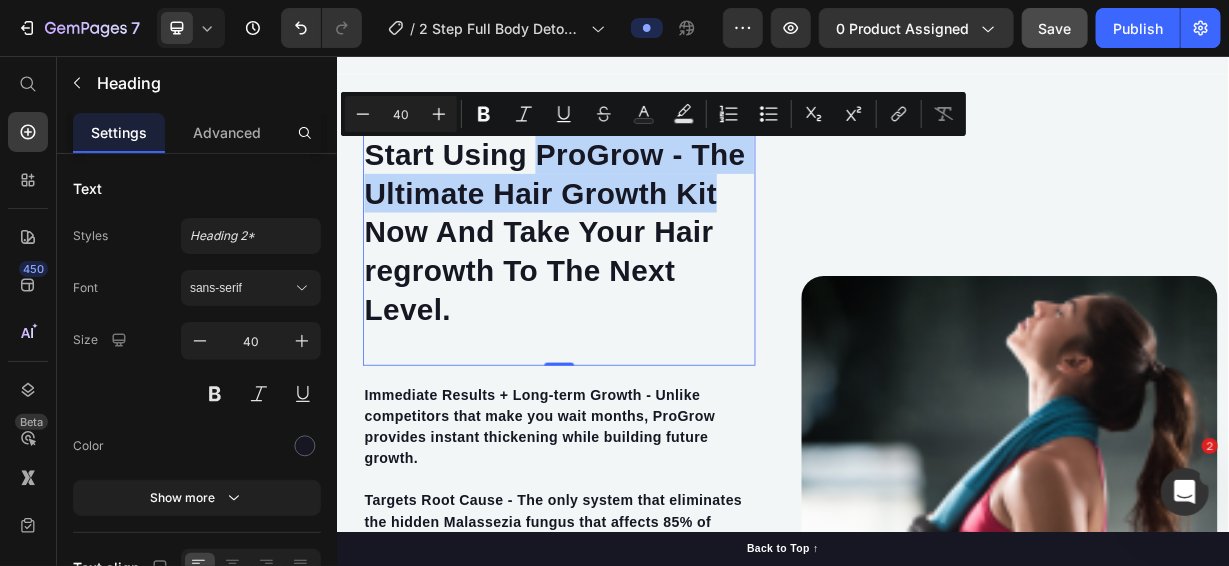 drag, startPoint x: 607, startPoint y: 192, endPoint x: 850, endPoint y: 243, distance: 248.29417 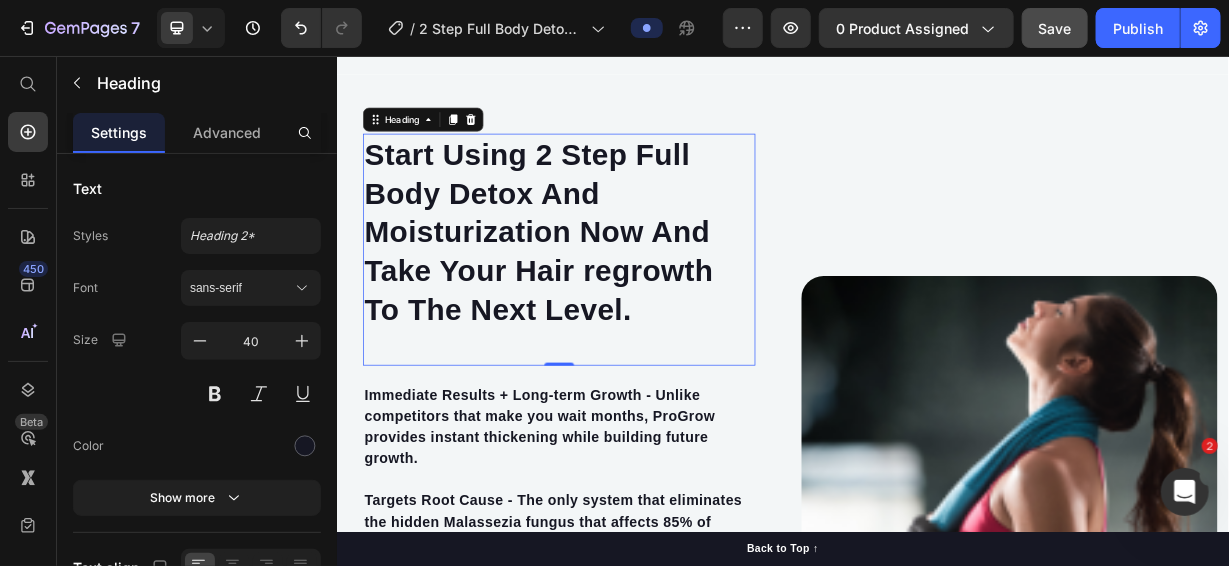 click on "Start Using 2 Step Full Body Detox And Moisturization Now And Take Your Hair regrowth To The Next Level." at bounding box center (635, 292) 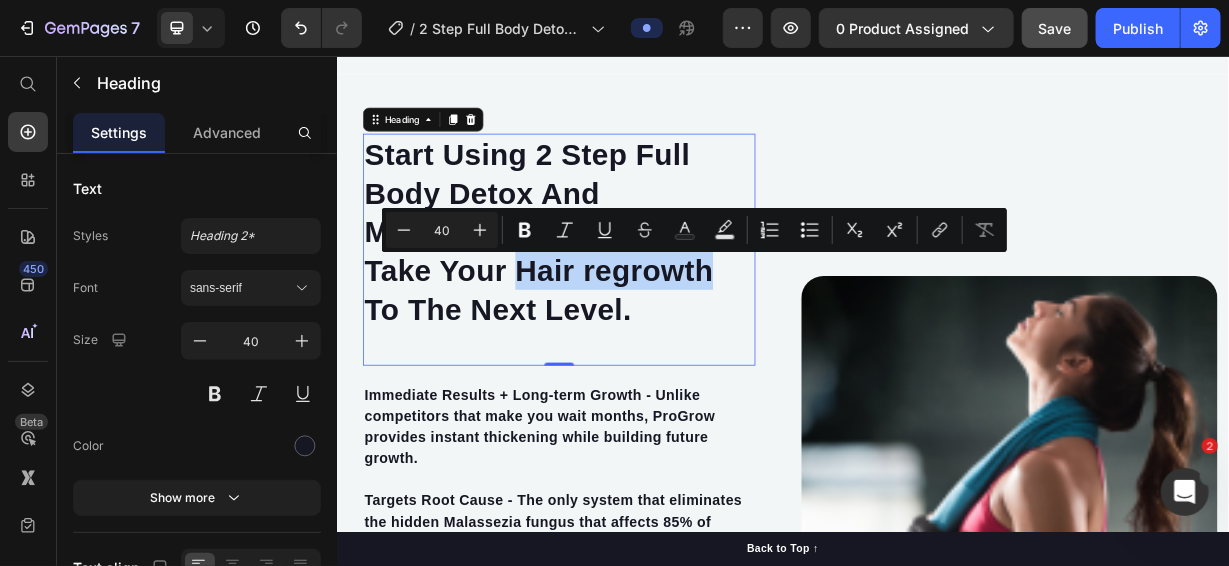 drag, startPoint x: 578, startPoint y: 347, endPoint x: 856, endPoint y: 355, distance: 278.11508 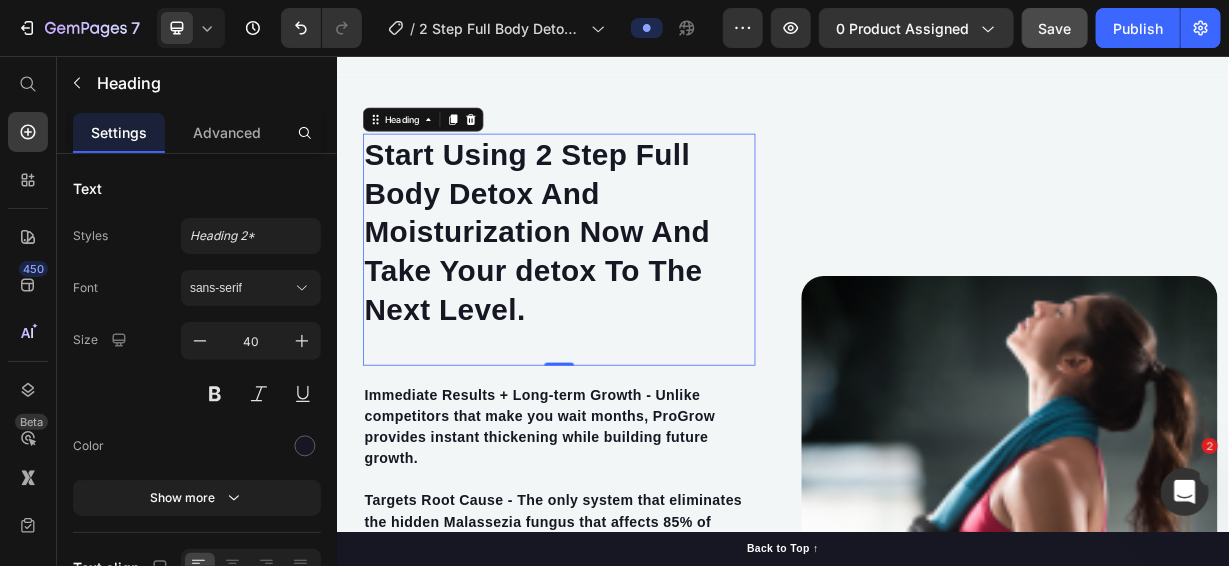 click on "Start Using 2 Step Full Body Detox And Moisturization Now And Take Your detox To The Next Level." at bounding box center [635, 292] 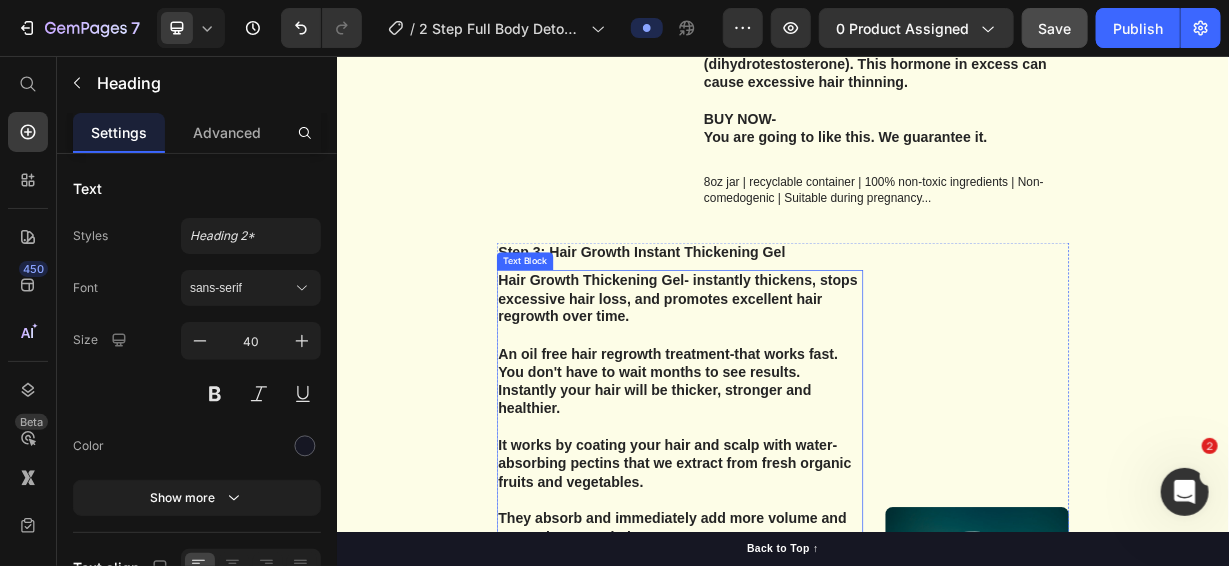 scroll, scrollTop: 6899, scrollLeft: 0, axis: vertical 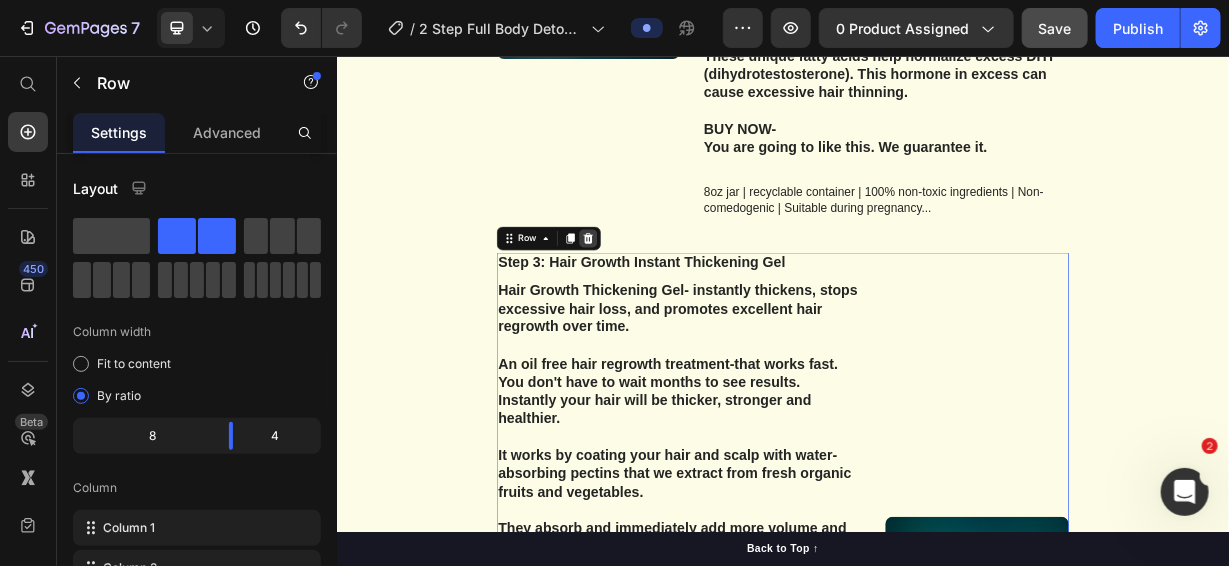 click at bounding box center (674, 300) 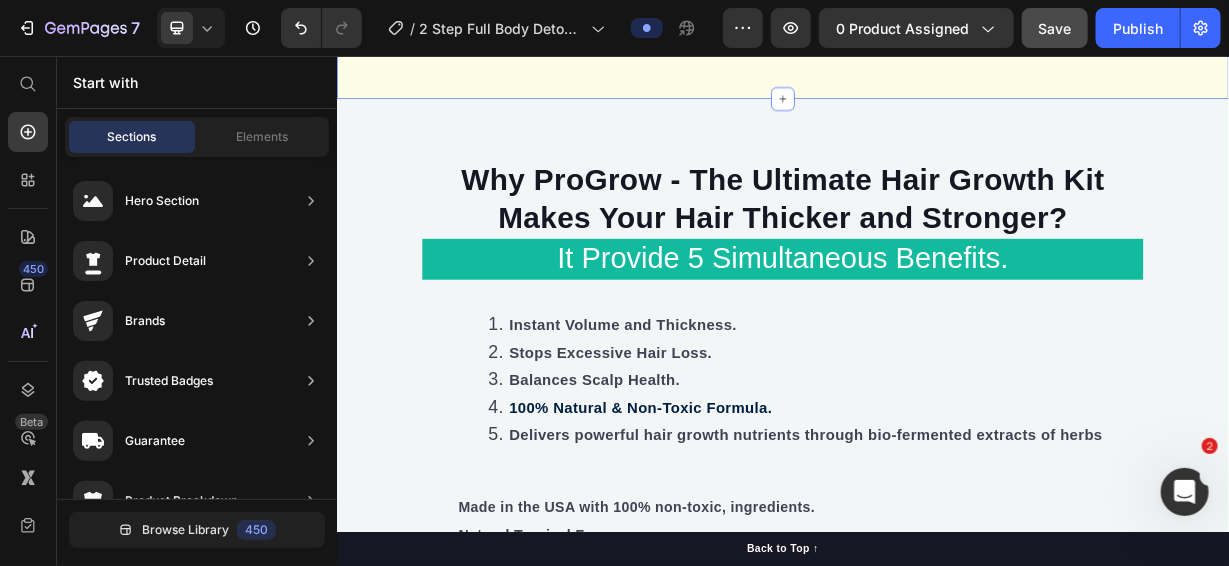 scroll, scrollTop: 7299, scrollLeft: 0, axis: vertical 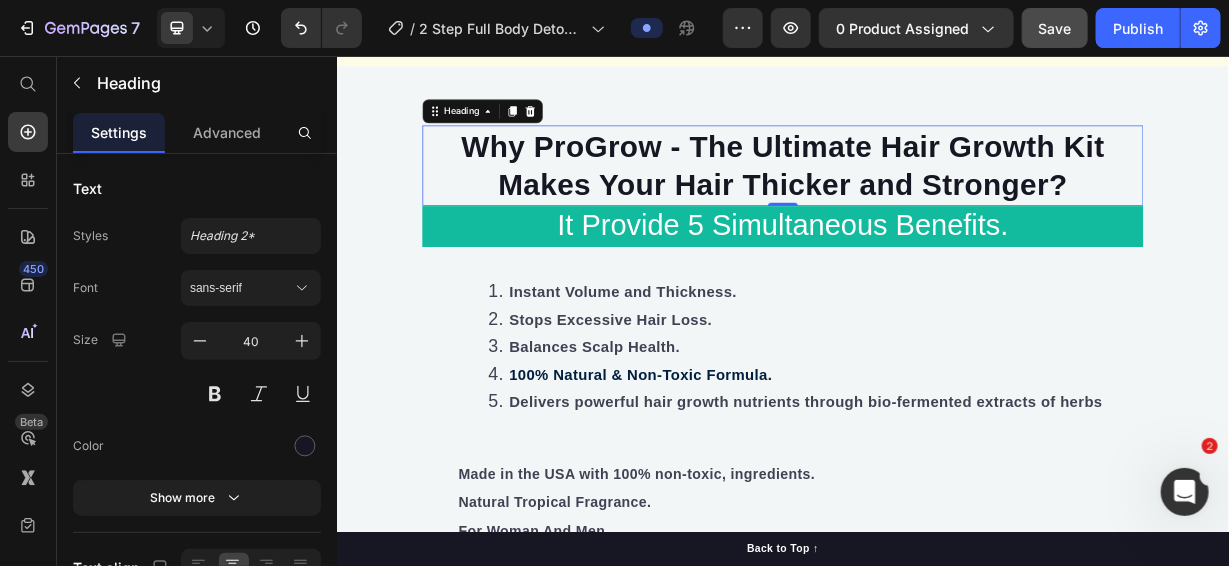 click on "Why ProGrow - The Ultimate Hair Growth Kit Makes Your Hair Thicker and Stronger?" at bounding box center [936, 203] 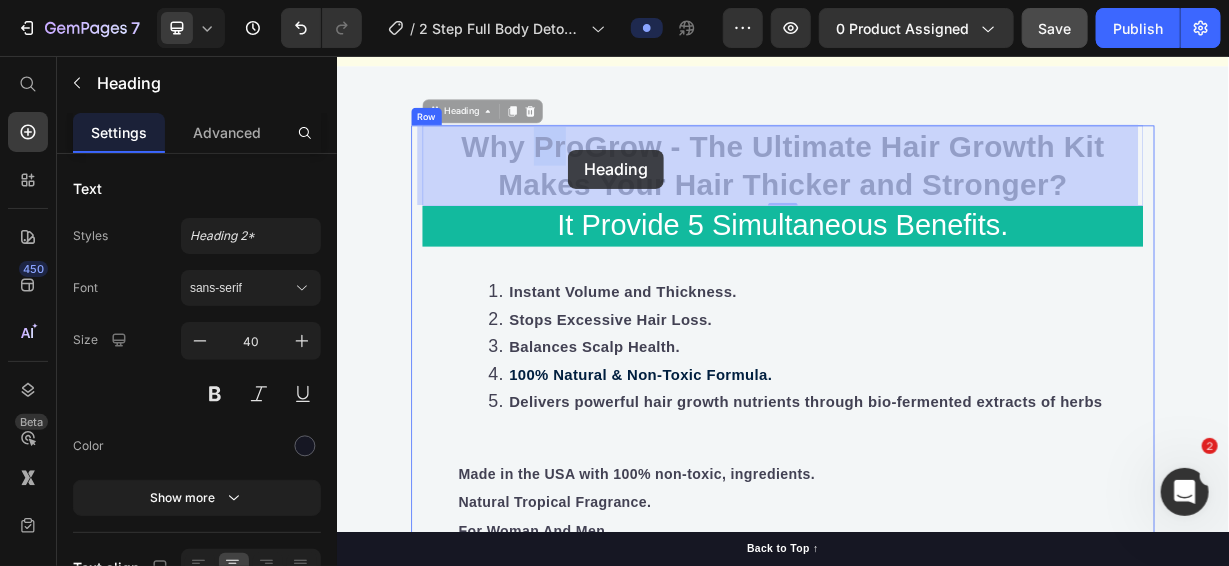drag, startPoint x: 593, startPoint y: 176, endPoint x: 647, endPoint y: 181, distance: 54.230988 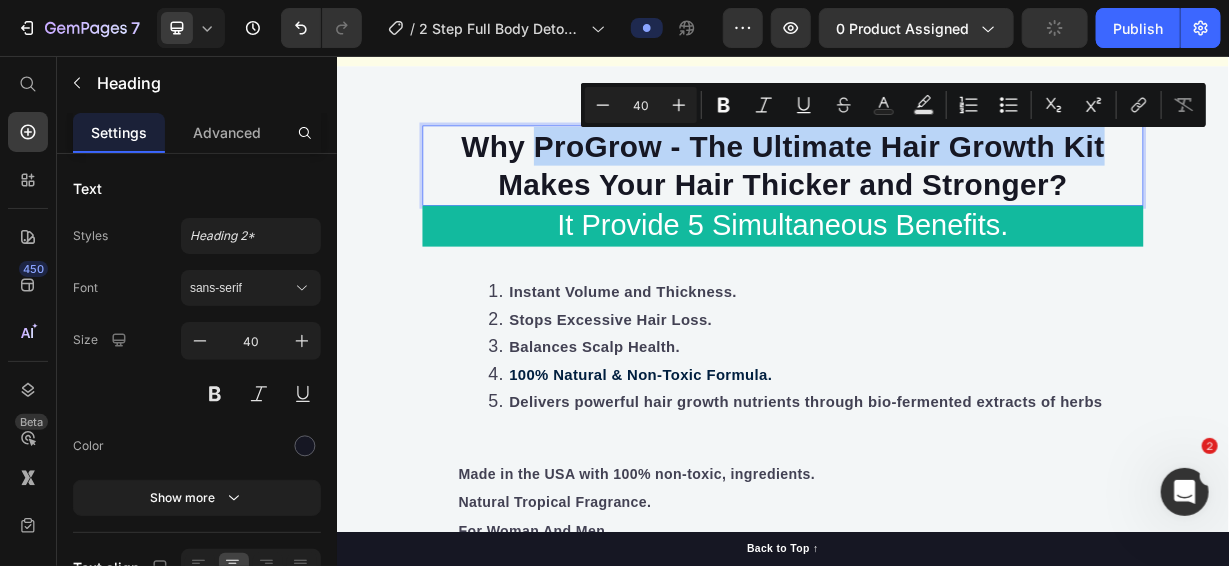 drag, startPoint x: 595, startPoint y: 170, endPoint x: 1362, endPoint y: 177, distance: 767.0319 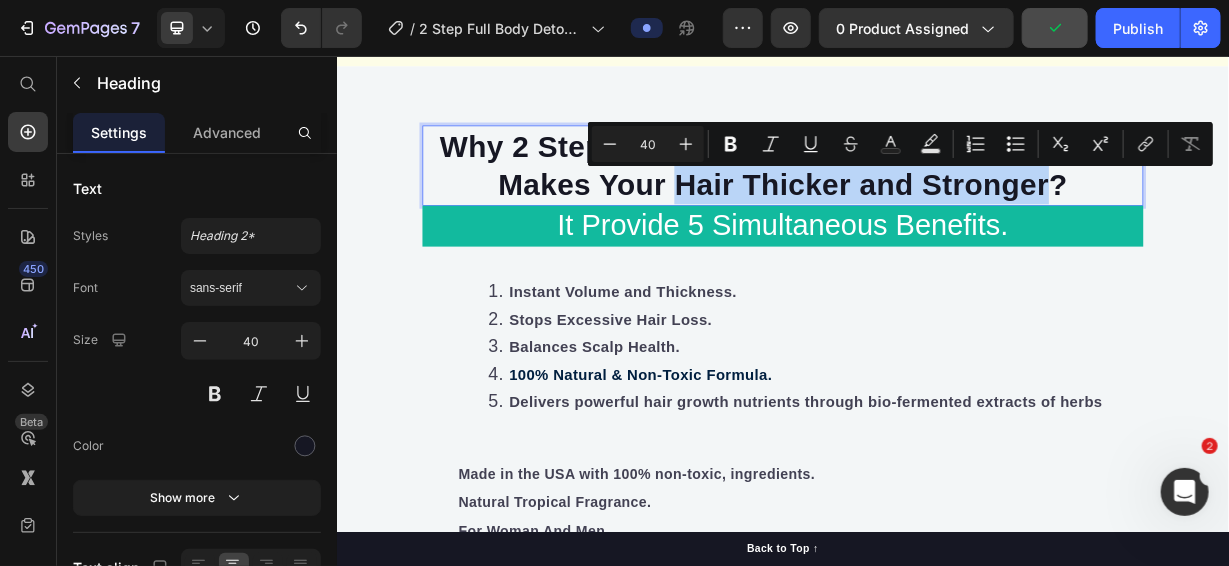 drag, startPoint x: 775, startPoint y: 231, endPoint x: 1280, endPoint y: 229, distance: 505.00397 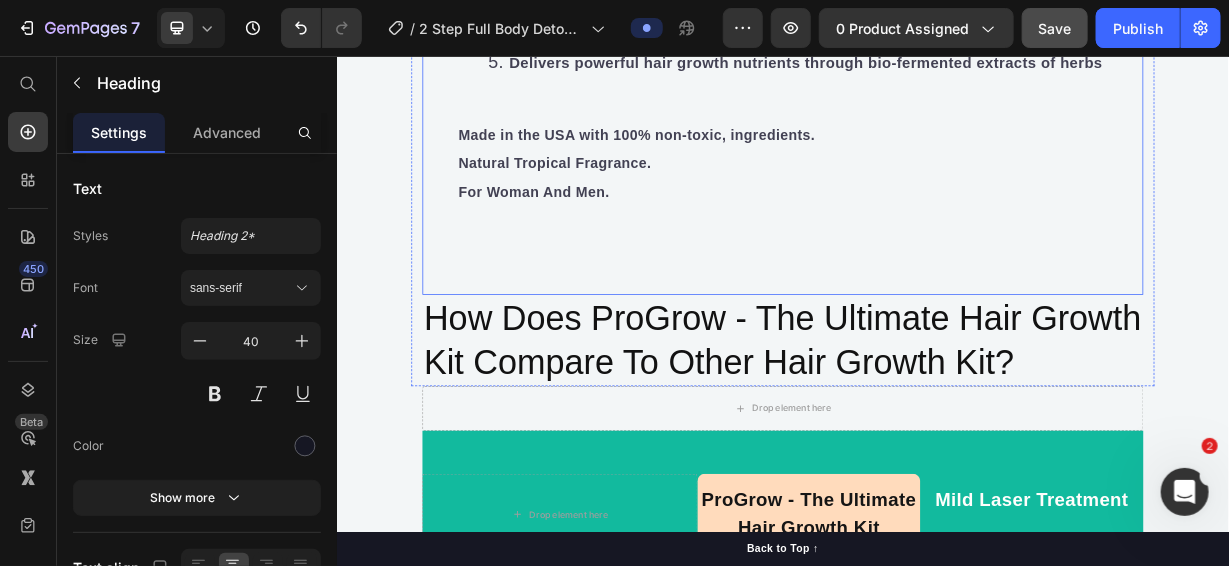 scroll, scrollTop: 7800, scrollLeft: 0, axis: vertical 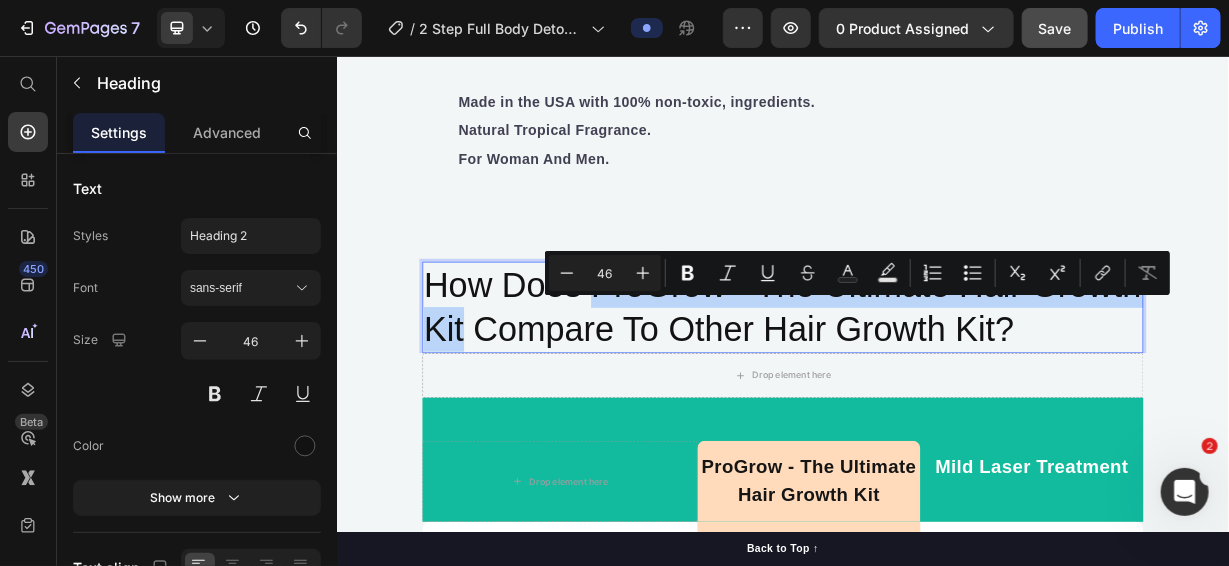 drag, startPoint x: 668, startPoint y: 403, endPoint x: 503, endPoint y: 458, distance: 173.92528 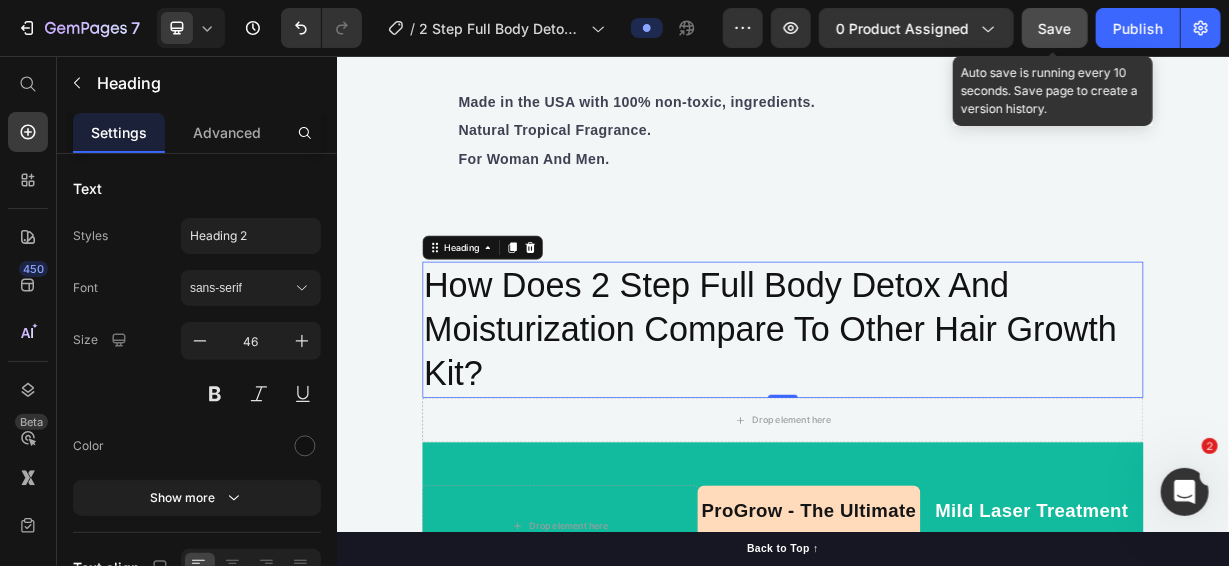 click on "Save" 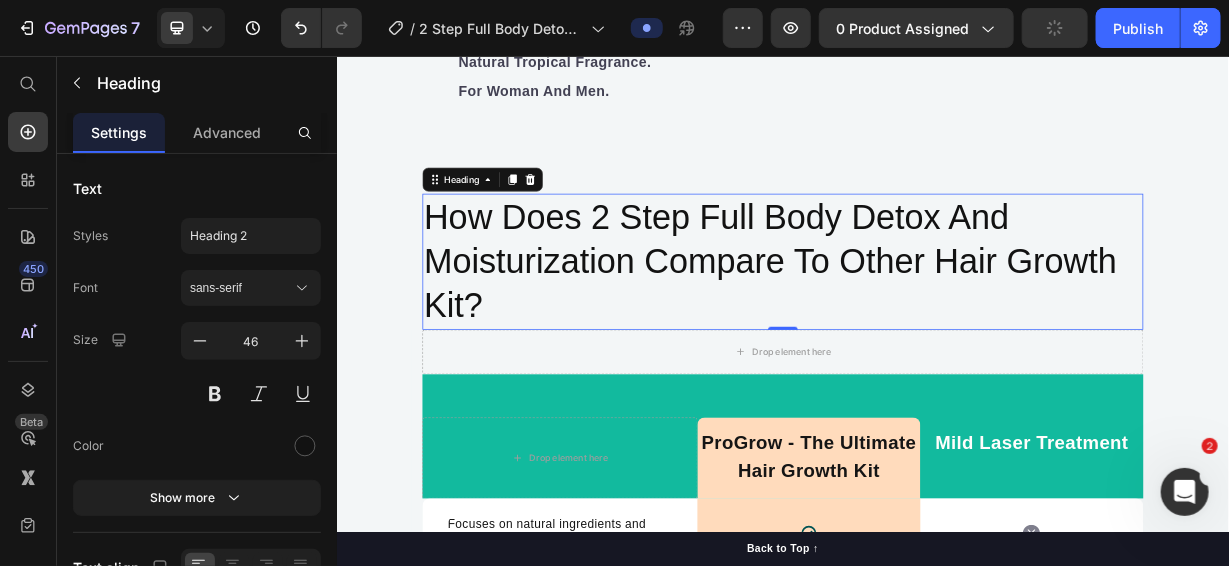 scroll, scrollTop: 8200, scrollLeft: 0, axis: vertical 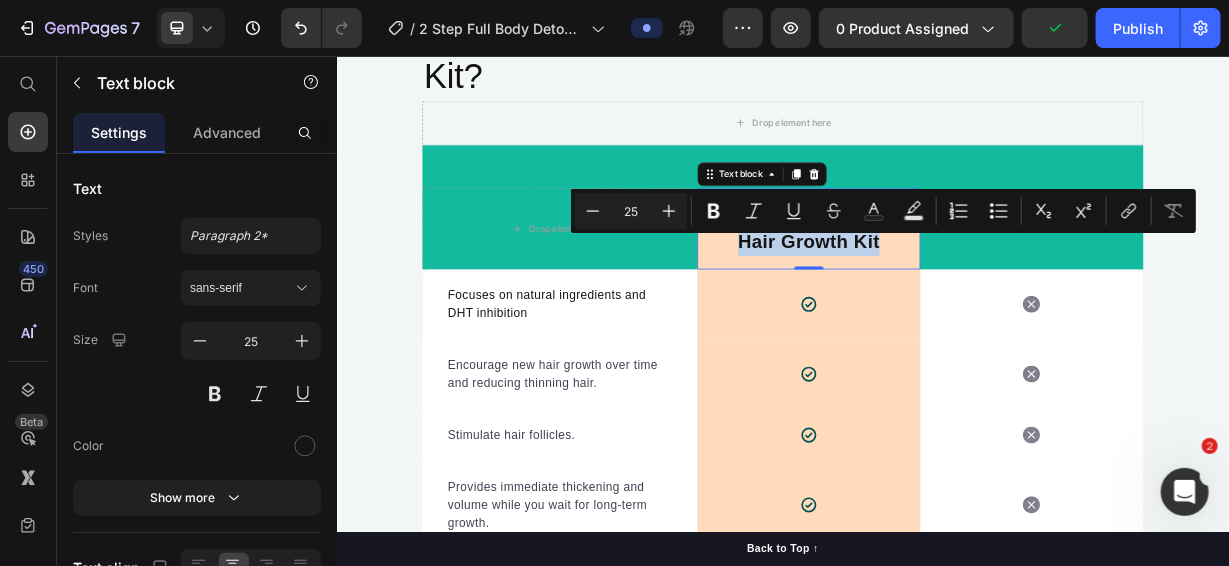 drag, startPoint x: 1065, startPoint y: 344, endPoint x: 822, endPoint y: 304, distance: 246.27017 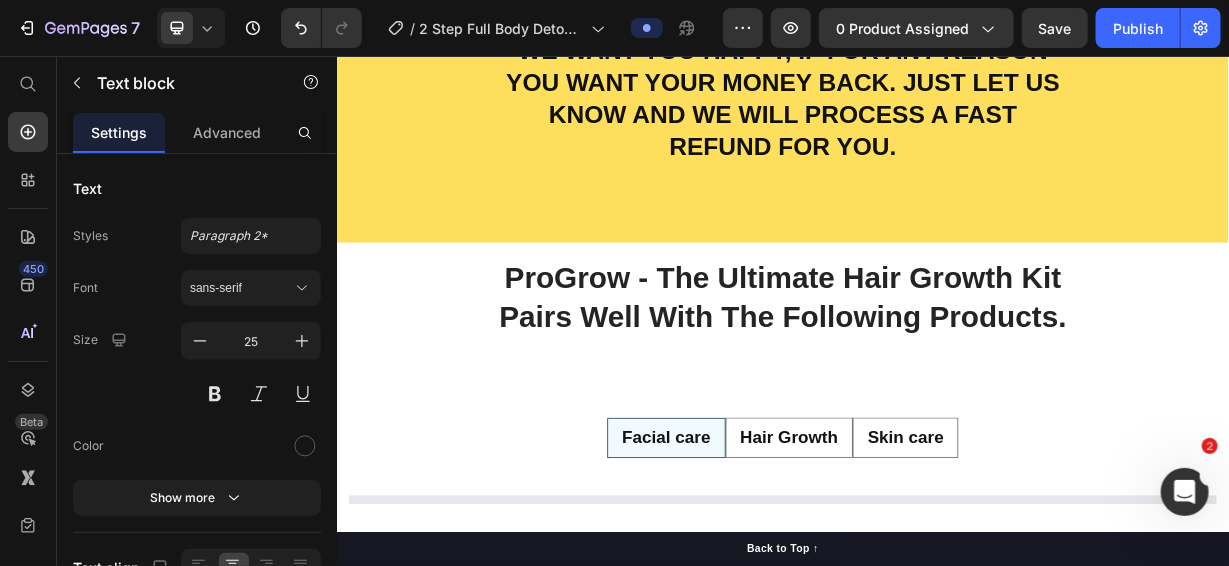 scroll, scrollTop: 12400, scrollLeft: 0, axis: vertical 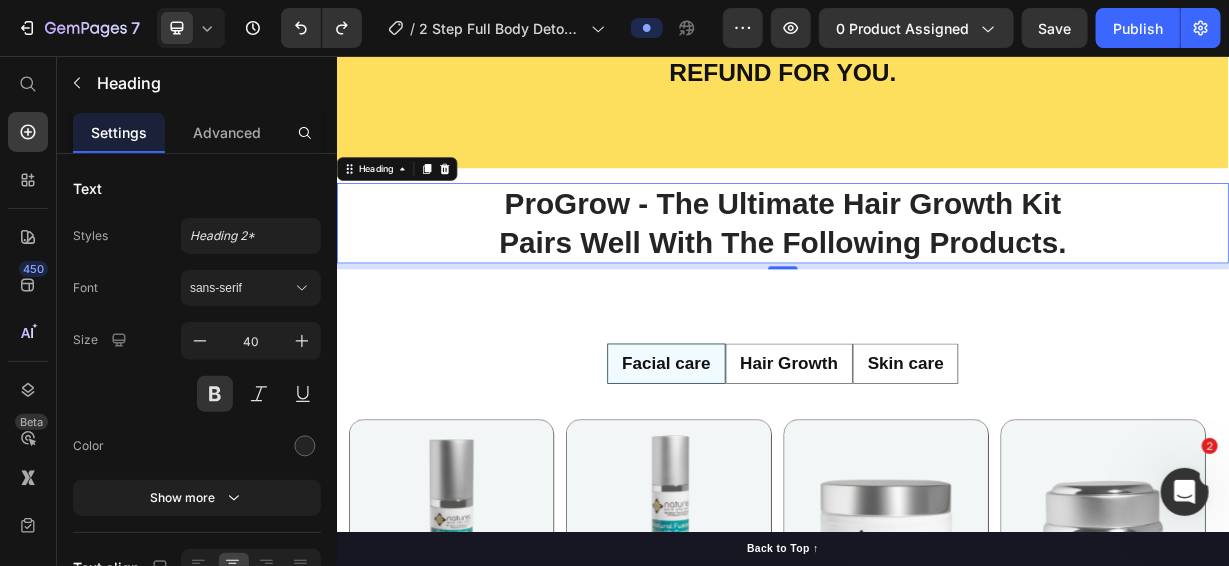 click on "ProGrow - The Ultimate Hair Growth Kit Pairs Well With The Following Products." at bounding box center (936, 280) 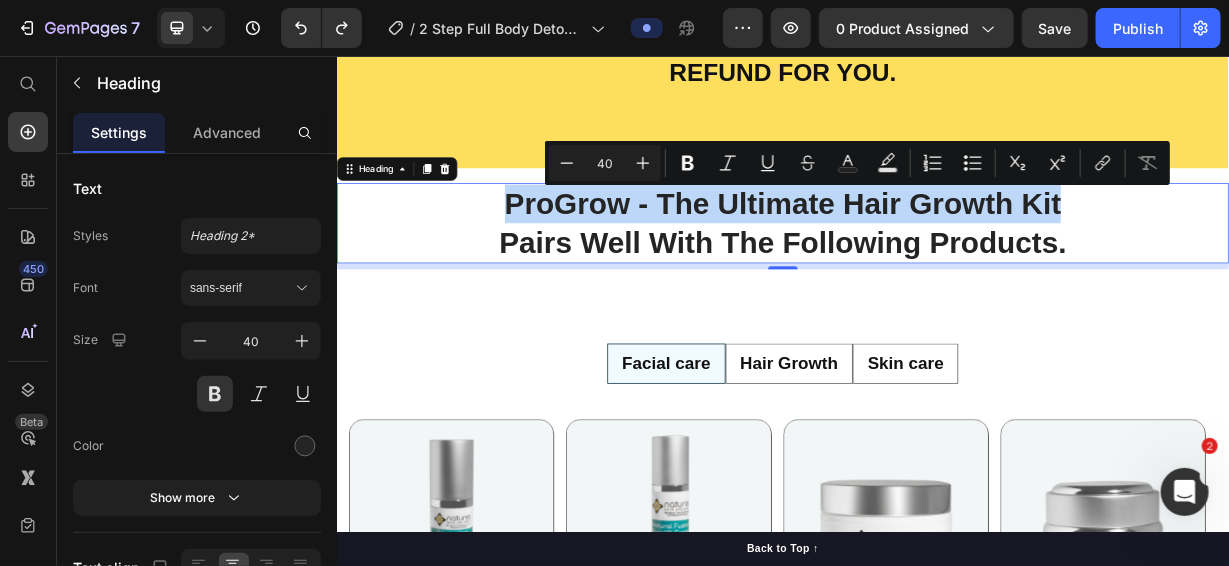 drag, startPoint x: 547, startPoint y: 250, endPoint x: 1315, endPoint y: 248, distance: 768.0026 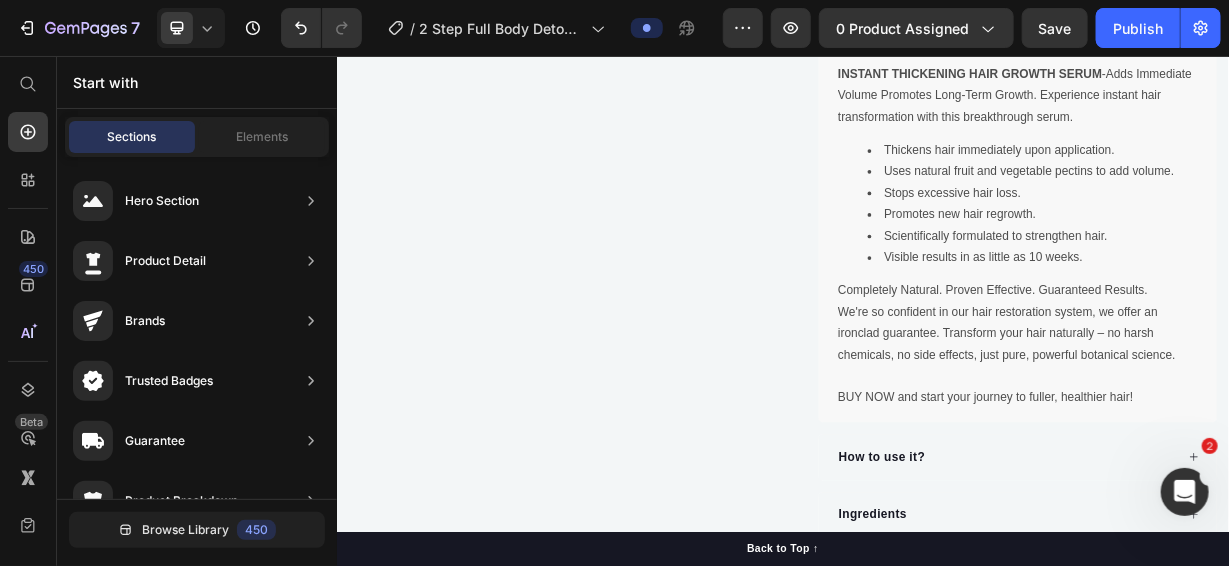 scroll, scrollTop: 0, scrollLeft: 0, axis: both 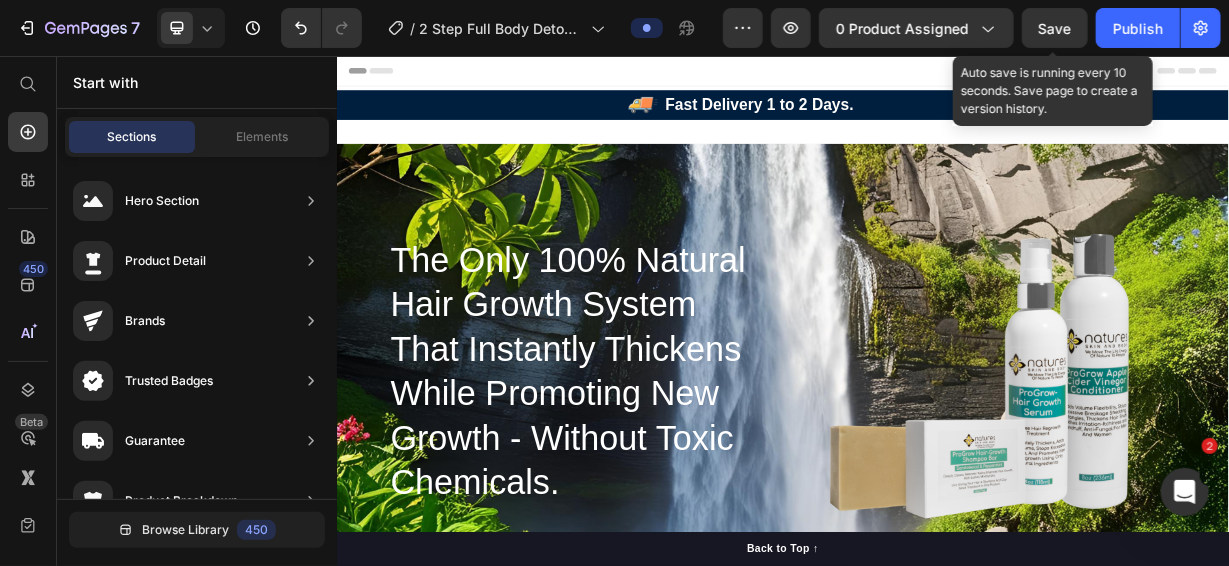 click on "Save" at bounding box center (1055, 28) 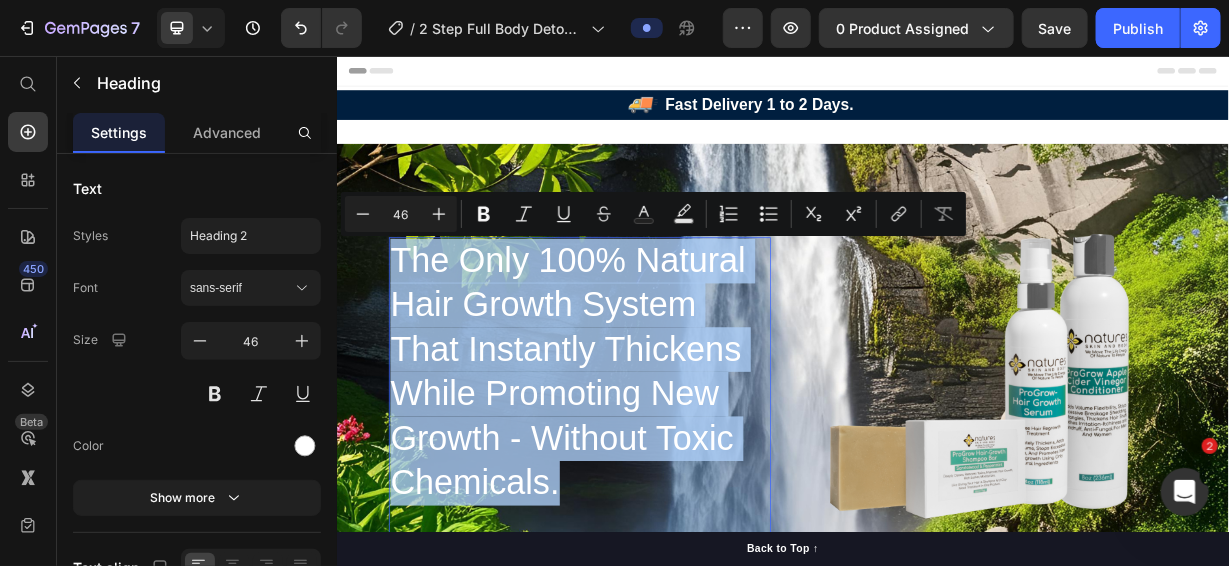 drag, startPoint x: 642, startPoint y: 638, endPoint x: 409, endPoint y: 344, distance: 375.1333 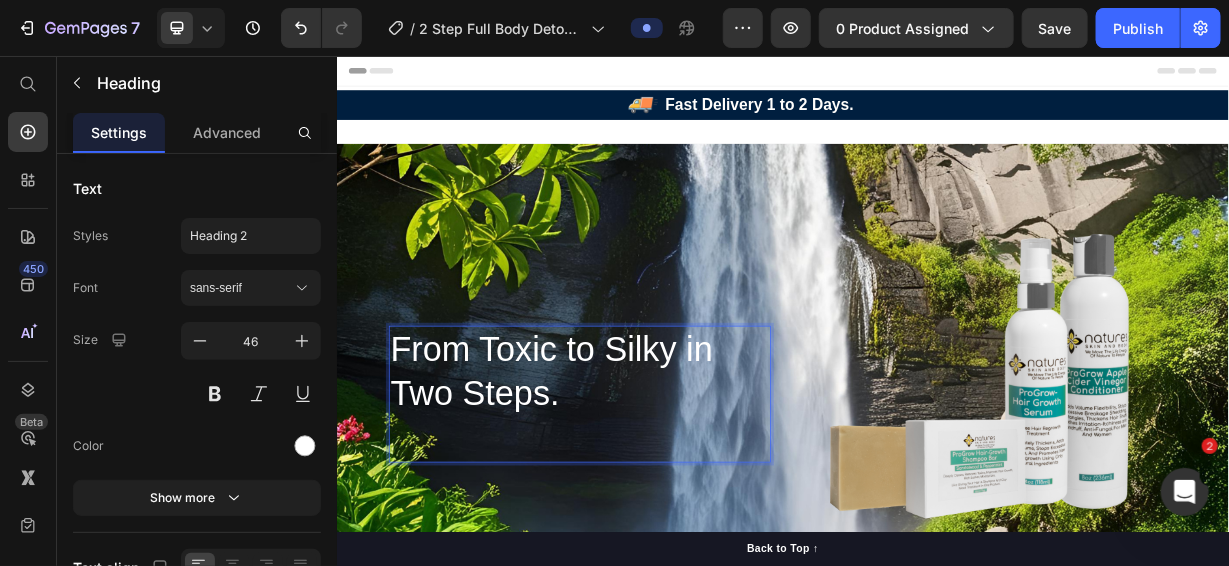 click on "From Toxic to Silky in Two Steps." at bounding box center [663, 509] 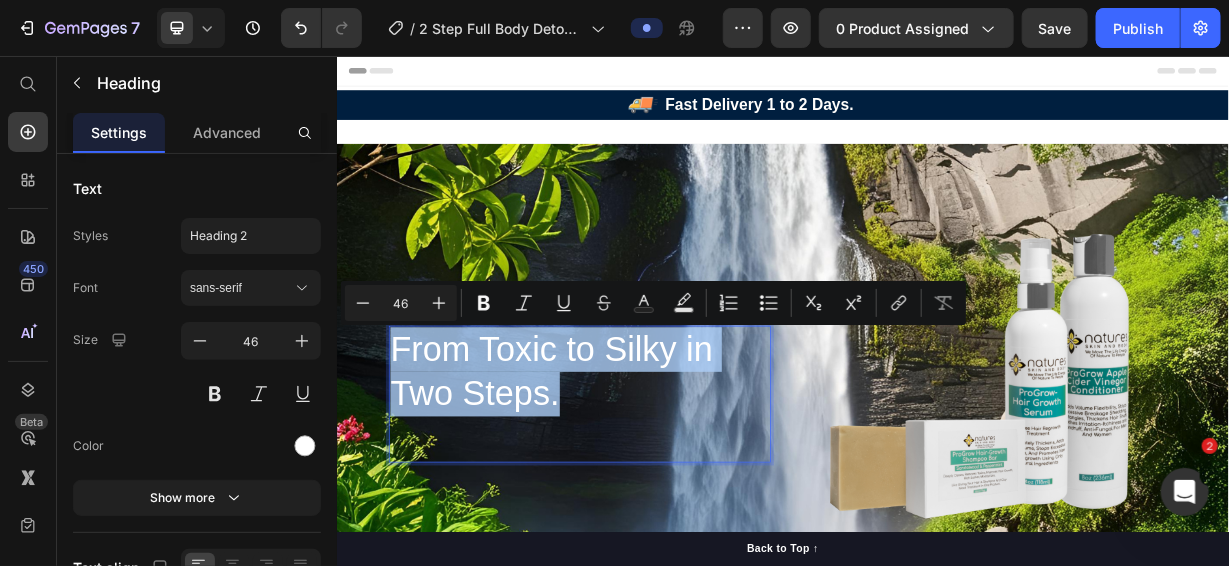 drag, startPoint x: 647, startPoint y: 504, endPoint x: 417, endPoint y: 455, distance: 235.16165 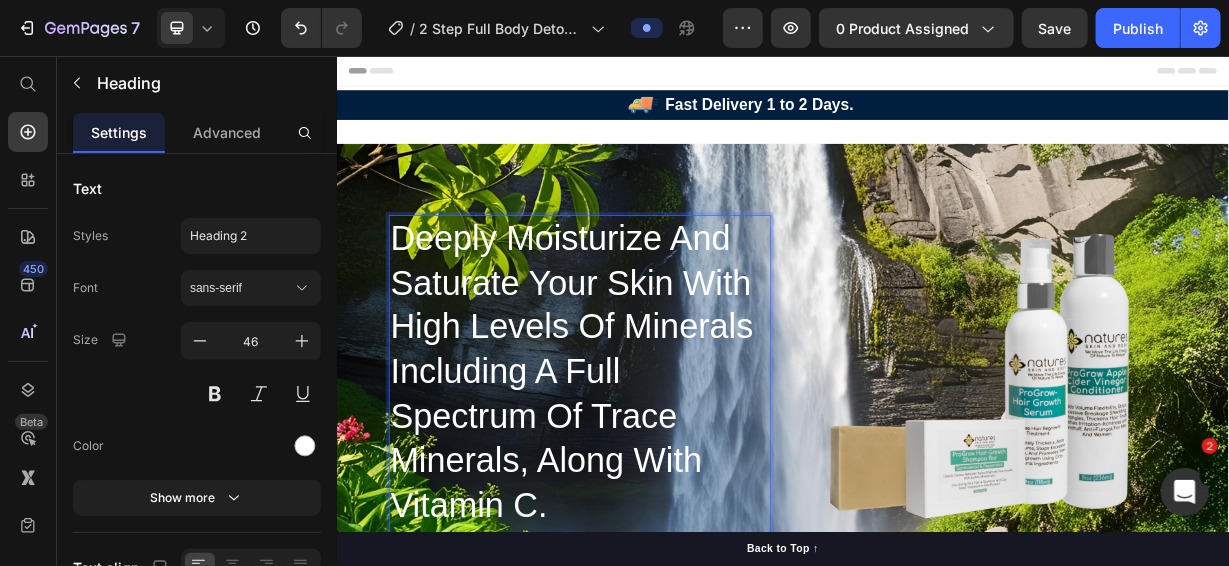 click on "Deeply Moisturize And Saturate Your Skin With High Levels Of Minerals Including A Full Spectrum Of Trace Minerals, Along With Vitamin C." at bounding box center [663, 510] 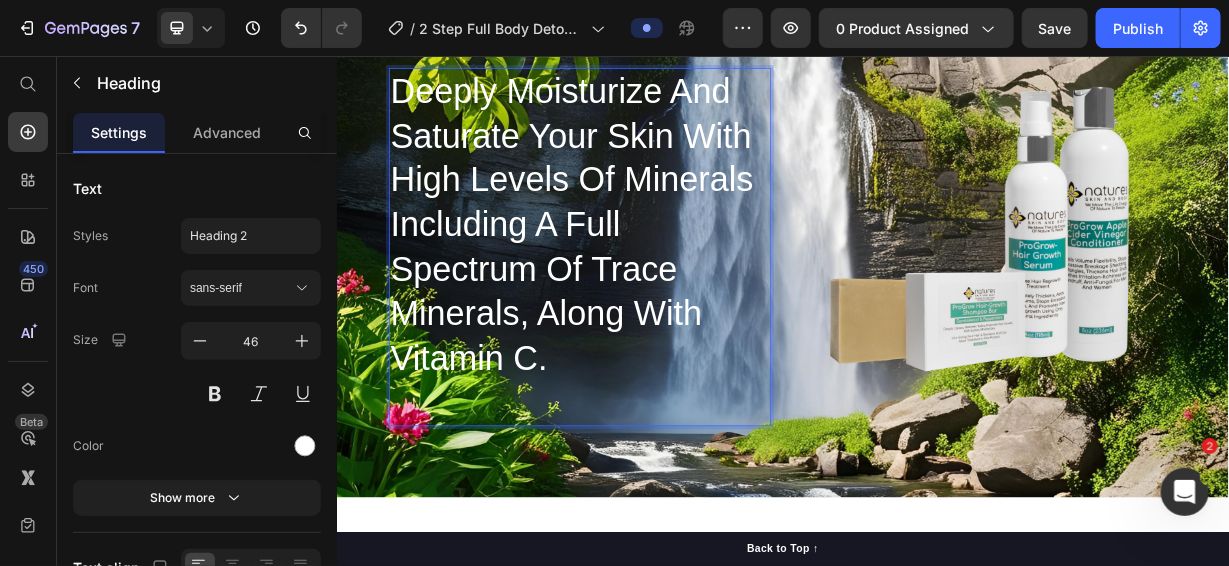 scroll, scrollTop: 200, scrollLeft: 0, axis: vertical 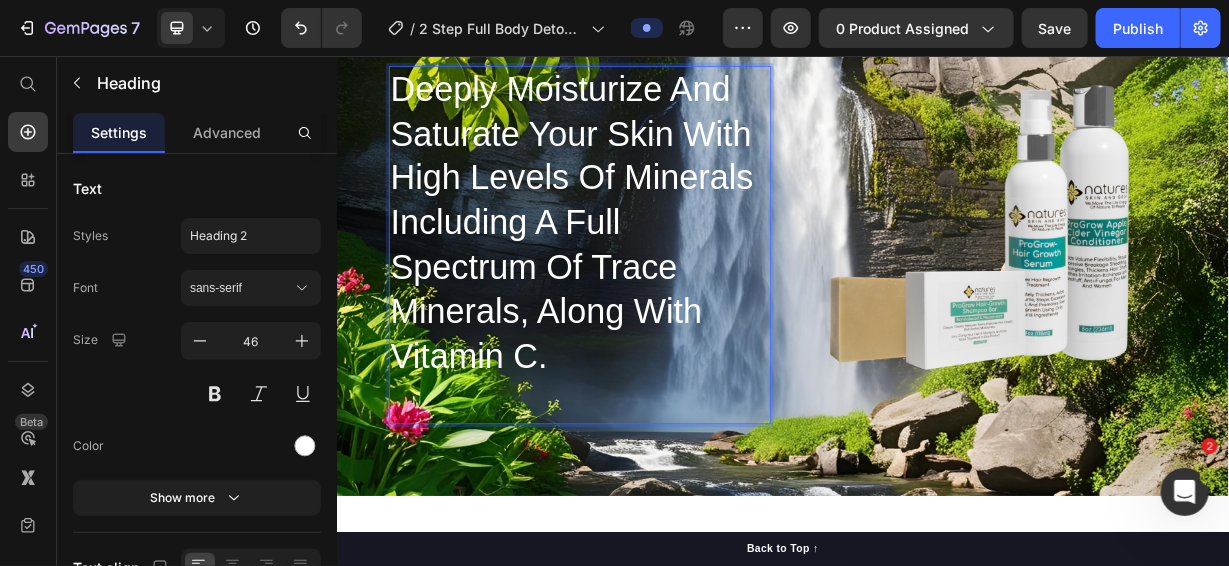 click on "Deeply Moisturize And Saturate Your Skin With High Levels Of Minerals Including A Full Spectrum Of Trace Minerals, Along With Vitamin C." at bounding box center [663, 310] 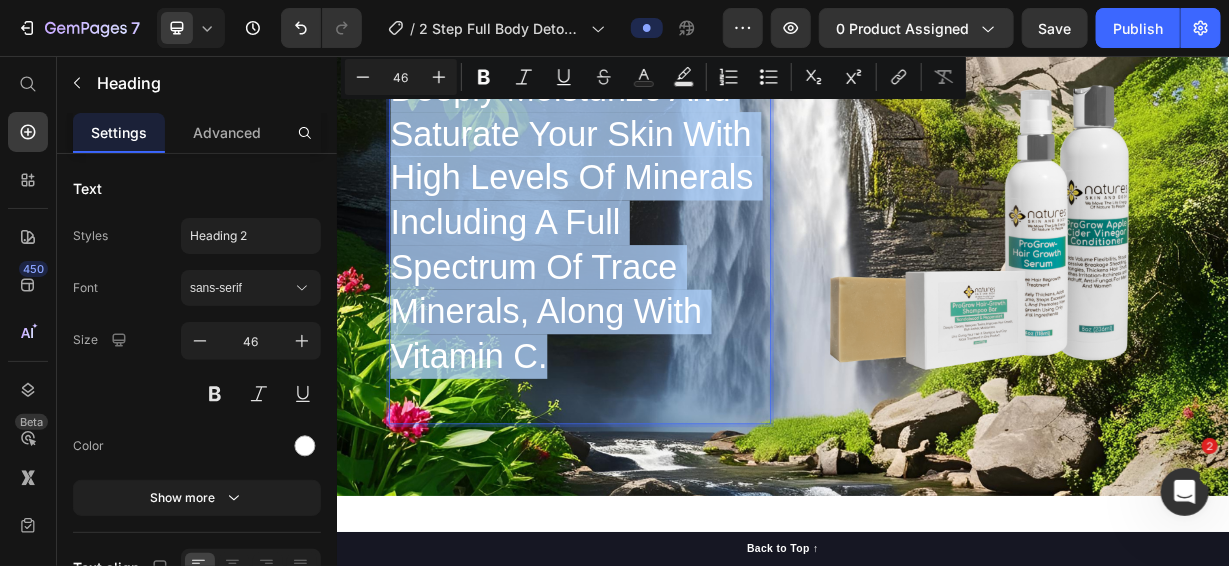 drag, startPoint x: 624, startPoint y: 453, endPoint x: 415, endPoint y: 123, distance: 390.61618 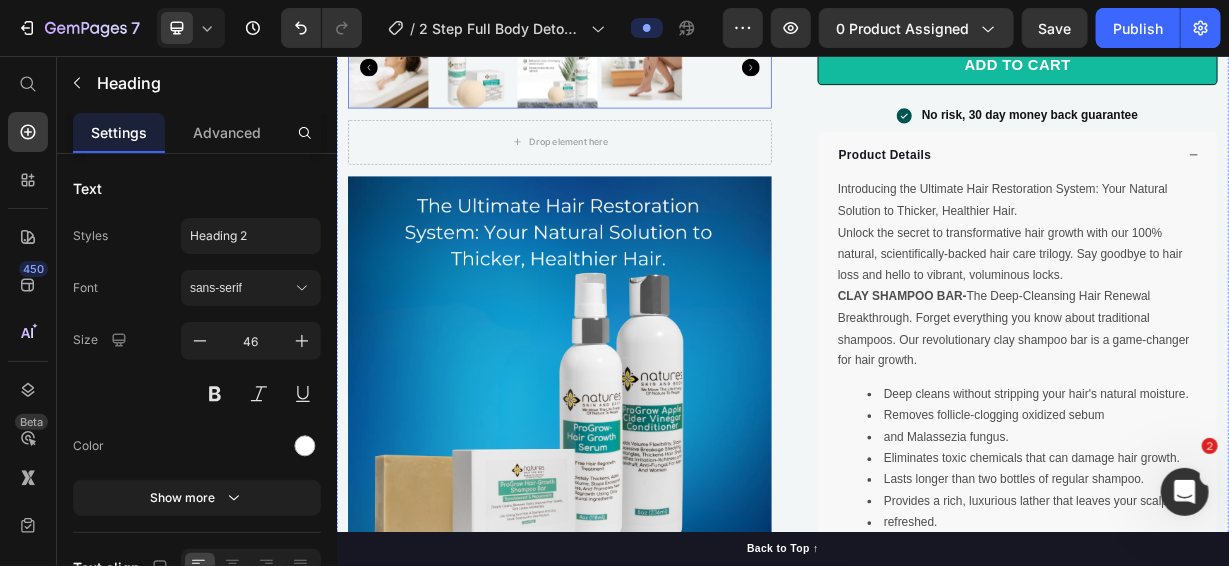 scroll, scrollTop: 1500, scrollLeft: 0, axis: vertical 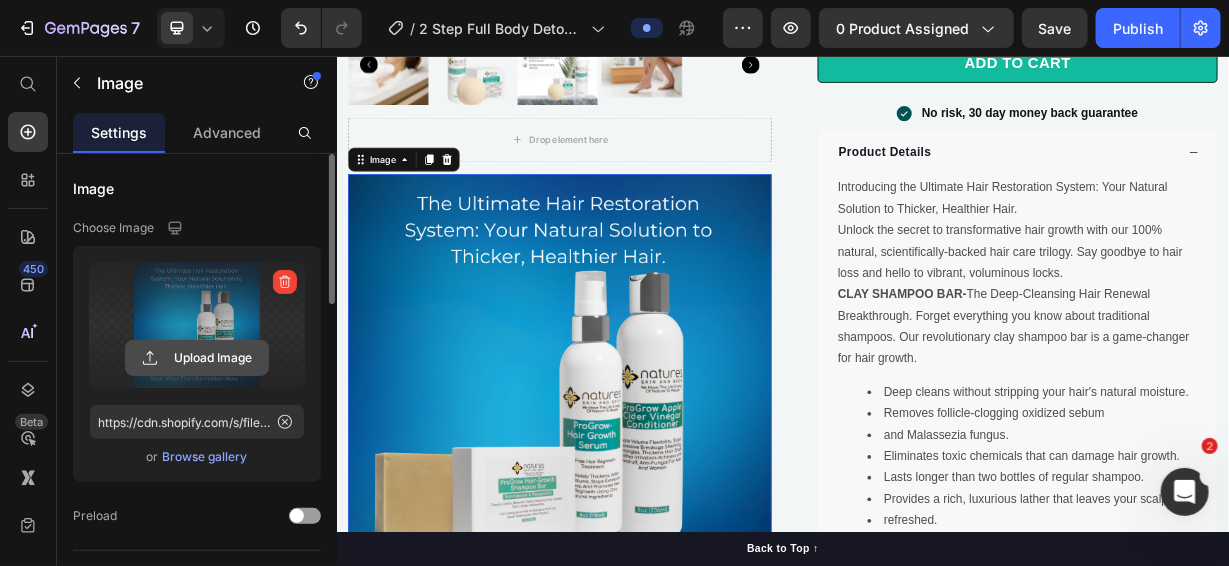 click 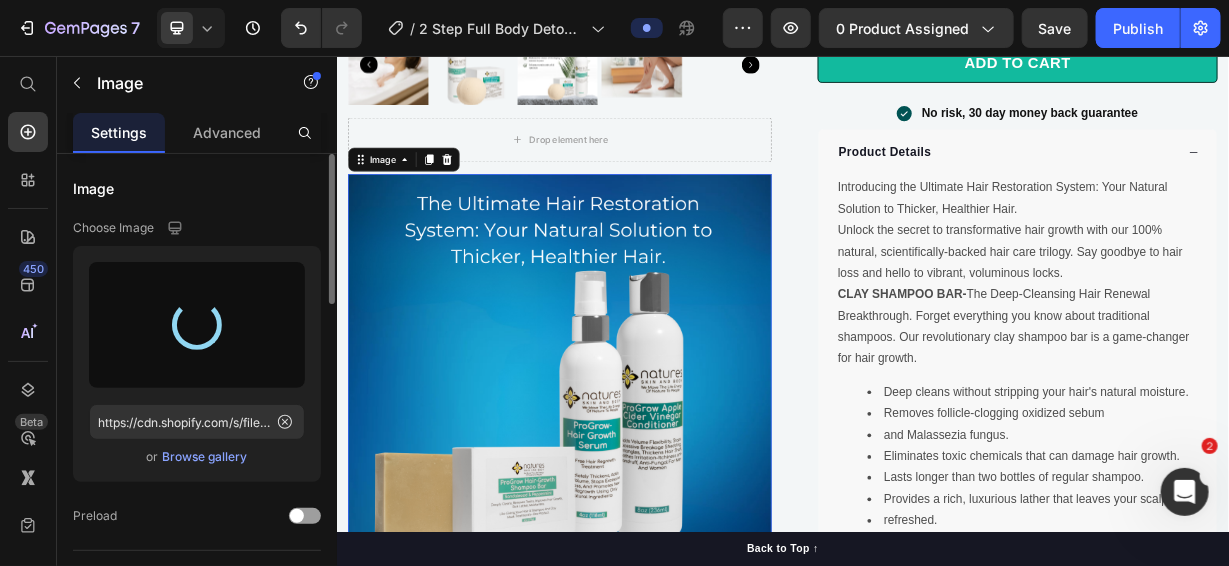 type on "https://cdn.shopify.com/s/files/1/1097/2858/files/gempages_554715468074583280-25cb884d-9612-4b84-8475-acc63b2787e5.png" 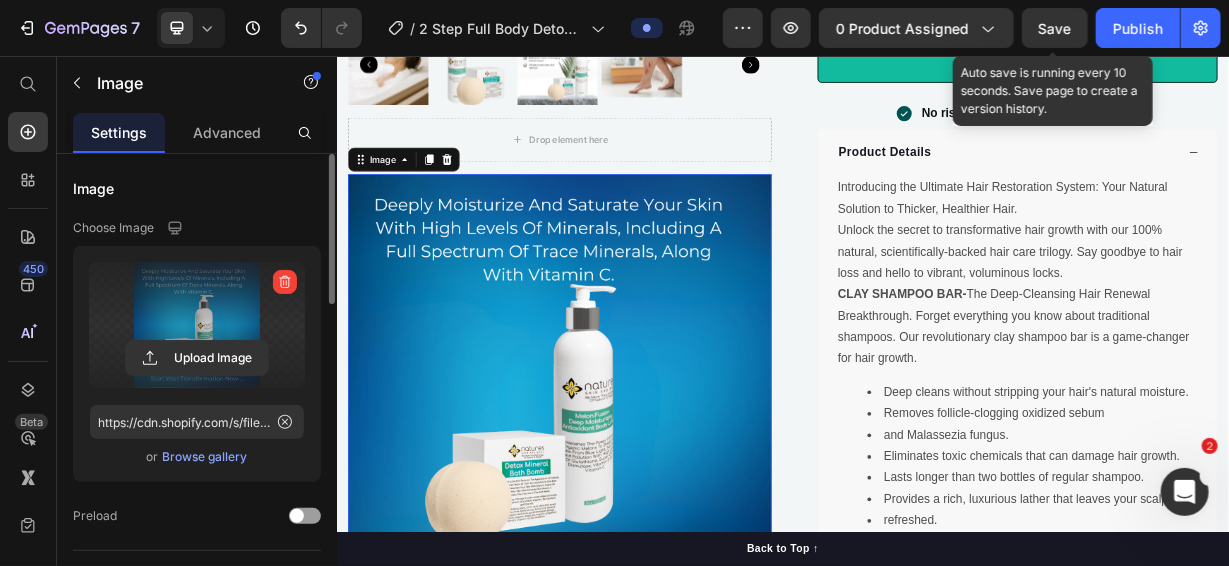 drag, startPoint x: 1067, startPoint y: 25, endPoint x: 856, endPoint y: 8, distance: 211.68373 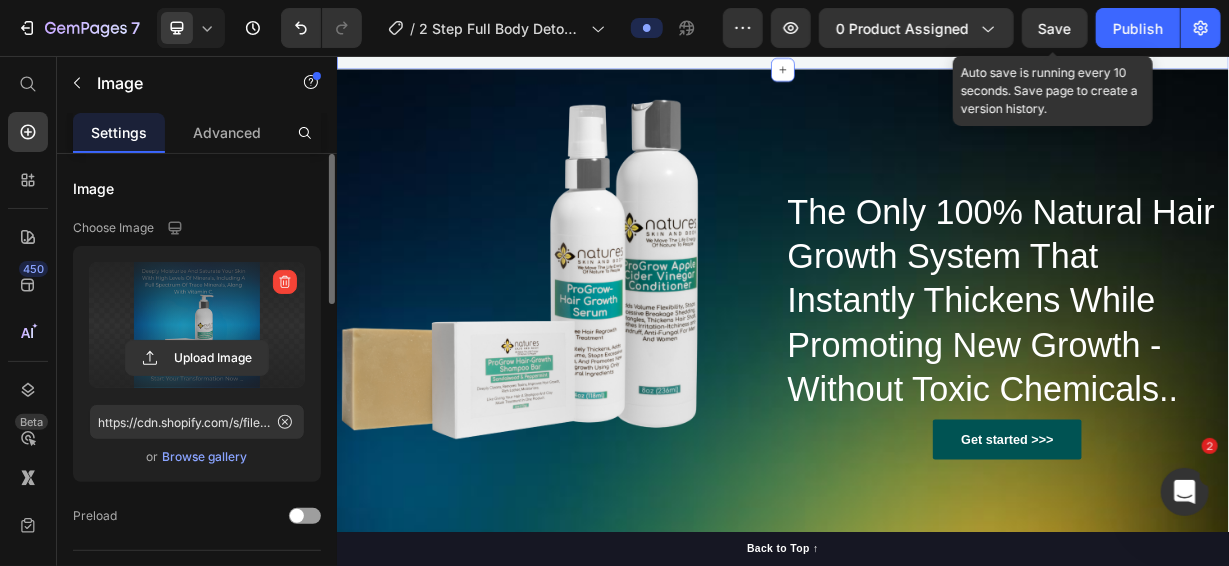 scroll, scrollTop: 11100, scrollLeft: 0, axis: vertical 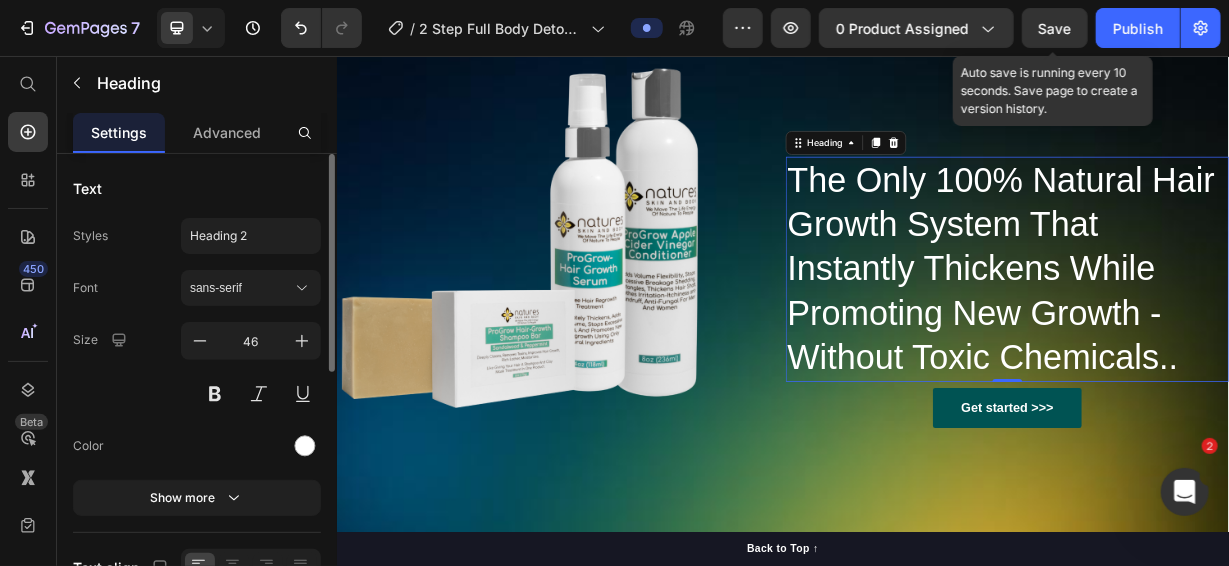 click on "The Only 100% Natural Hair Growth System That Instantly Thickens While Promoting New Growth - Without Toxic Chemicals.." at bounding box center [1238, 342] 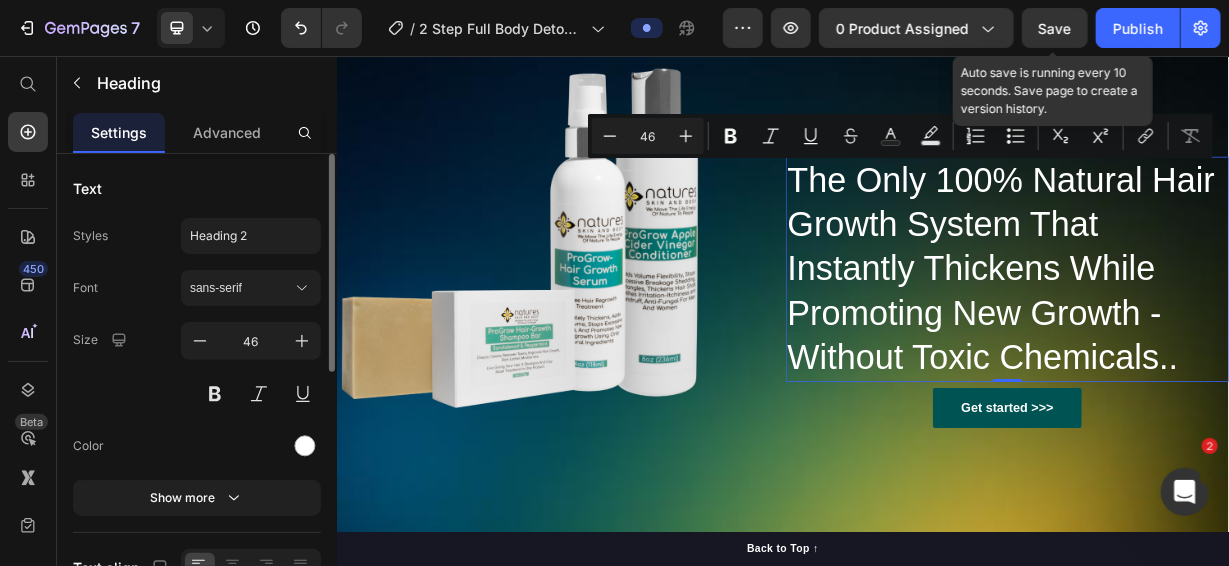 drag, startPoint x: 1470, startPoint y: 464, endPoint x: 945, endPoint y: 228, distance: 575.6049 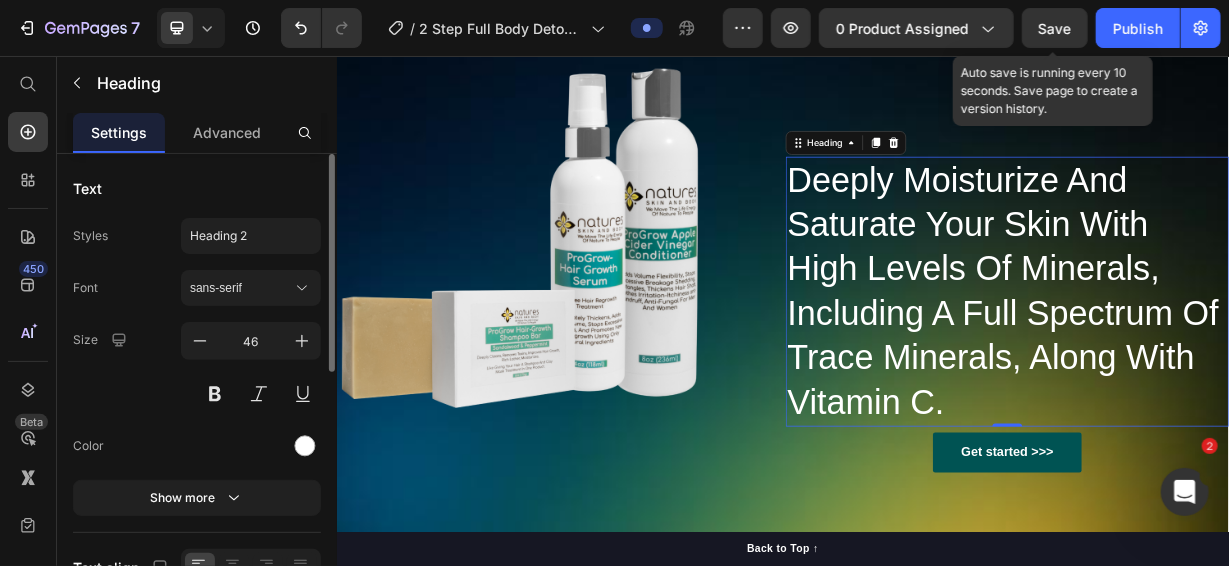click on "Save" at bounding box center [1055, 28] 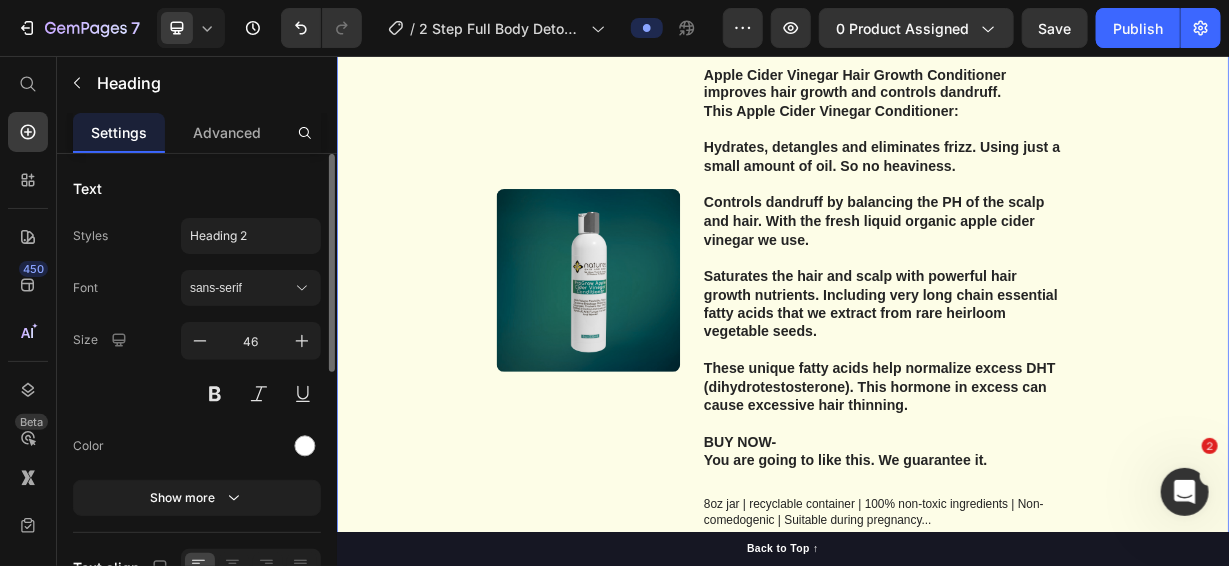 scroll, scrollTop: 6400, scrollLeft: 0, axis: vertical 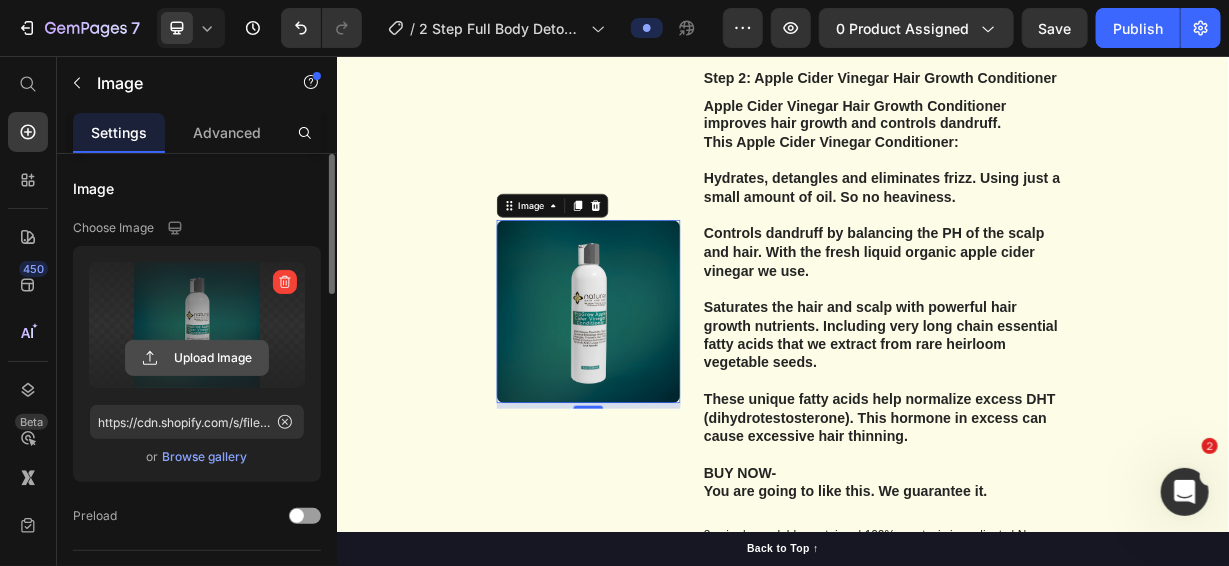 click 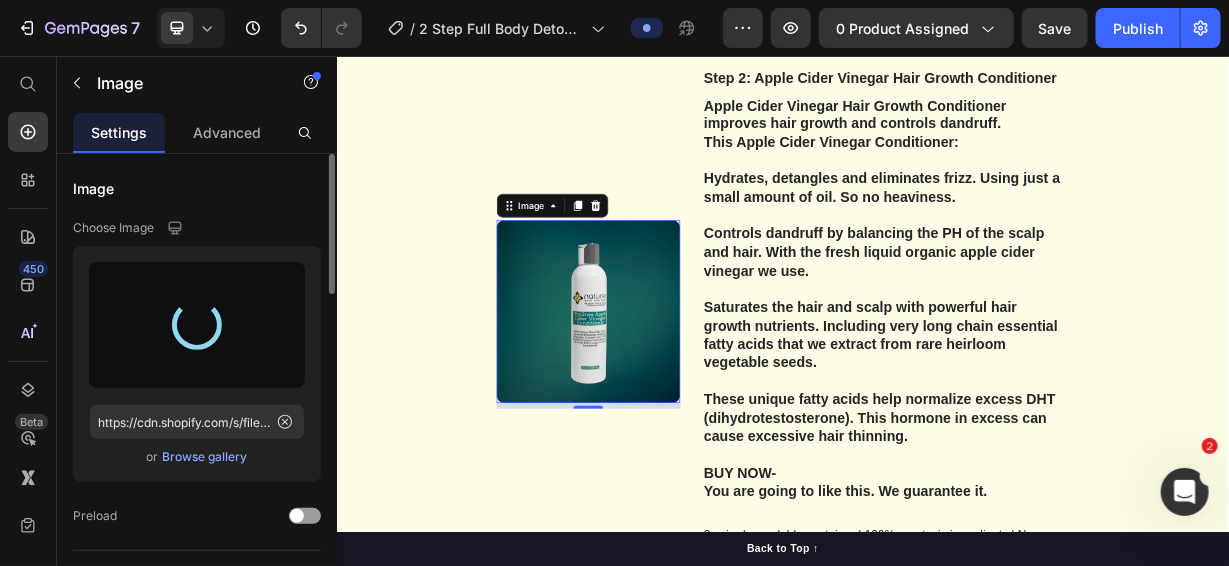 type on "https://cdn.shopify.com/s/files/1/1097/2858/files/gempages_554715468074583280-ba0cd57d-6a7f-420d-b984-8a2066a2b447.png" 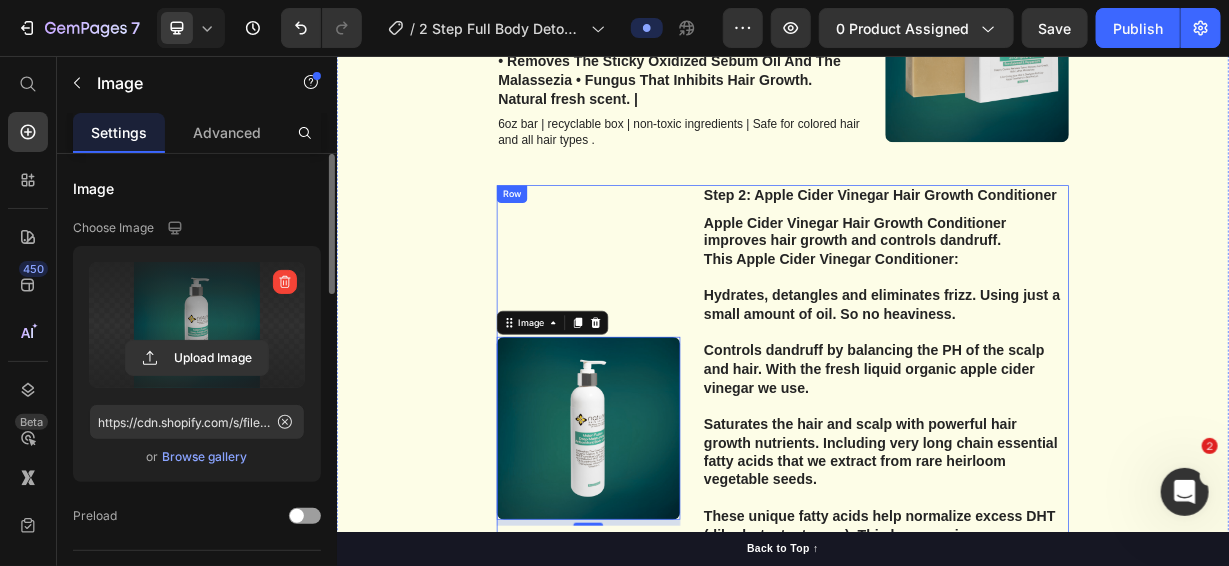 scroll, scrollTop: 6099, scrollLeft: 0, axis: vertical 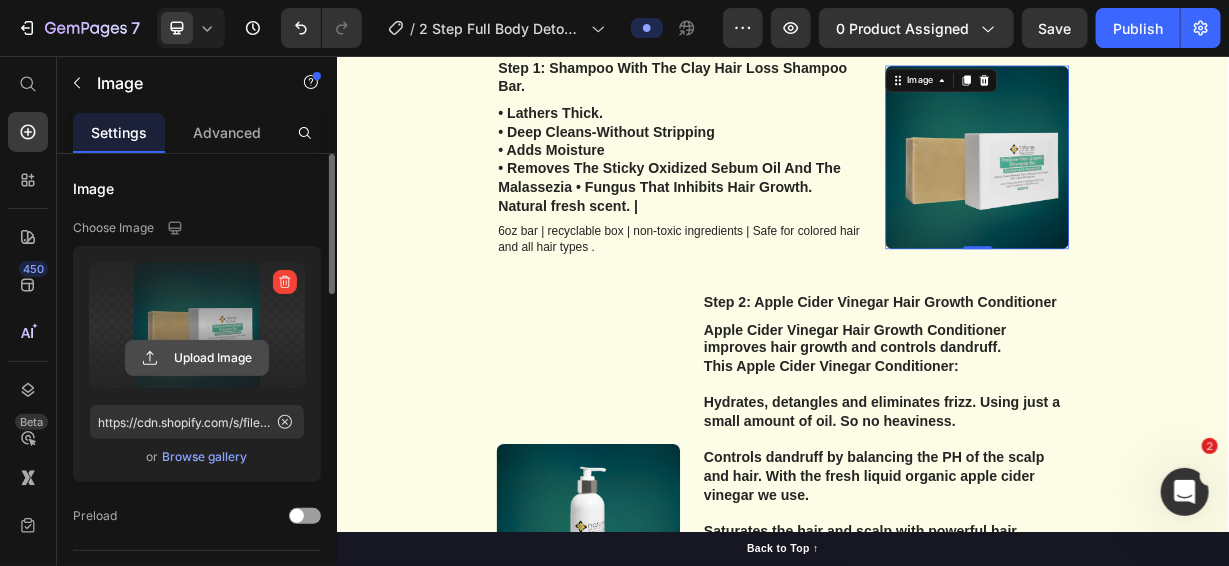 click 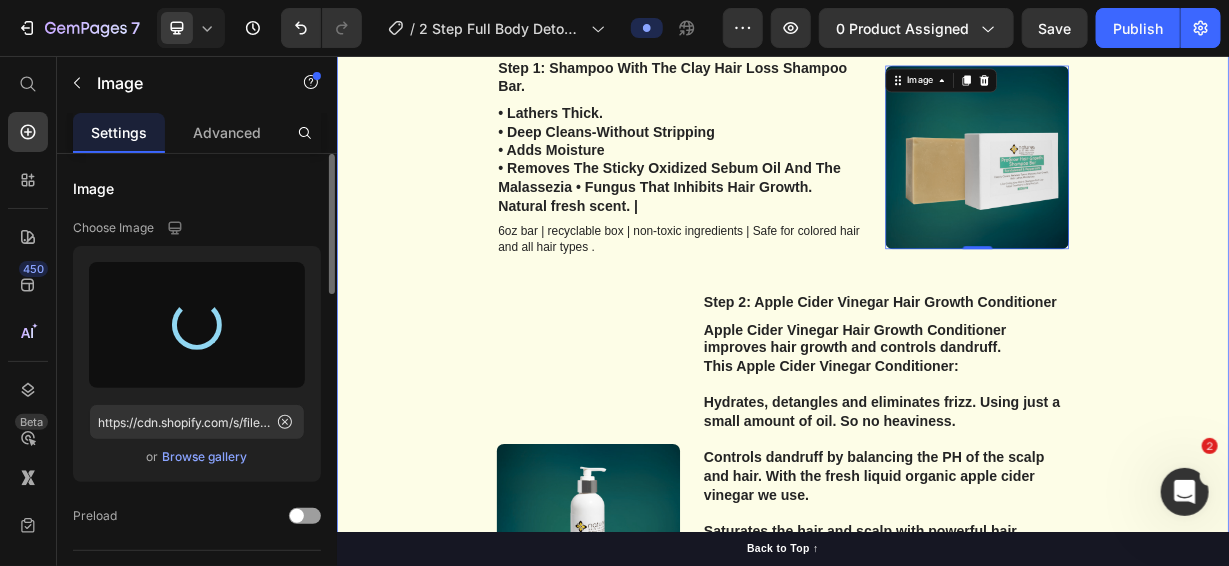 type on "https://cdn.shopify.com/s/files/1/1097/2858/files/gempages_554715468074583280-483ef66c-6705-424e-9d7f-746cfee1f2a0.png" 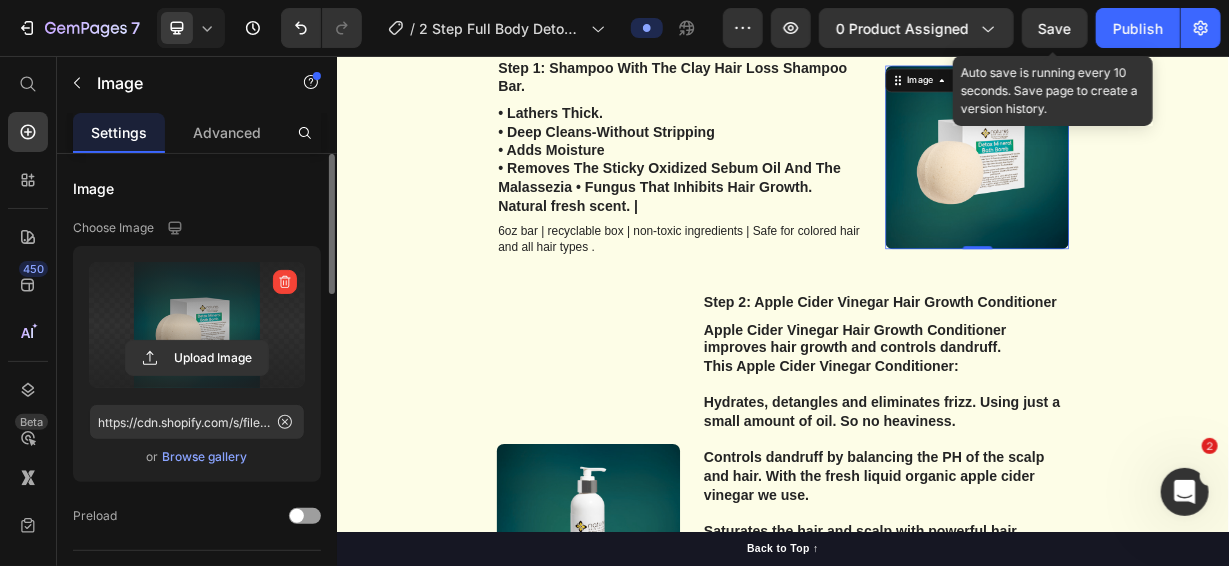 click on "Save" at bounding box center (1055, 28) 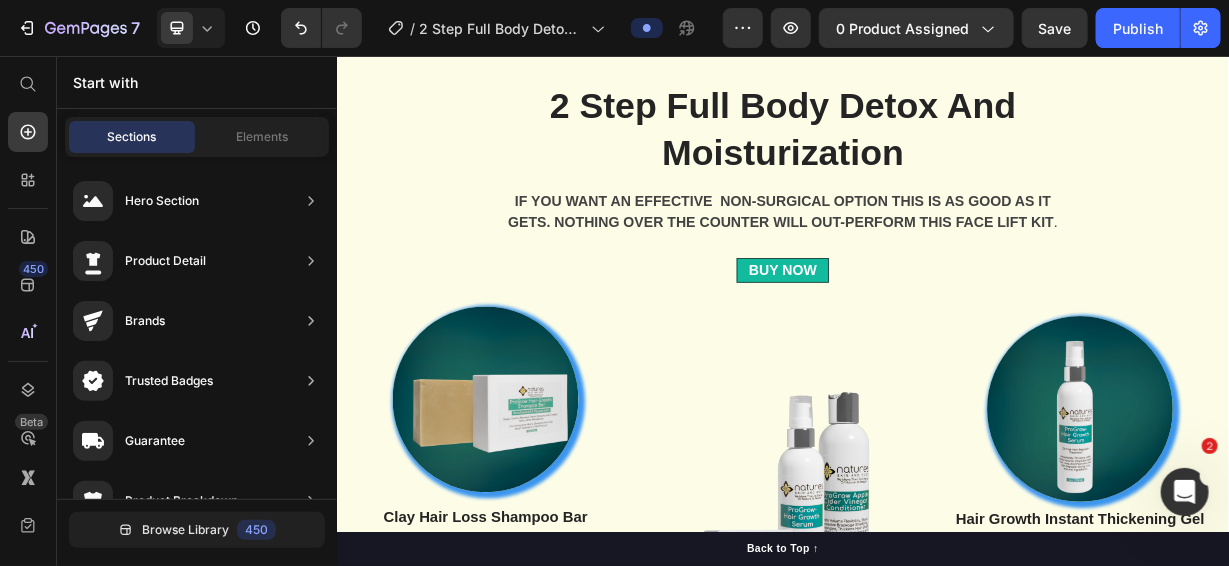 scroll, scrollTop: 3202, scrollLeft: 0, axis: vertical 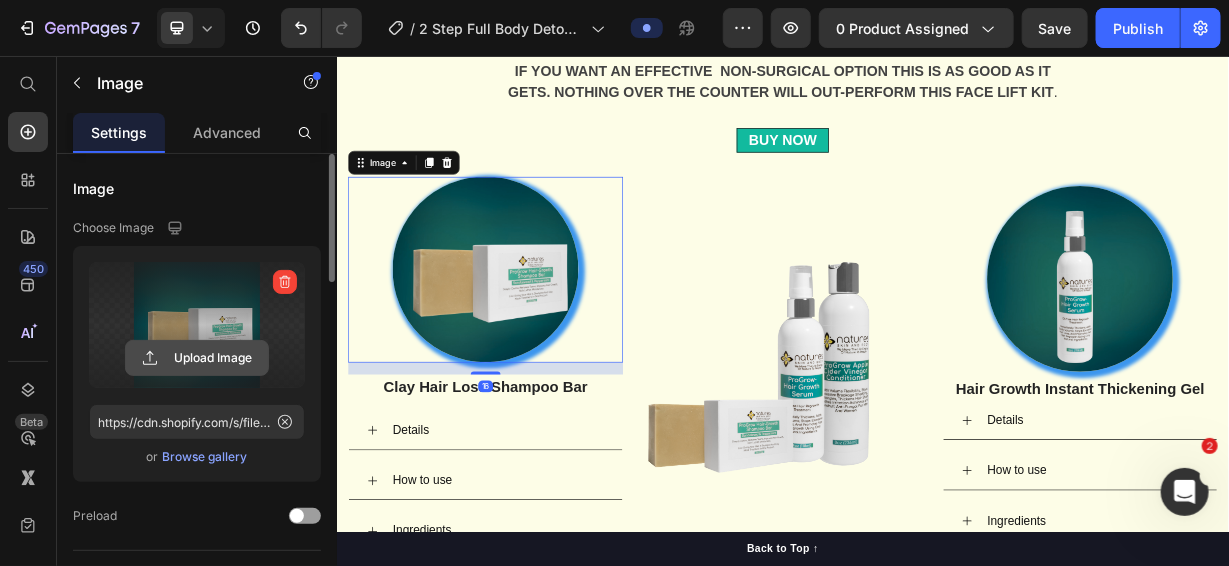click 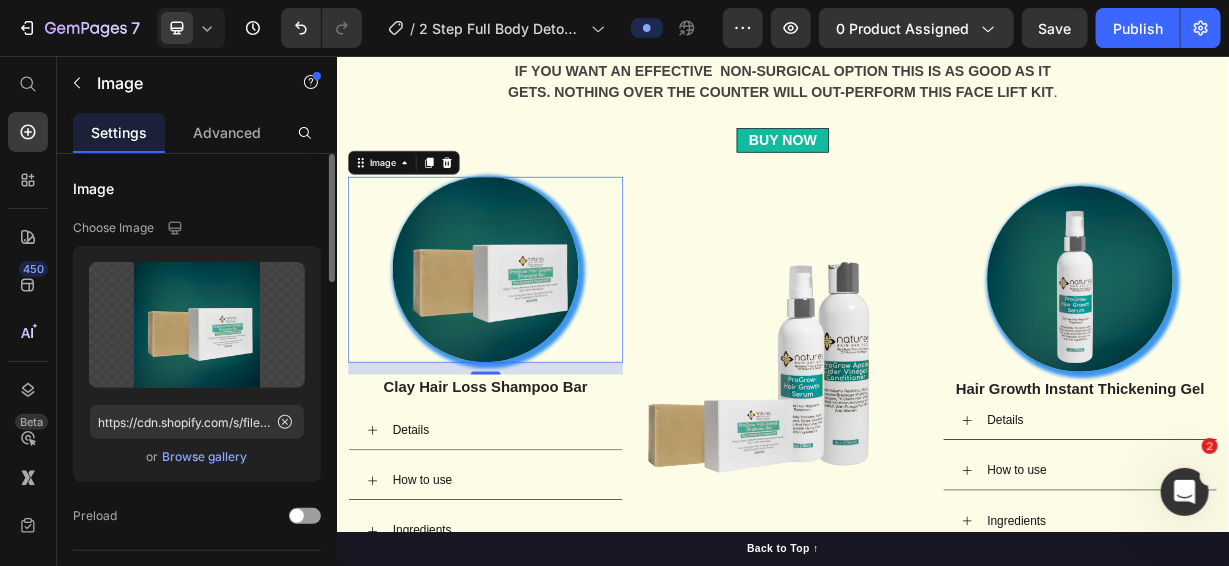 click on "Browse gallery" at bounding box center [205, 457] 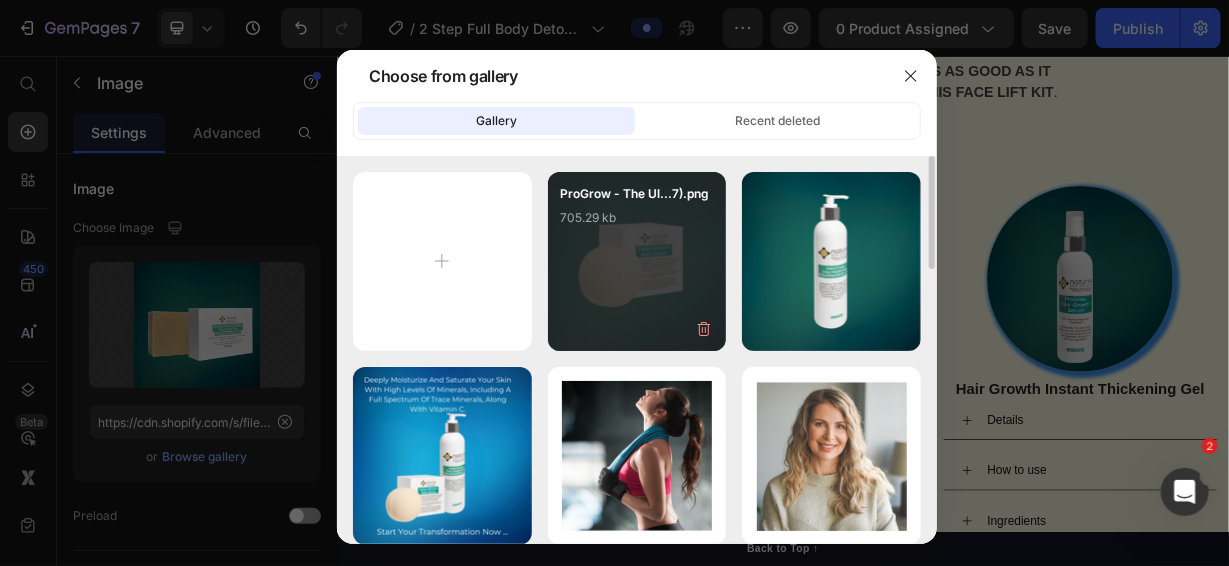 click on "ProGrow - The Ul...7).png 705.29 kb" at bounding box center (637, 261) 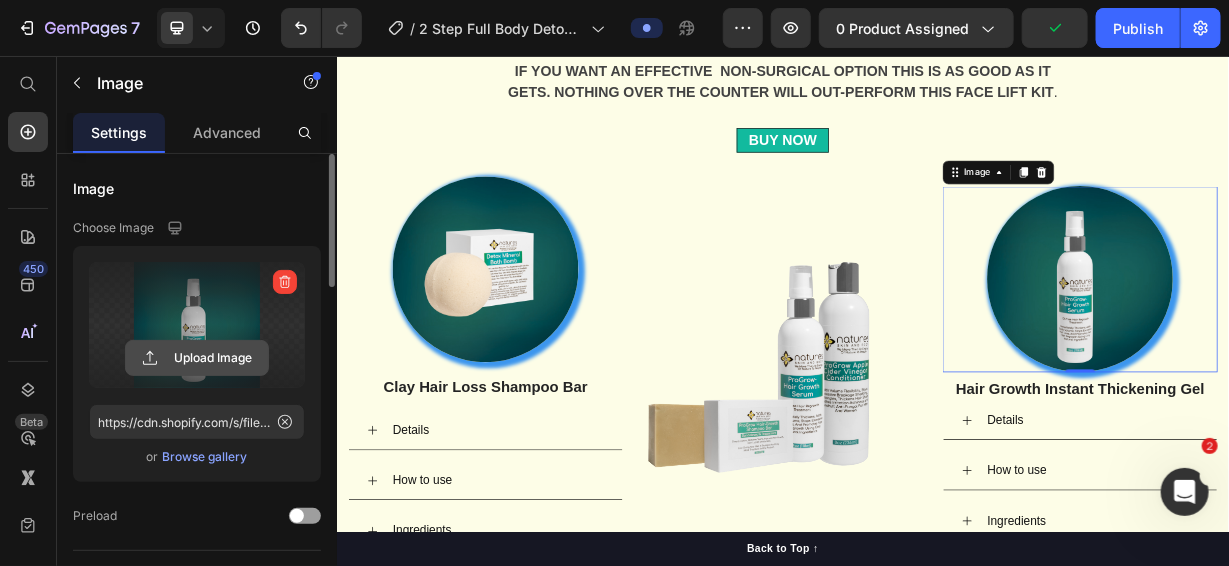click 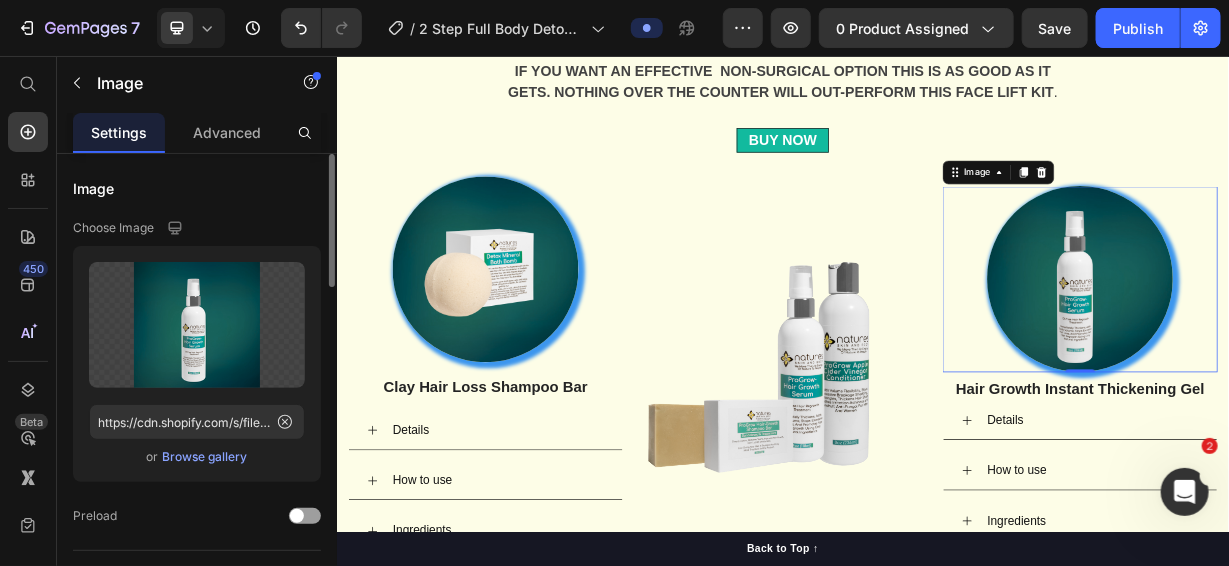 click on "Browse gallery" at bounding box center [205, 457] 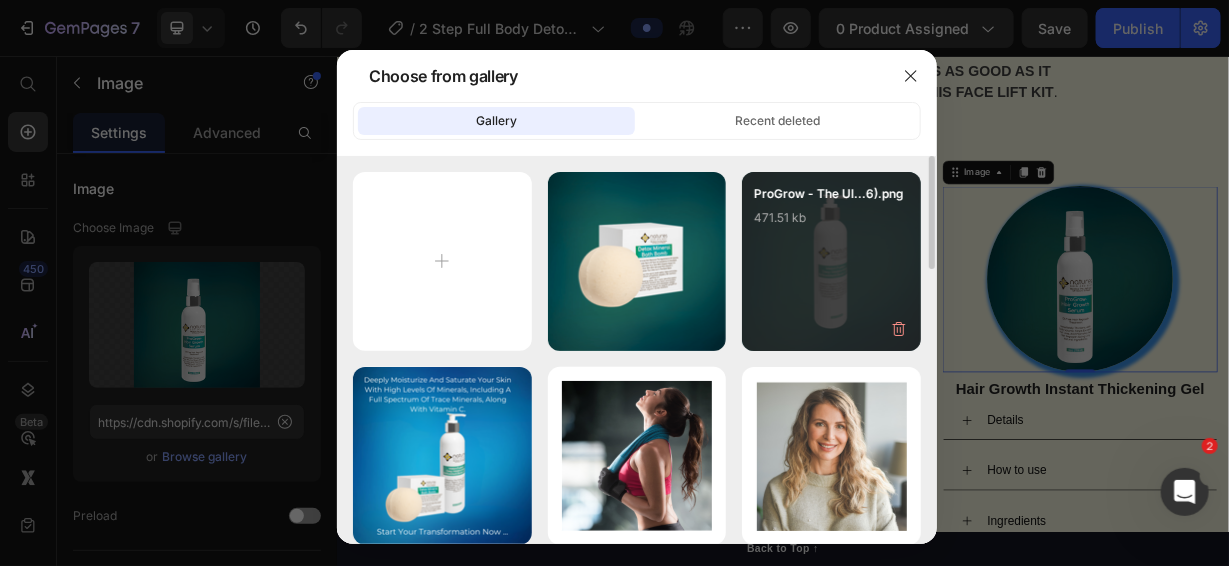 click on "[PRODUCT] - The Ul...6).png 471.51 kb" at bounding box center [831, 224] 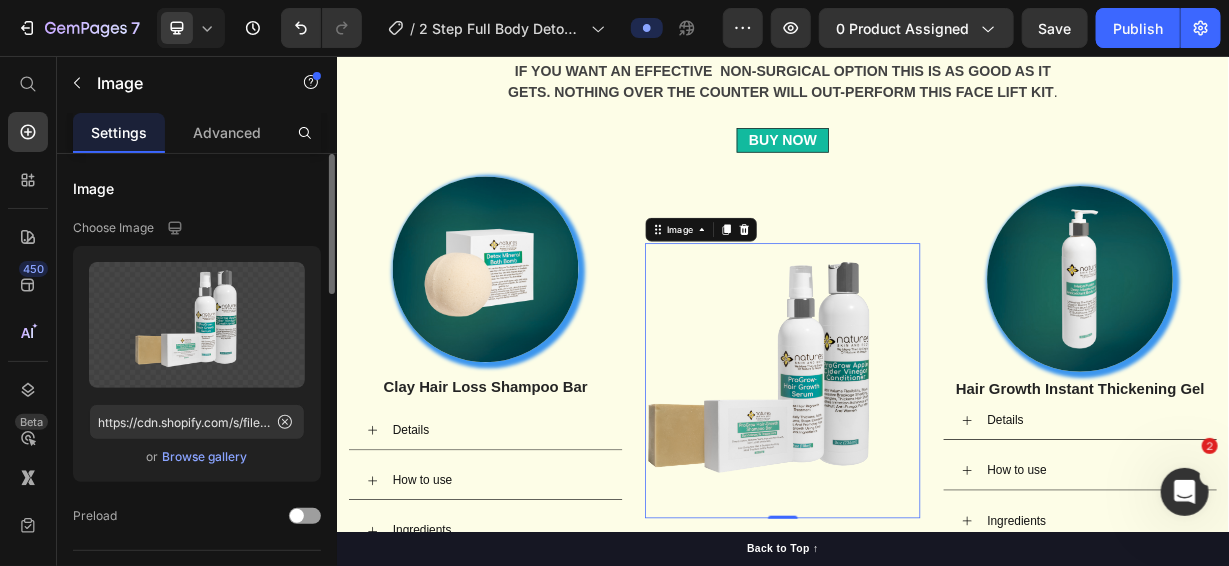 click on "Browse gallery" at bounding box center (205, 457) 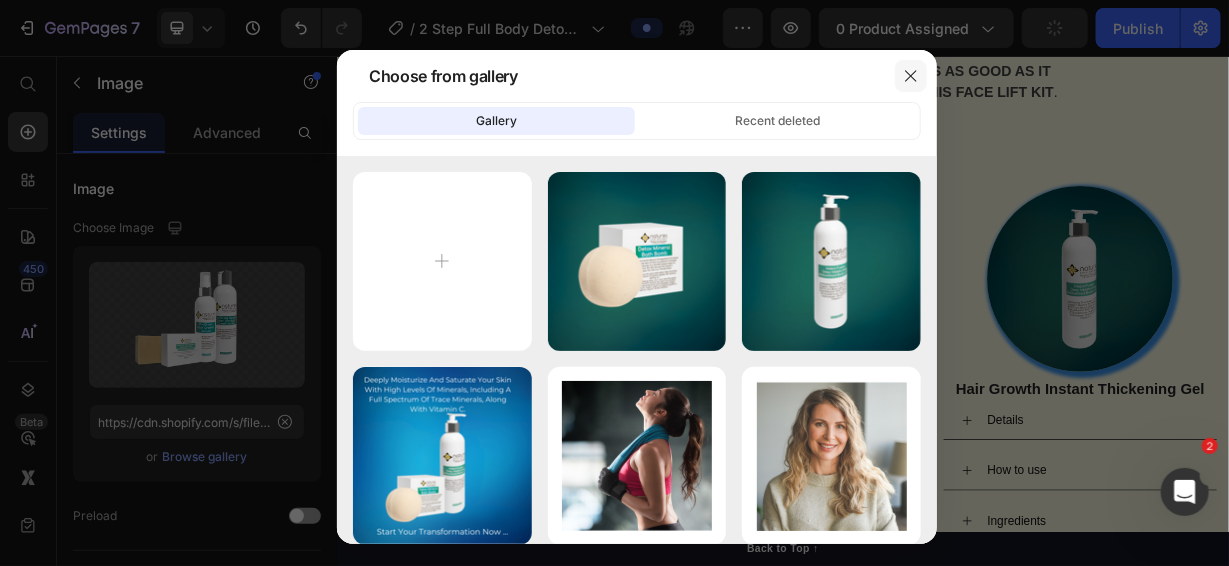click 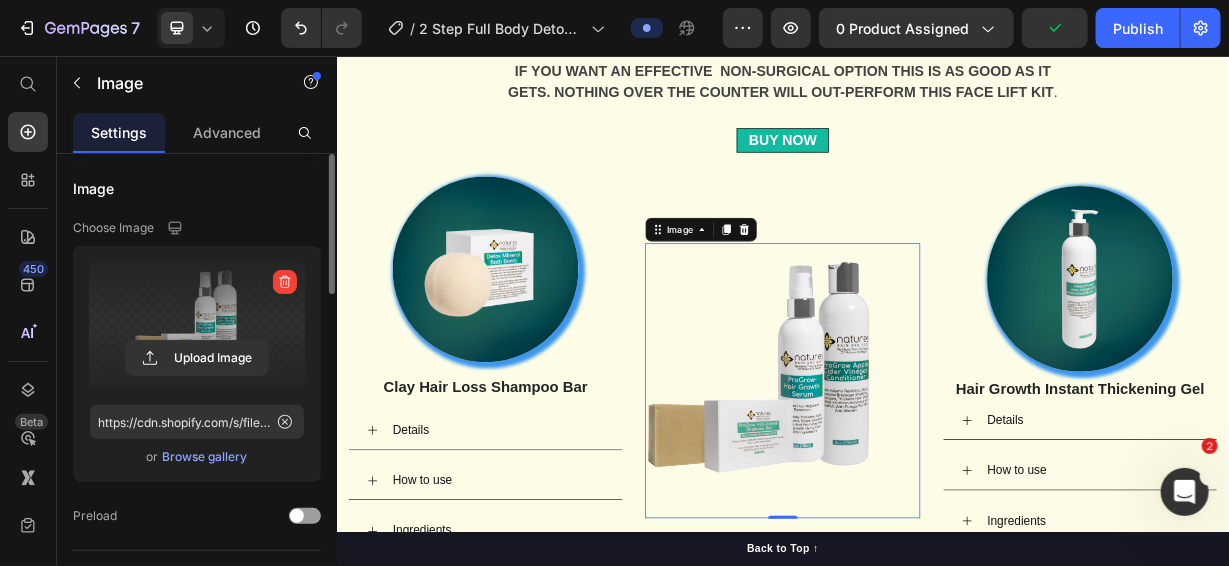 click at bounding box center (197, 325) 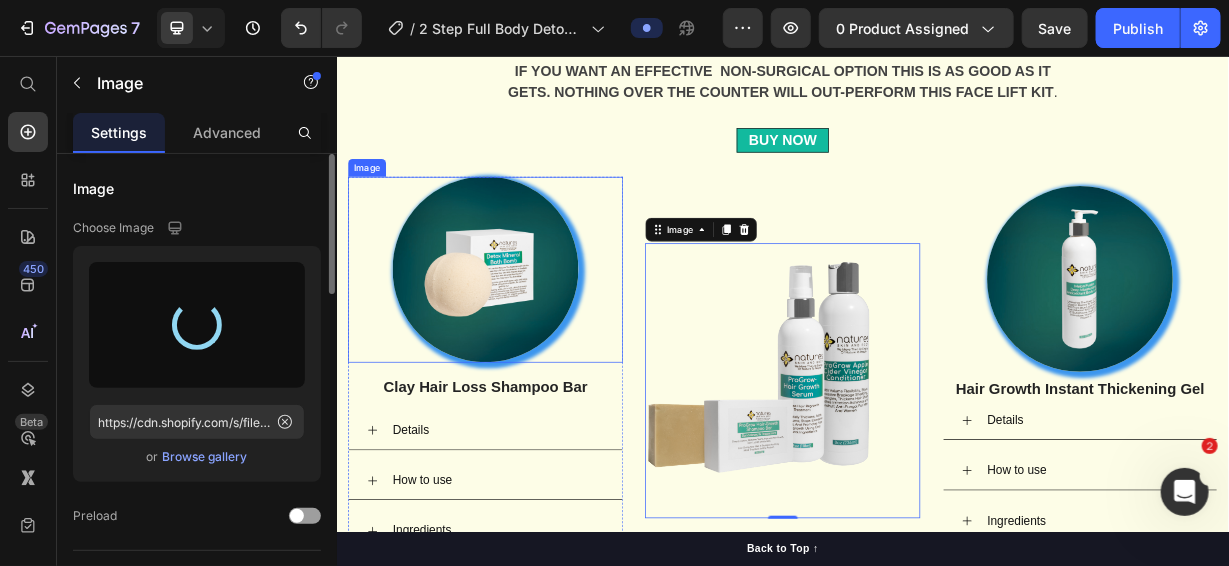 type on "https://cdn.shopify.com/s/files/1/1097/2858/files/gempages_554715468074583280-aa182b3a-79e3-4f69-ba8a-b22b6a0eed77.png" 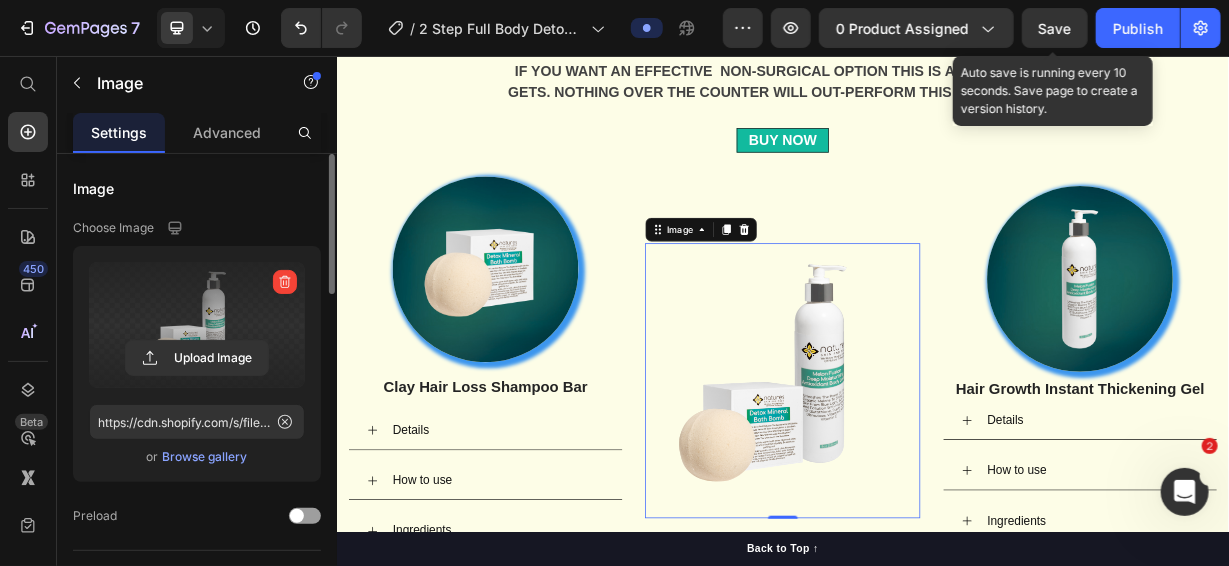 click on "Save" at bounding box center (1055, 28) 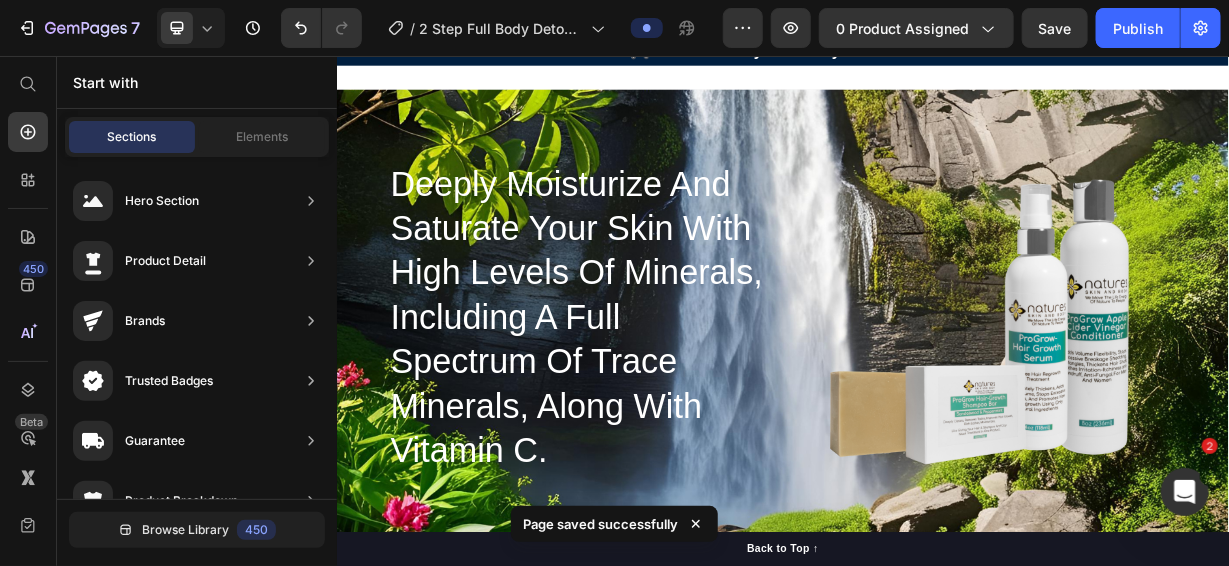 scroll, scrollTop: 34, scrollLeft: 0, axis: vertical 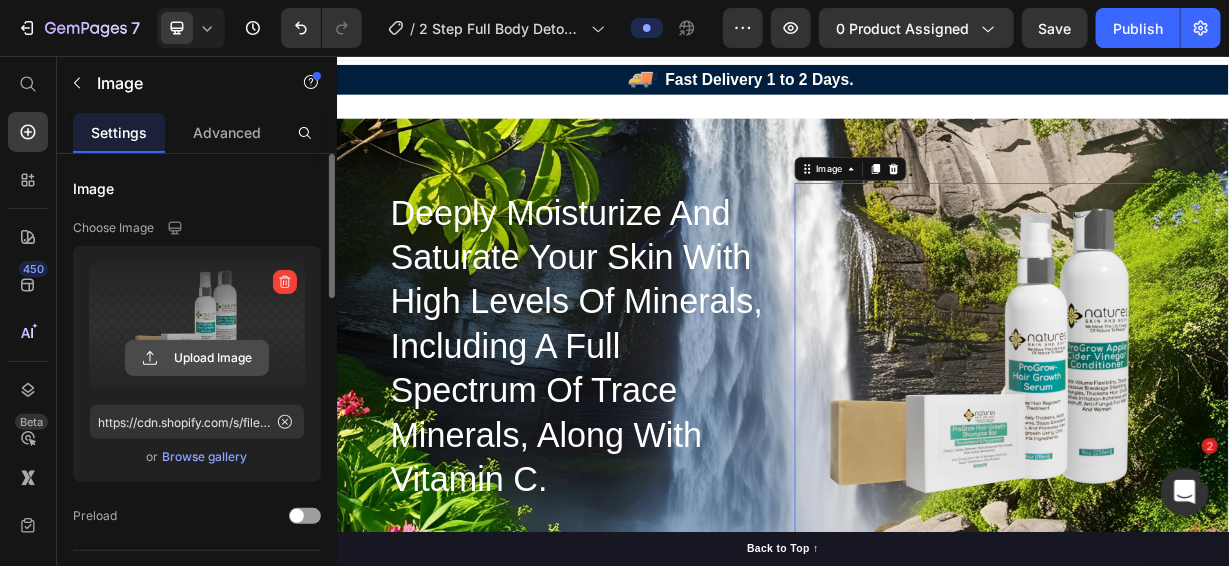 click 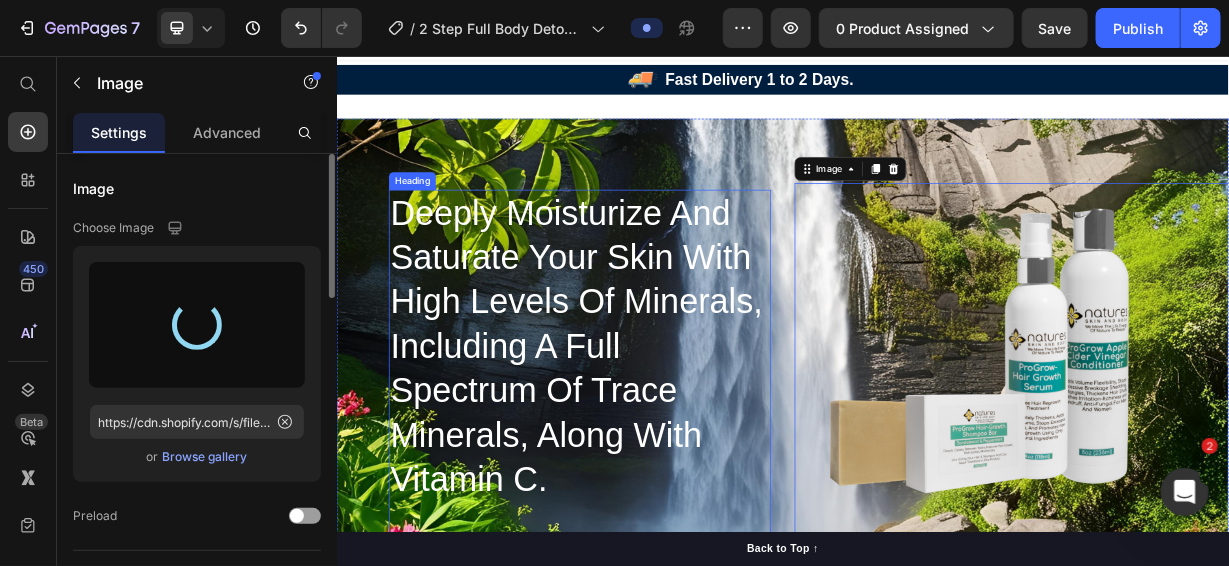 type on "https://cdn.shopify.com/s/files/1/1097/2858/files/gempages_554715468074583280-aa182b3a-79e3-4f69-ba8a-b22b6a0eed77.png" 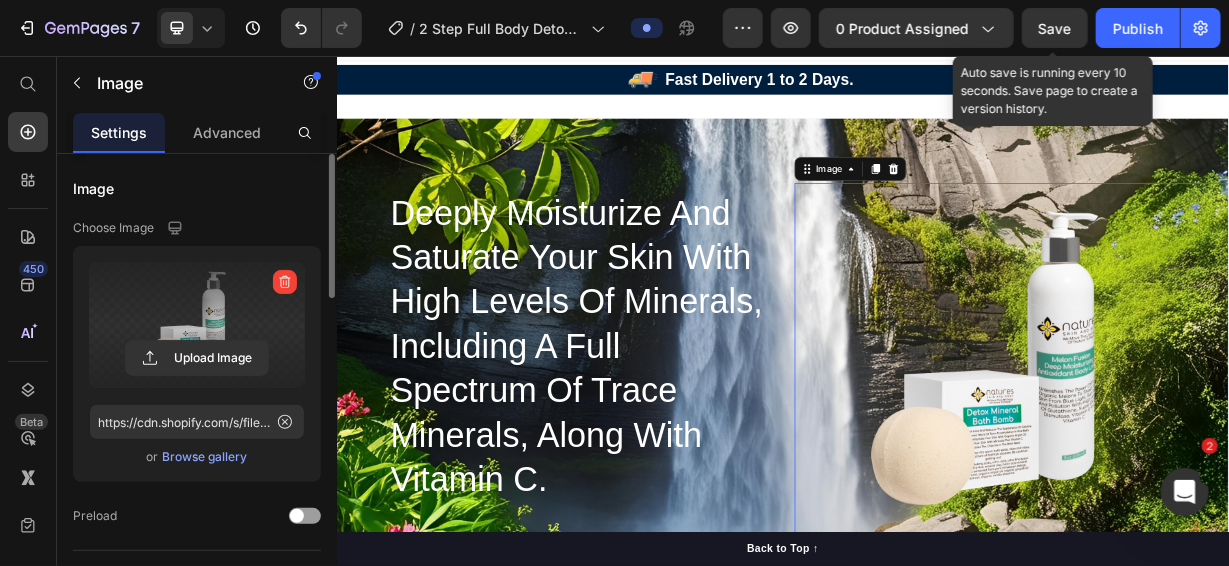 click on "Save" at bounding box center [1055, 28] 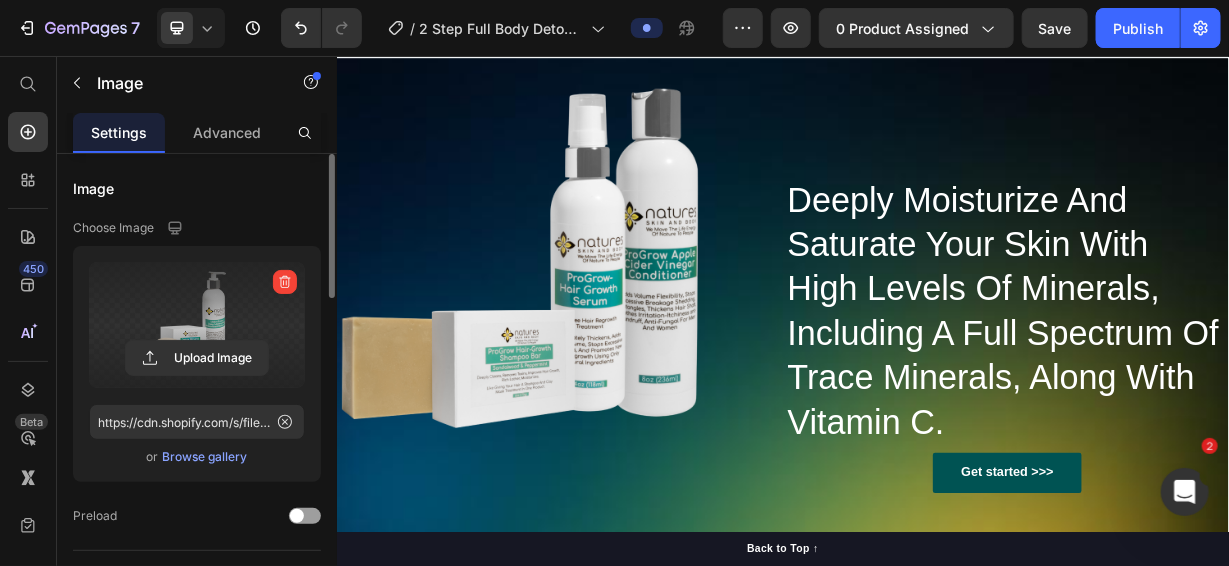 scroll, scrollTop: 11034, scrollLeft: 0, axis: vertical 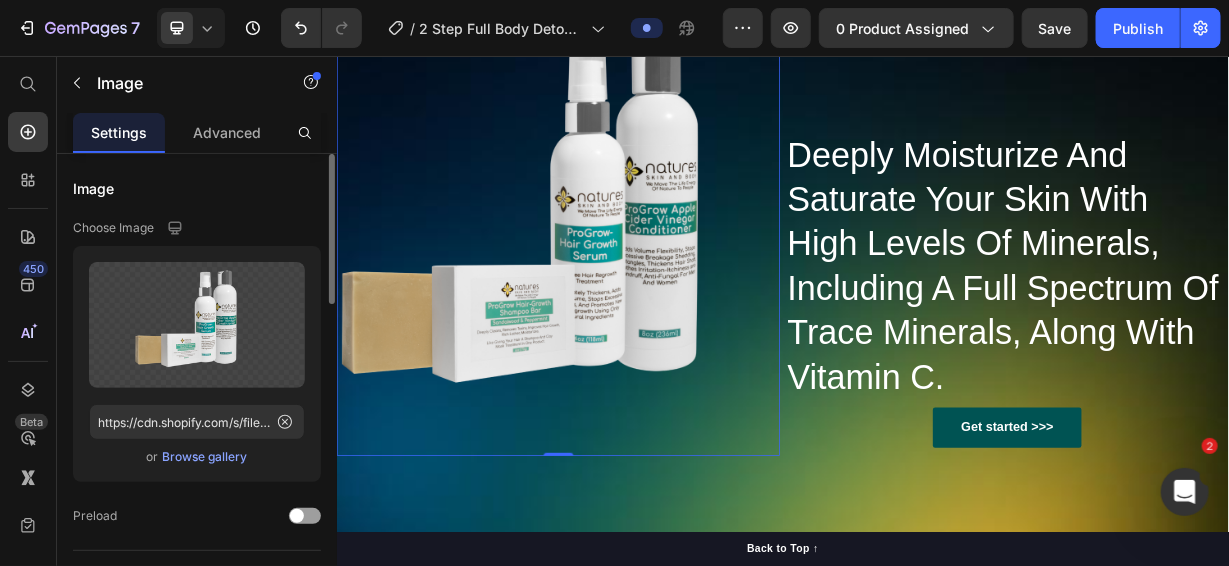 click on "Browse gallery" at bounding box center (205, 457) 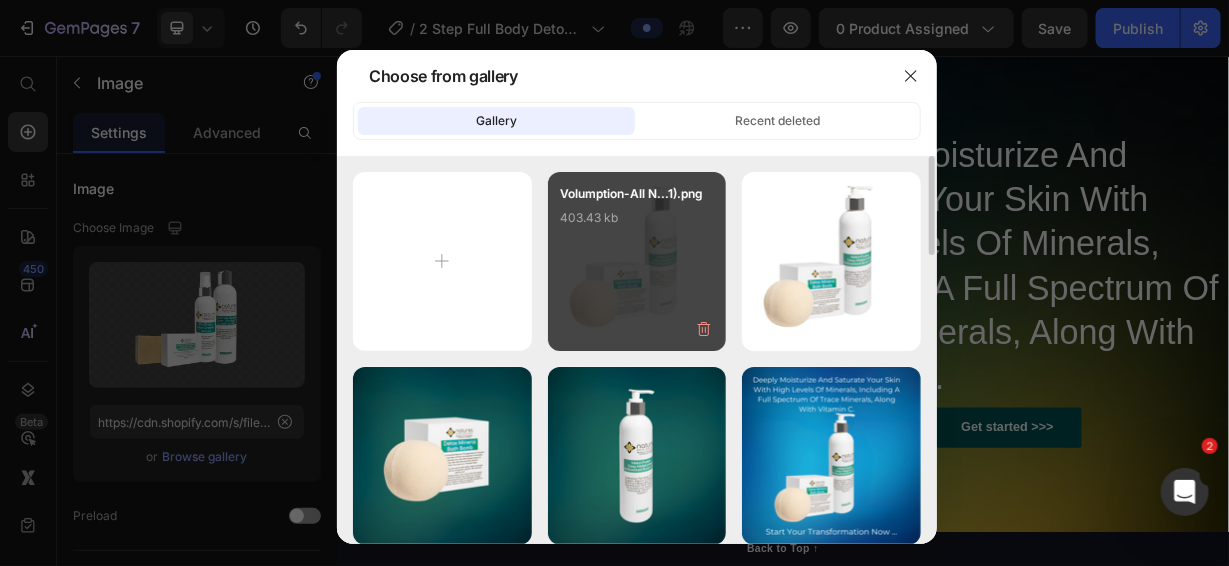 click on "[FIRST] -All N...1).png 403.43 kb" at bounding box center [637, 261] 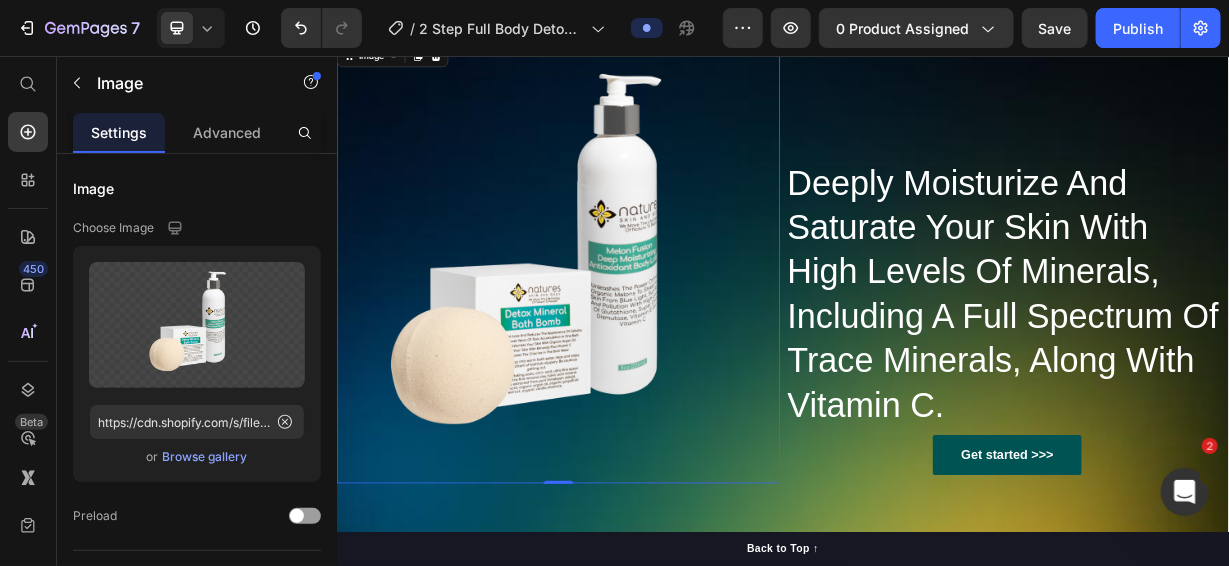 scroll, scrollTop: 11134, scrollLeft: 0, axis: vertical 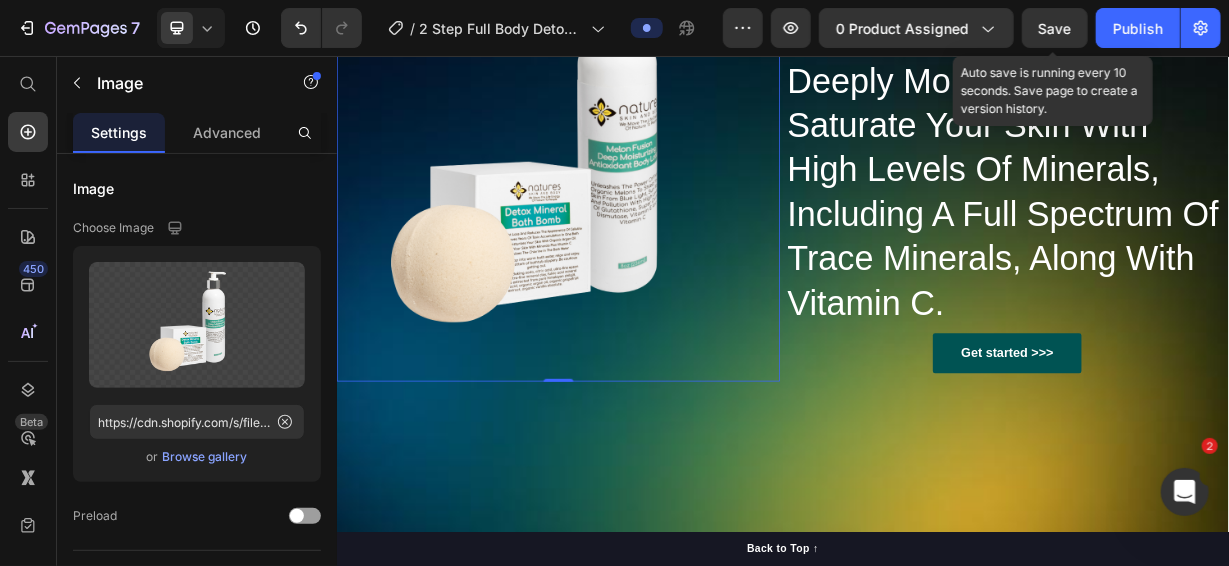 click on "Save" at bounding box center [1055, 28] 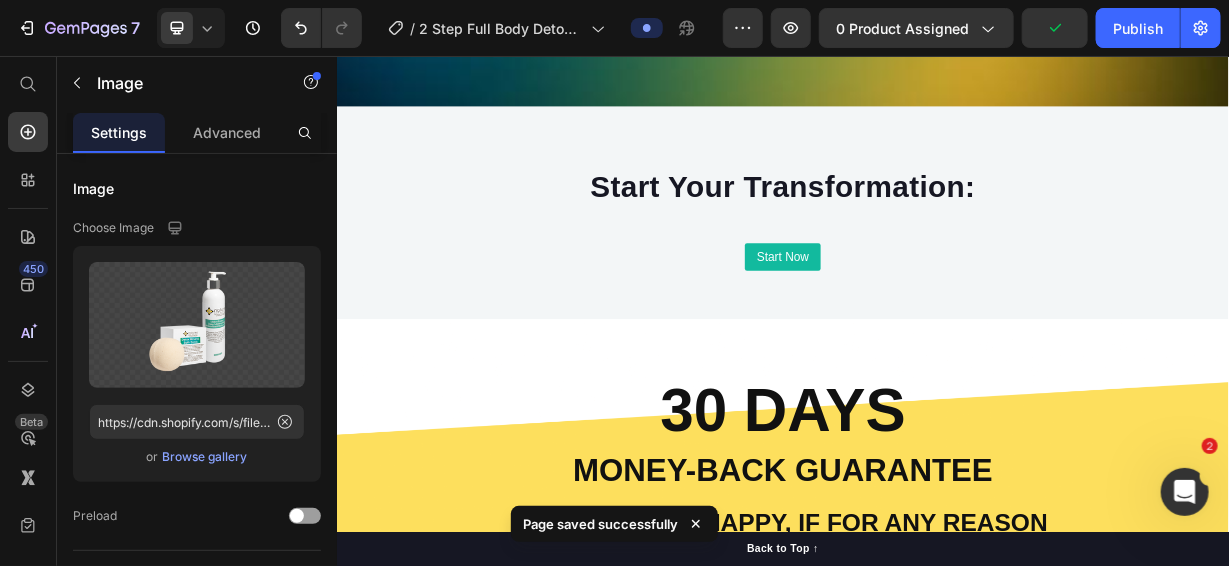 scroll, scrollTop: 11734, scrollLeft: 0, axis: vertical 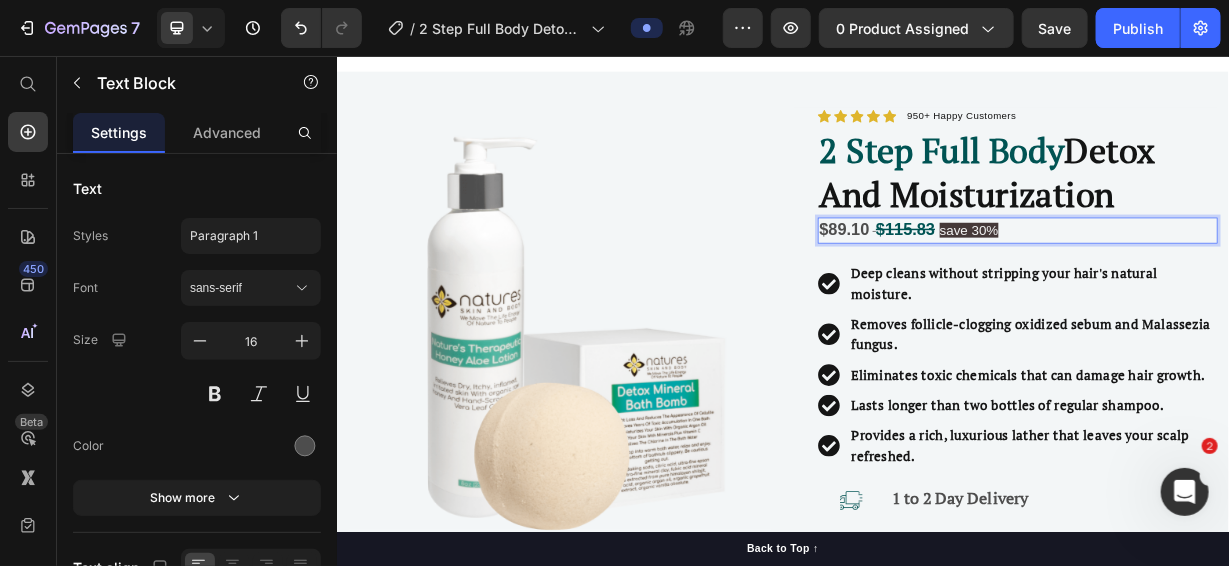 click on "$89.10" at bounding box center [1018, 288] 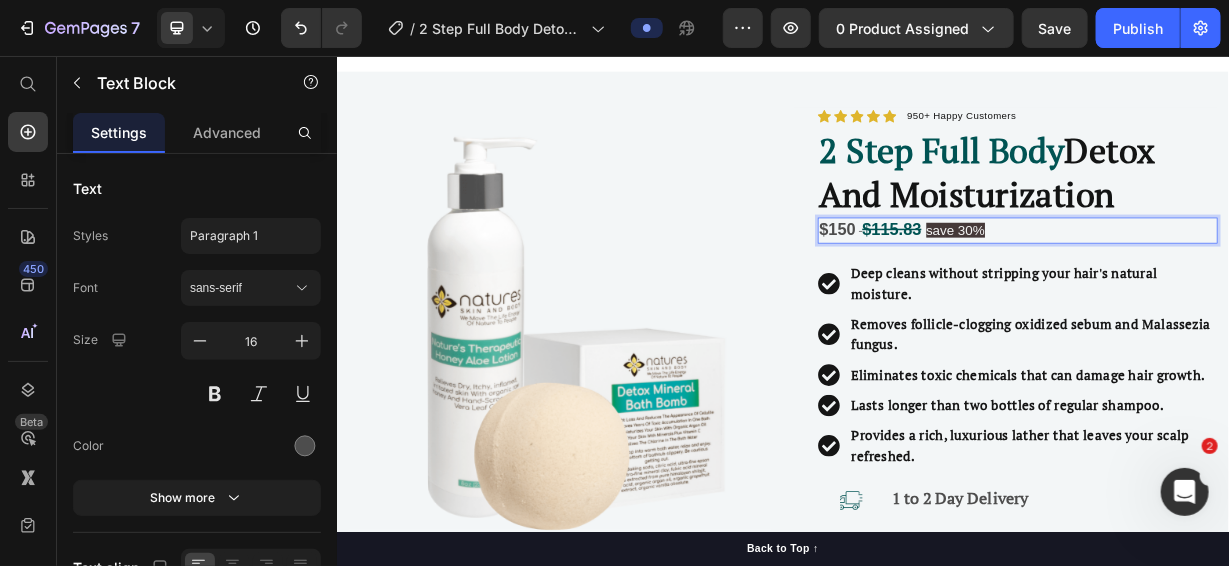 click on "$150" at bounding box center (1009, 288) 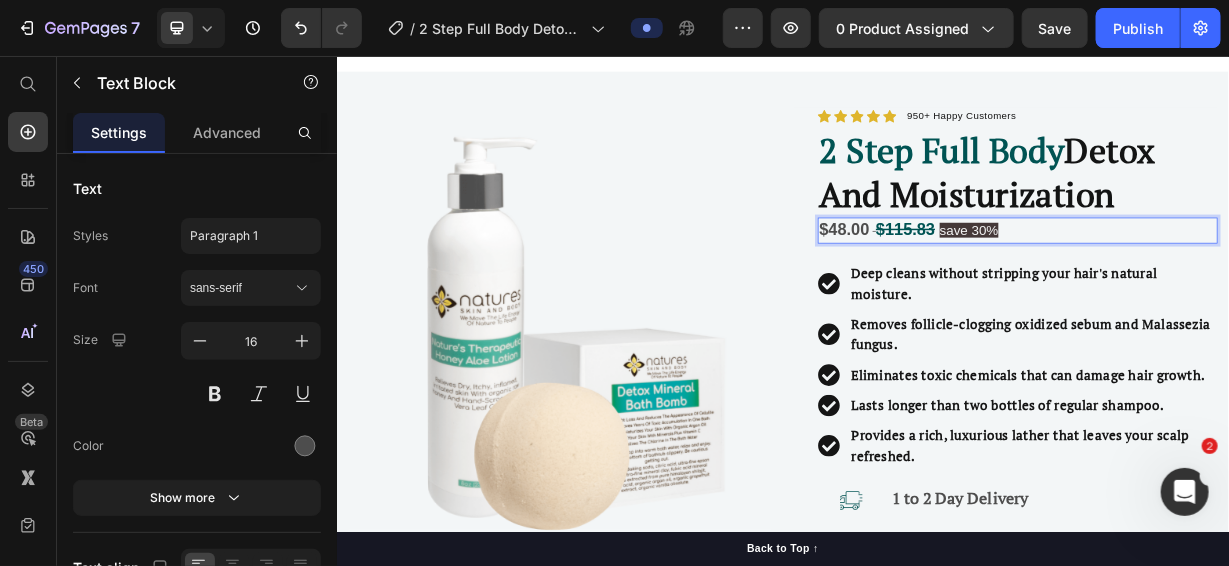click on "$115.83" at bounding box center (1101, 288) 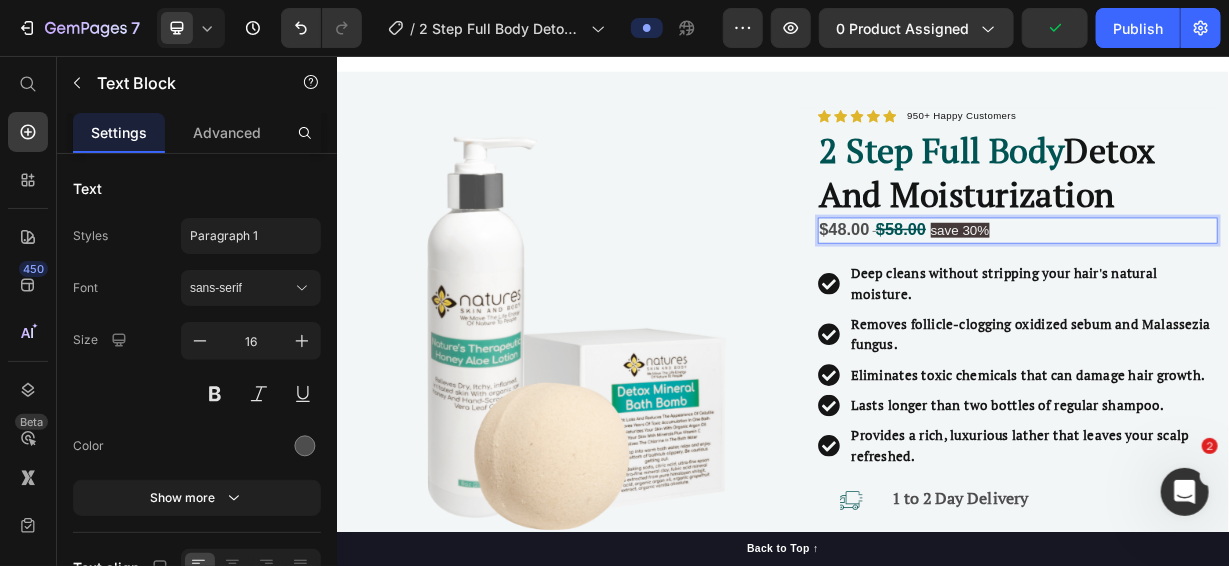 click on "save 30%" at bounding box center [1174, 290] 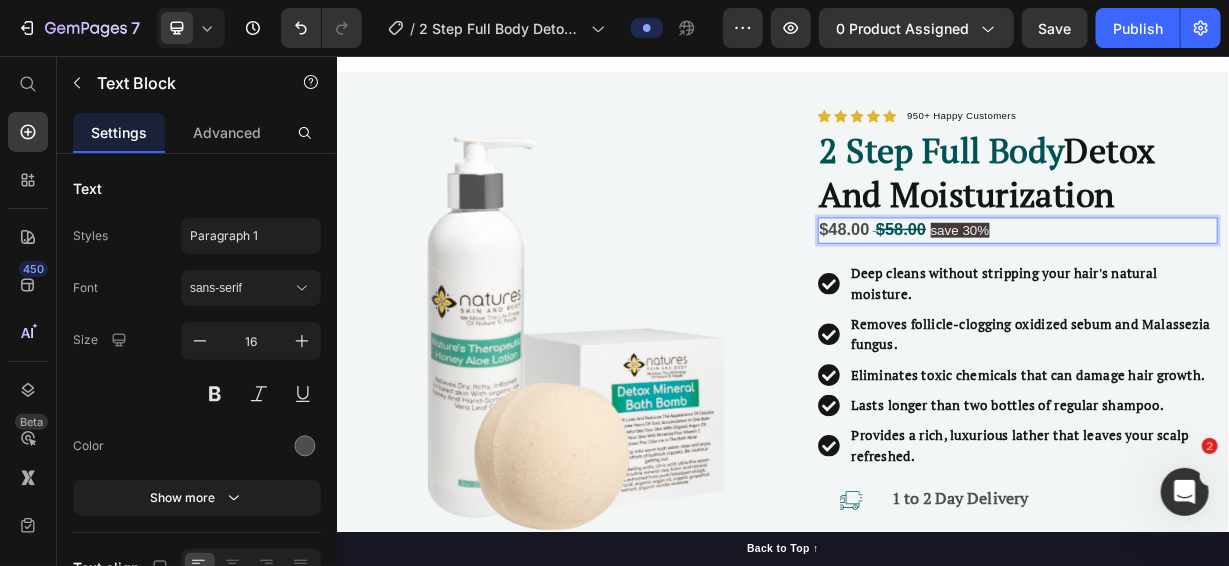click on "save 30%" at bounding box center (1174, 290) 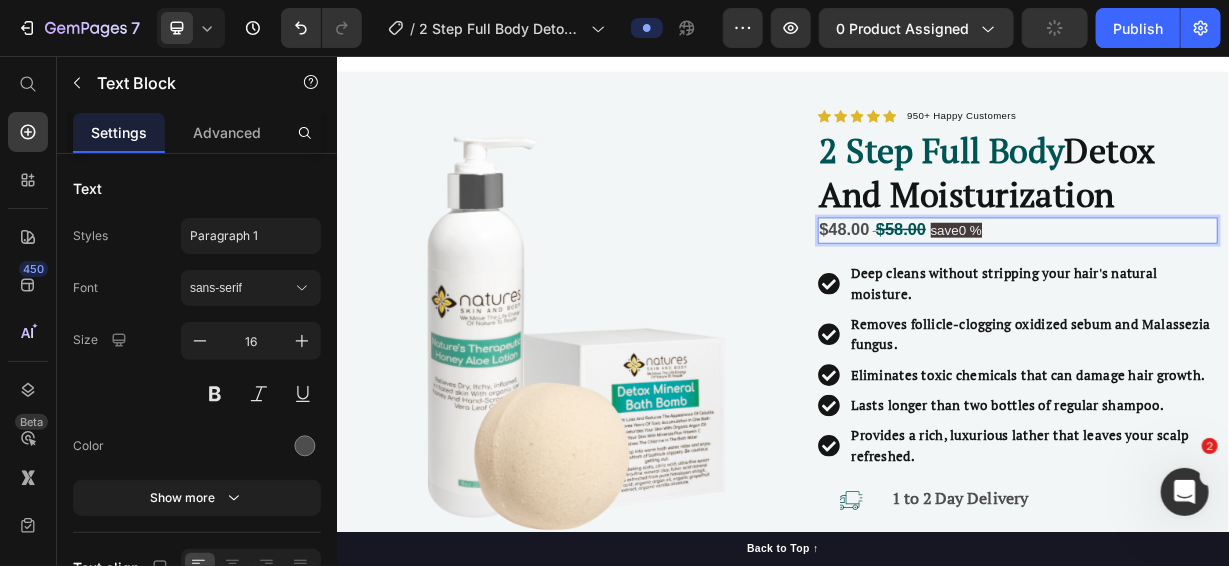 click on "save0 %" at bounding box center (1169, 290) 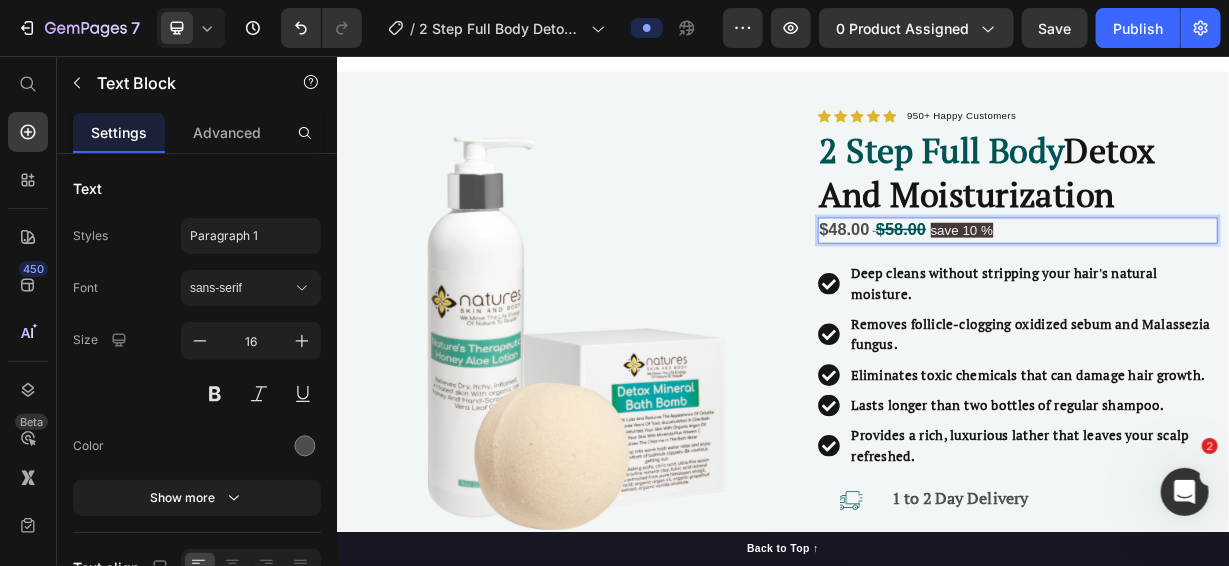 click on "save 10 %" at bounding box center (1177, 290) 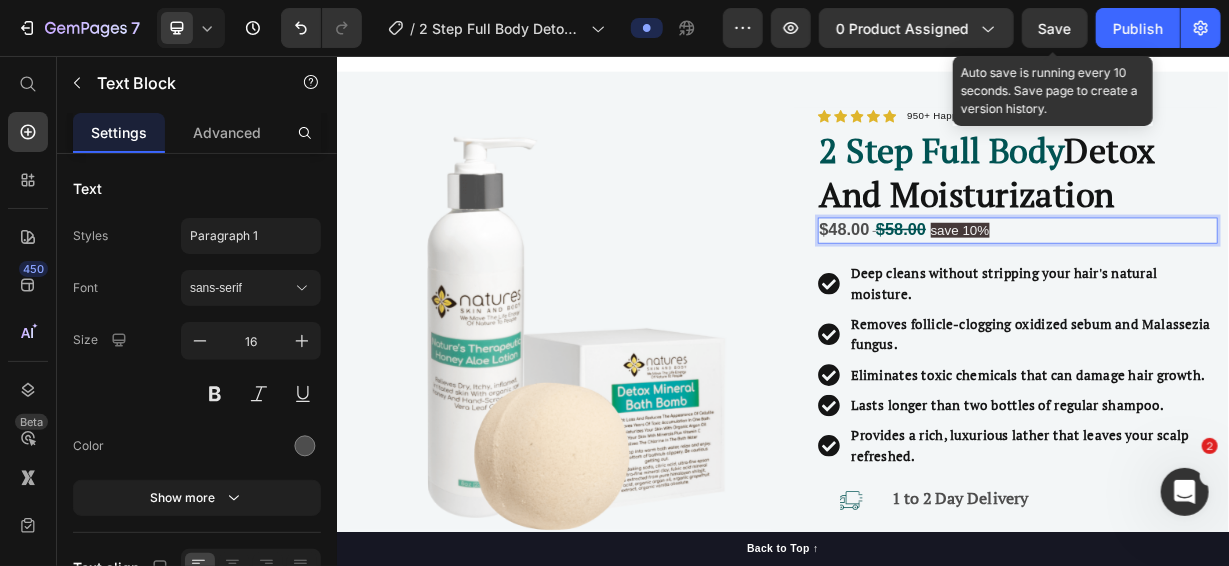 click on "Save" at bounding box center (1055, 28) 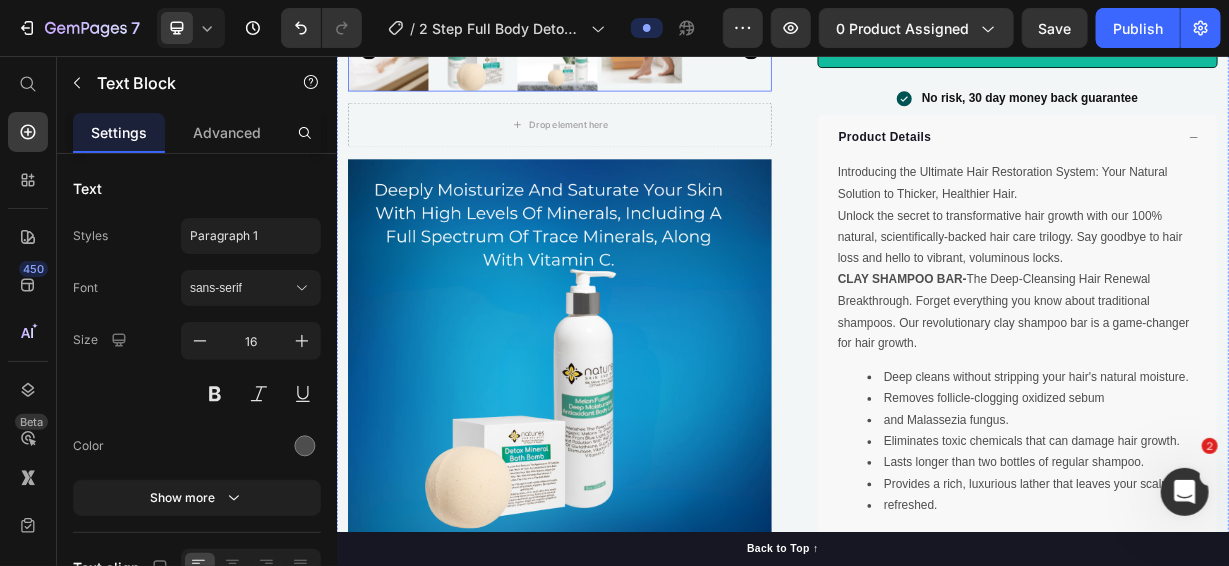 scroll, scrollTop: 1619, scrollLeft: 0, axis: vertical 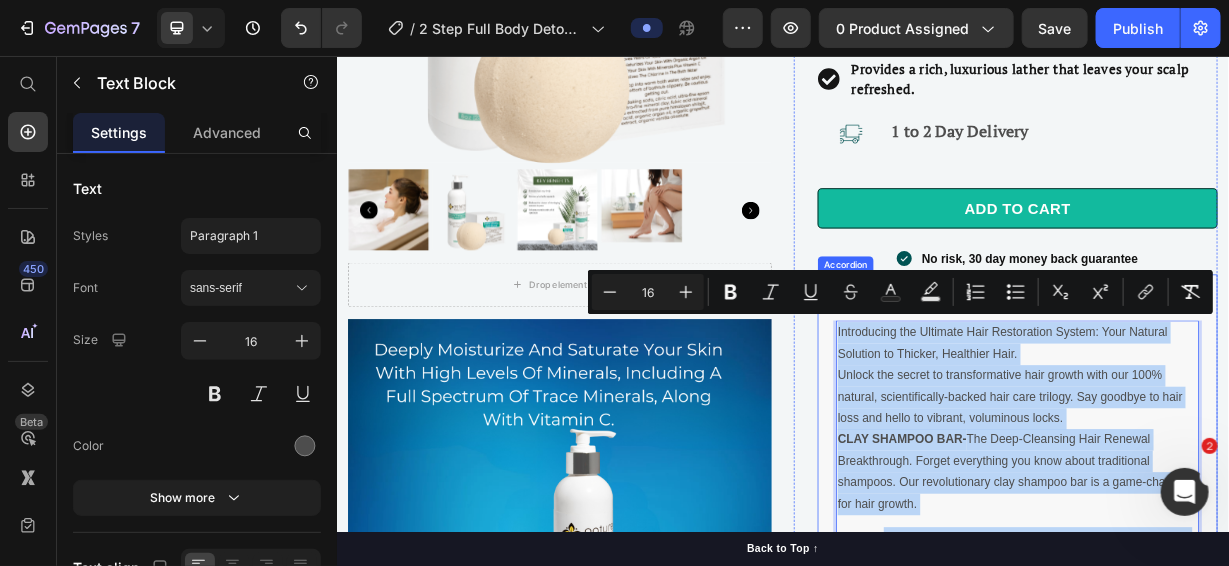 drag, startPoint x: 1422, startPoint y: 392, endPoint x: 999, endPoint y: 421, distance: 423.99292 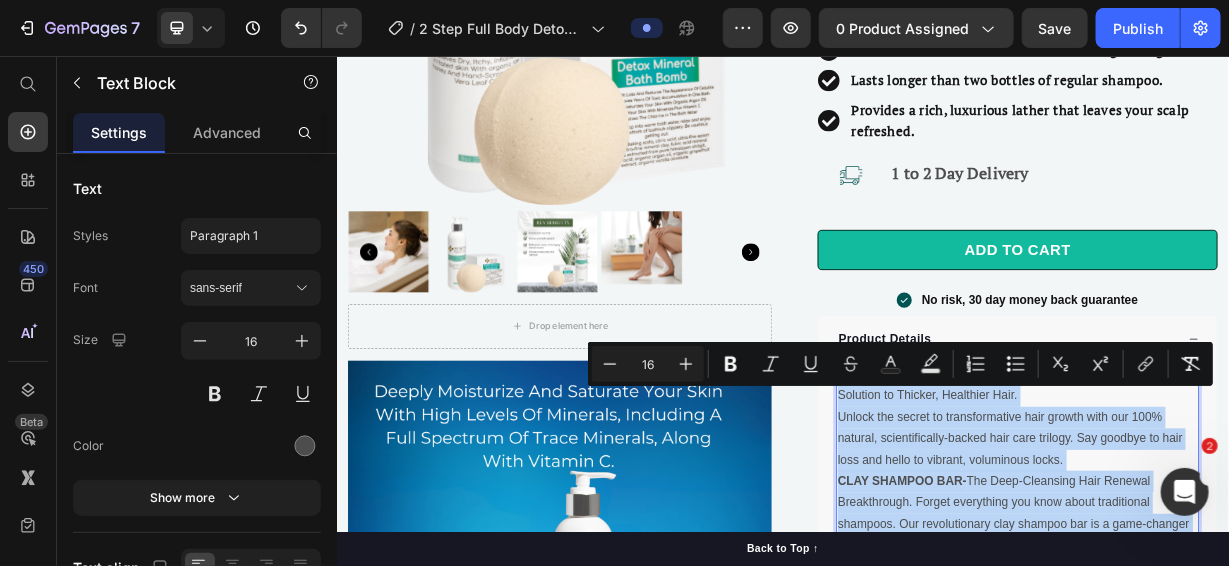 scroll, scrollTop: 1213, scrollLeft: 0, axis: vertical 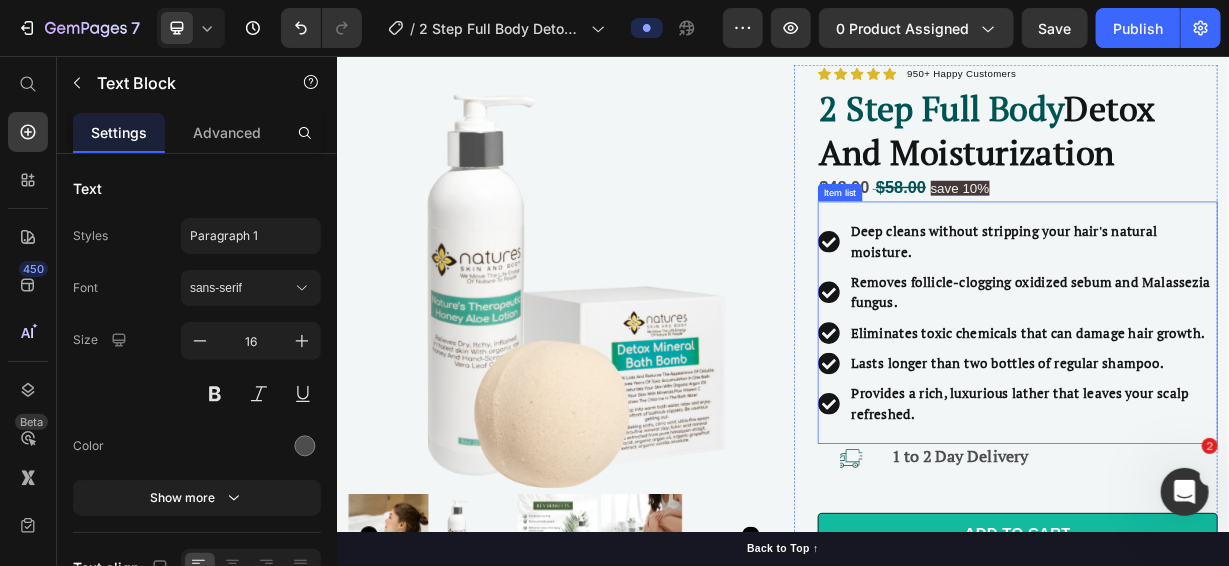 click on "Deep cleans without stripping your hair's natural moisture." at bounding box center [1234, 304] 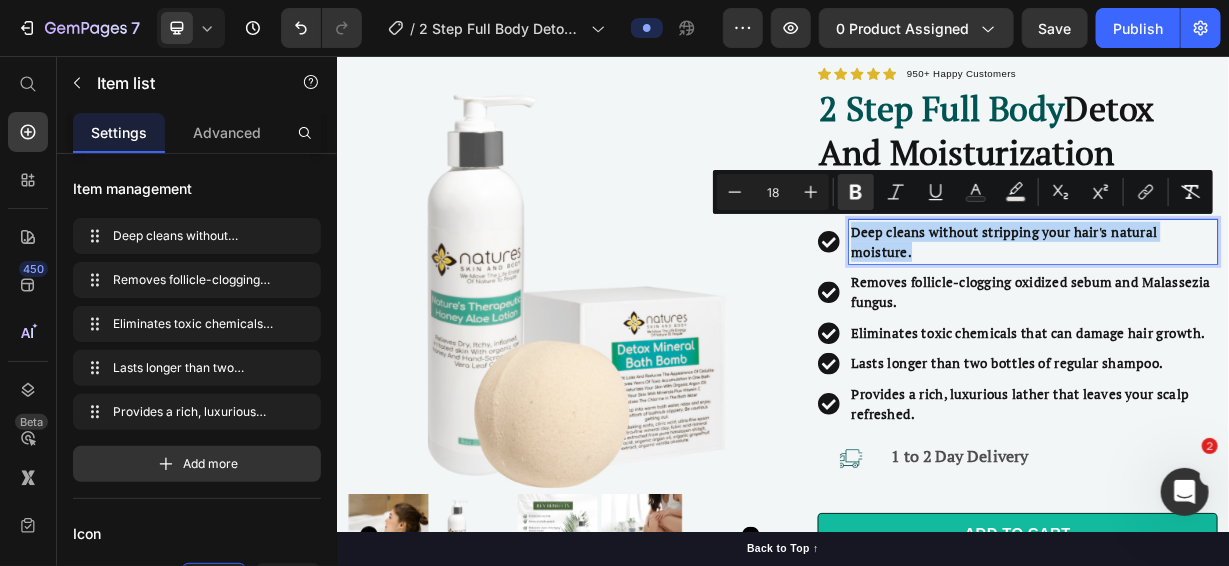 drag, startPoint x: 1100, startPoint y: 304, endPoint x: 1019, endPoint y: 277, distance: 85.3815 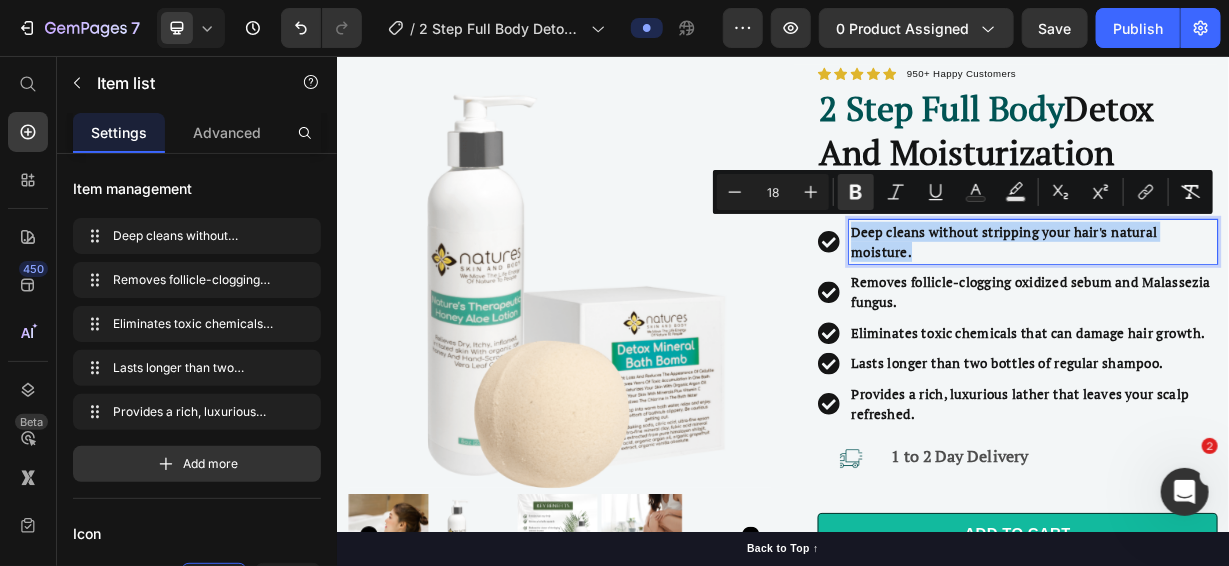 click on "Deep cleans without stripping your hair's natural moisture." at bounding box center (1234, 304) 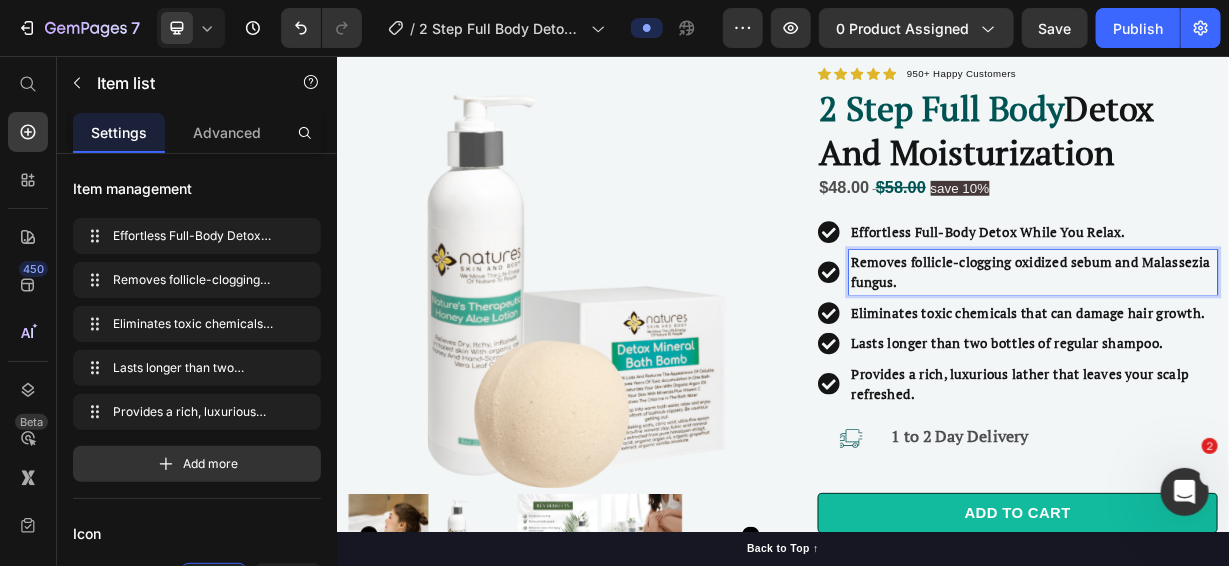 click on "Removes follicle-clogging oxidized sebum and Malassezia fungus." at bounding box center [1270, 345] 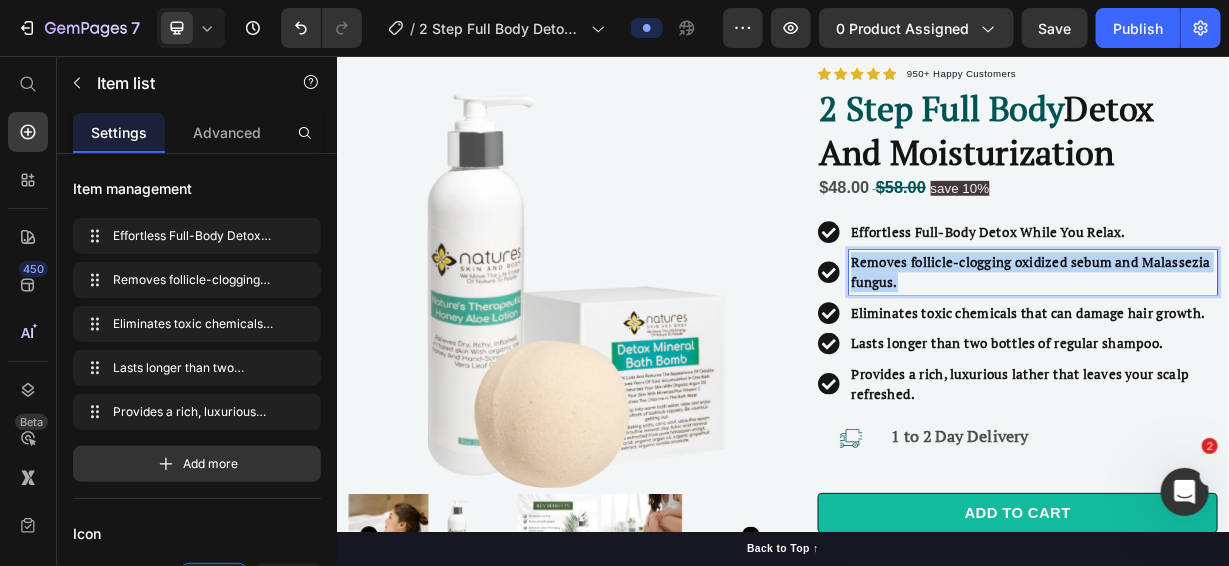 drag, startPoint x: 1190, startPoint y: 349, endPoint x: 1021, endPoint y: 318, distance: 171.81967 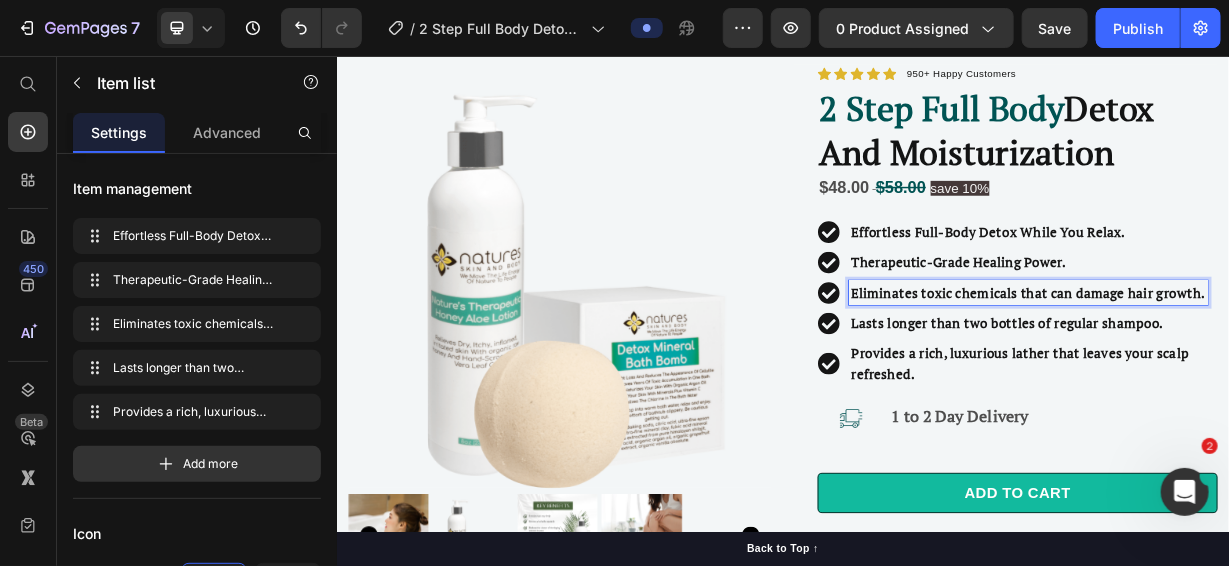 click on "Eliminates toxic chemicals that can damage hair growth." at bounding box center [1266, 373] 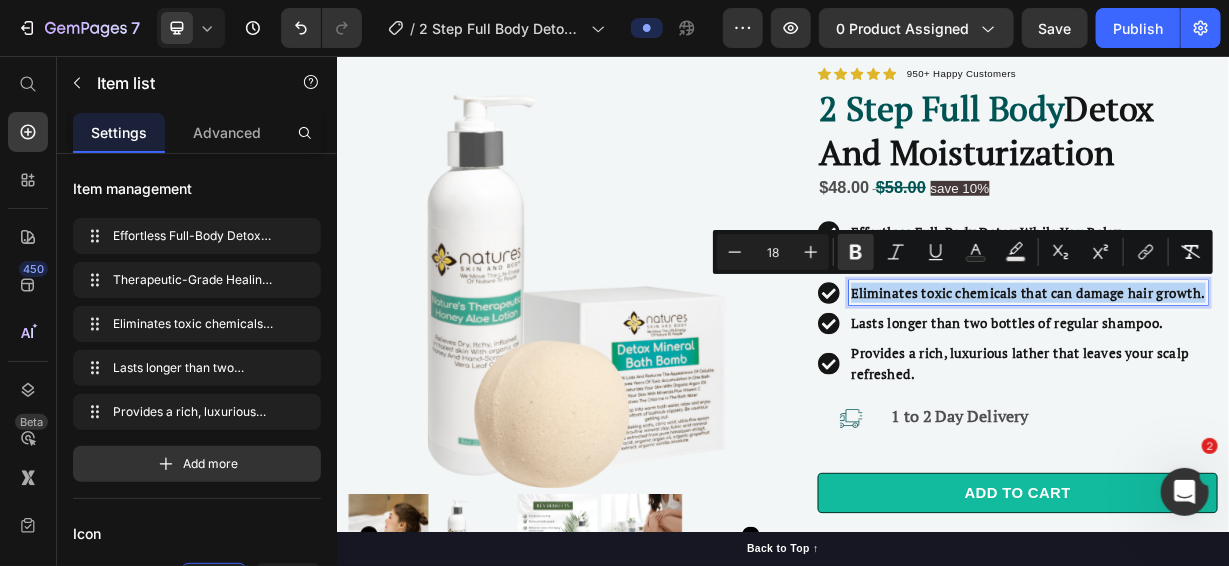 drag, startPoint x: 1500, startPoint y: 366, endPoint x: 1022, endPoint y: 373, distance: 478.05124 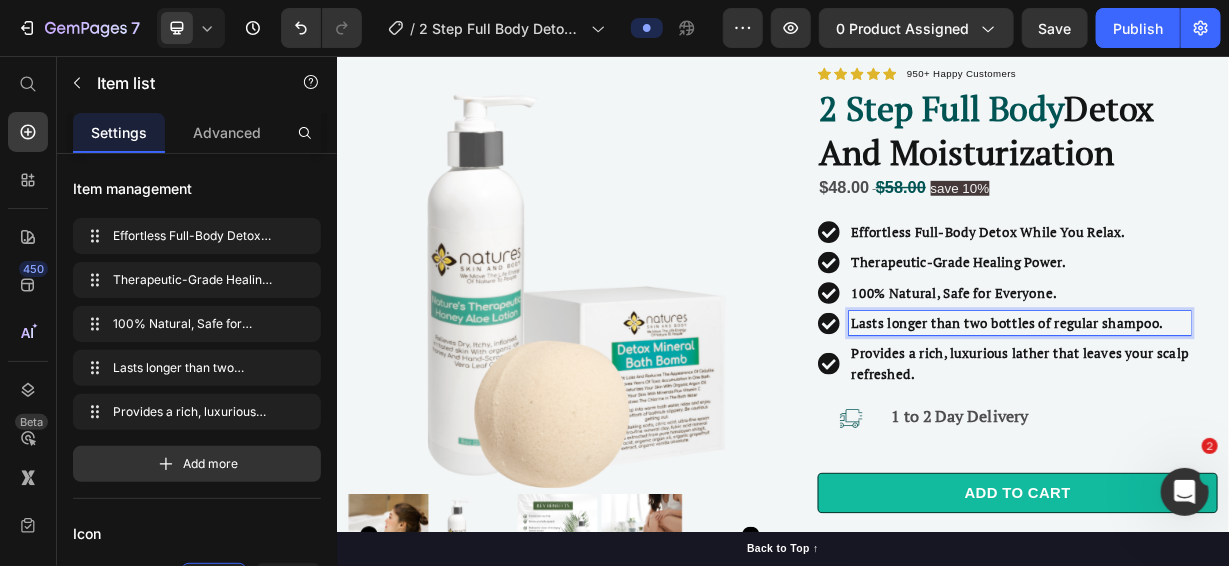 click on "Lasts longer than two bottles of regular shampoo." at bounding box center (1238, 414) 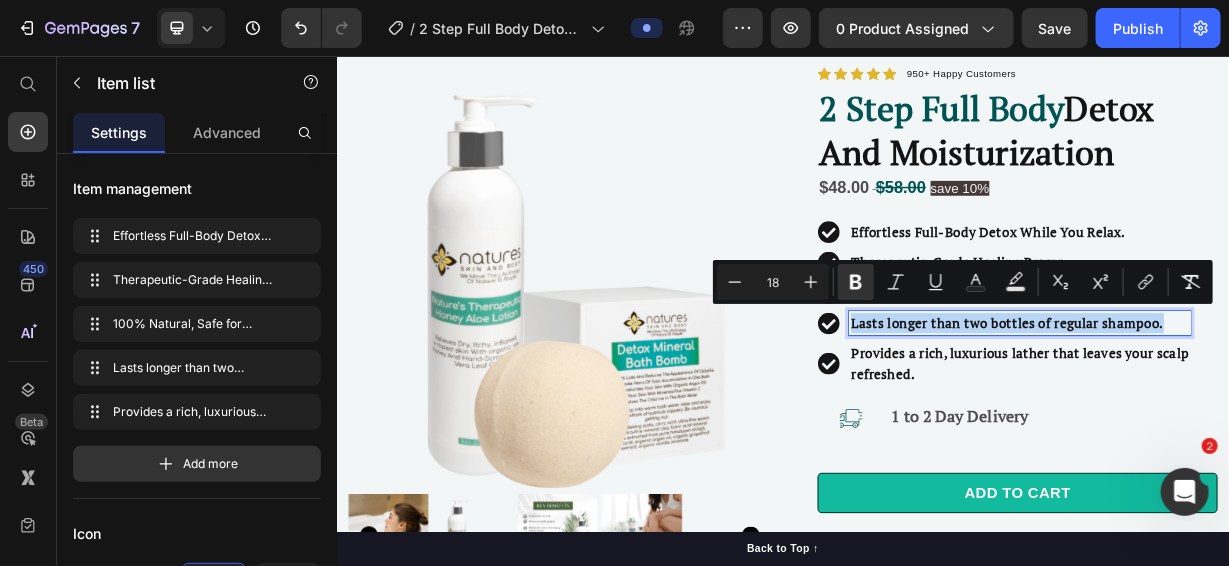 drag, startPoint x: 1441, startPoint y: 408, endPoint x: 1013, endPoint y: 424, distance: 428.29895 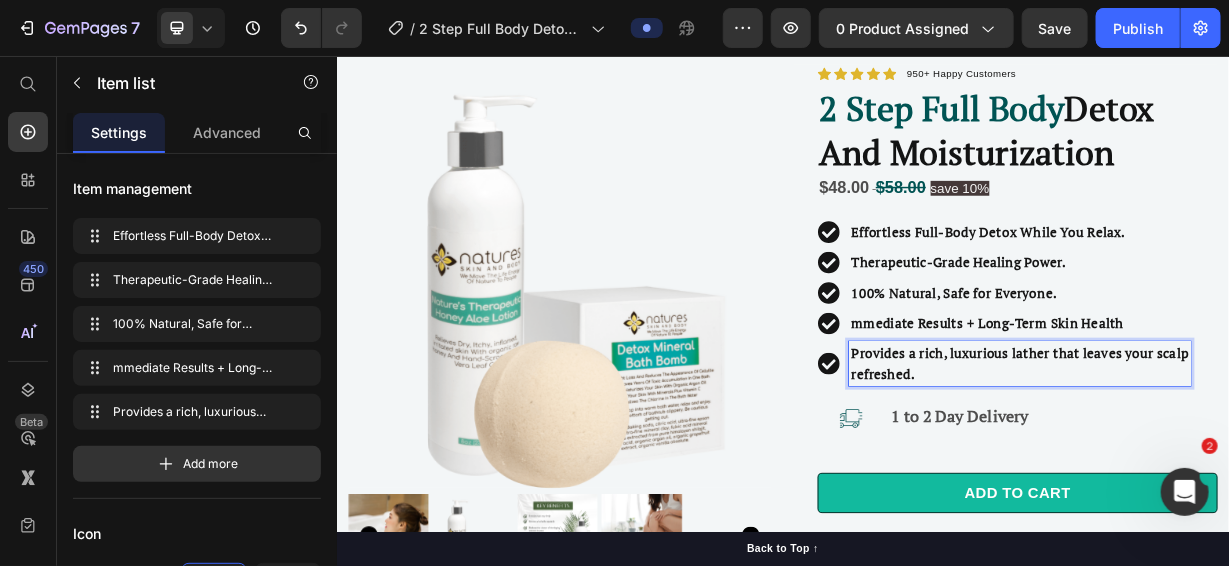 click on "refreshed." at bounding box center (1071, 482) 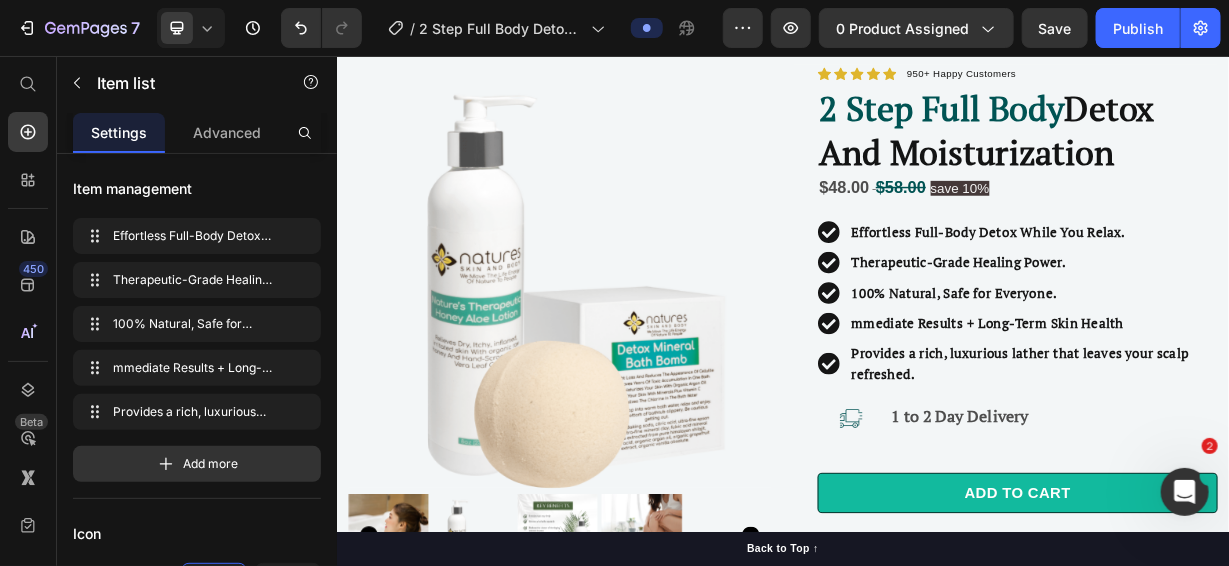 click 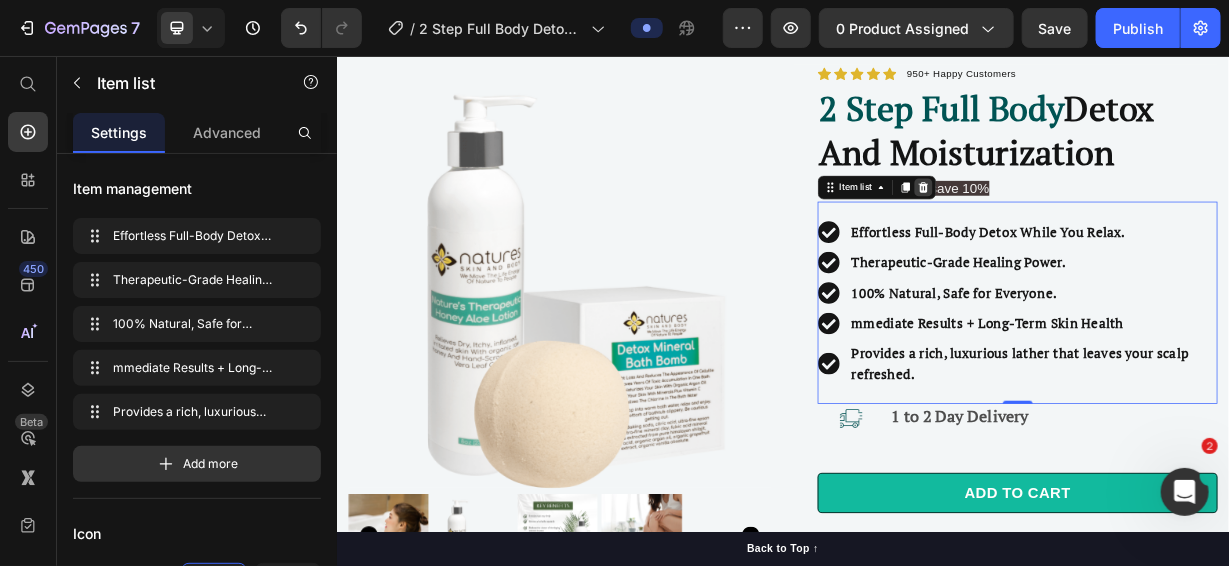 click 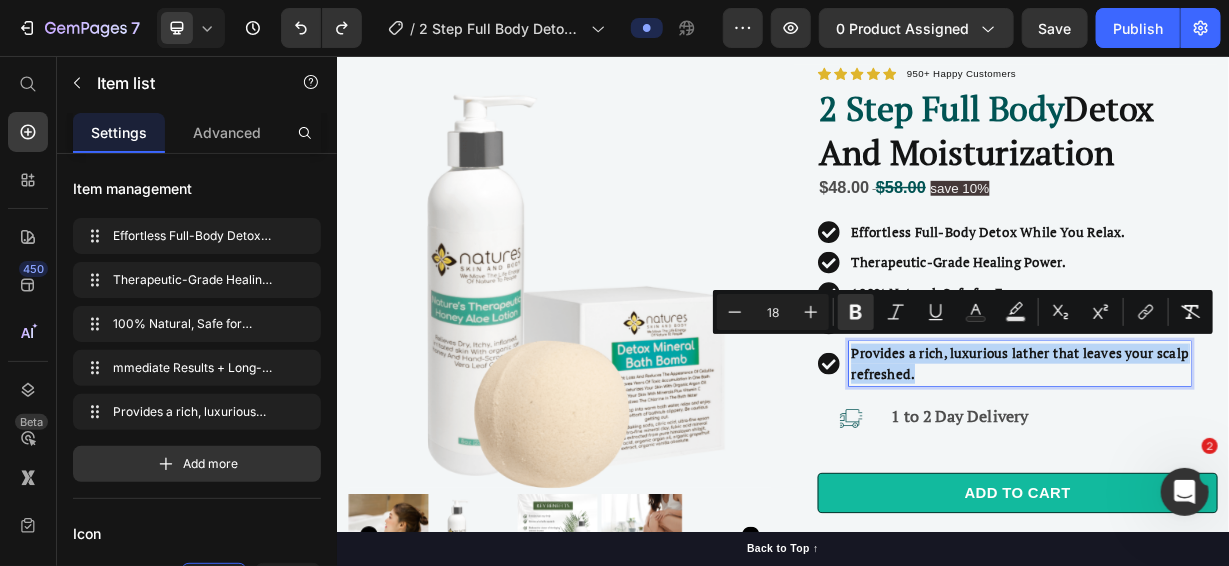 drag, startPoint x: 1116, startPoint y: 462, endPoint x: 1023, endPoint y: 444, distance: 94.72592 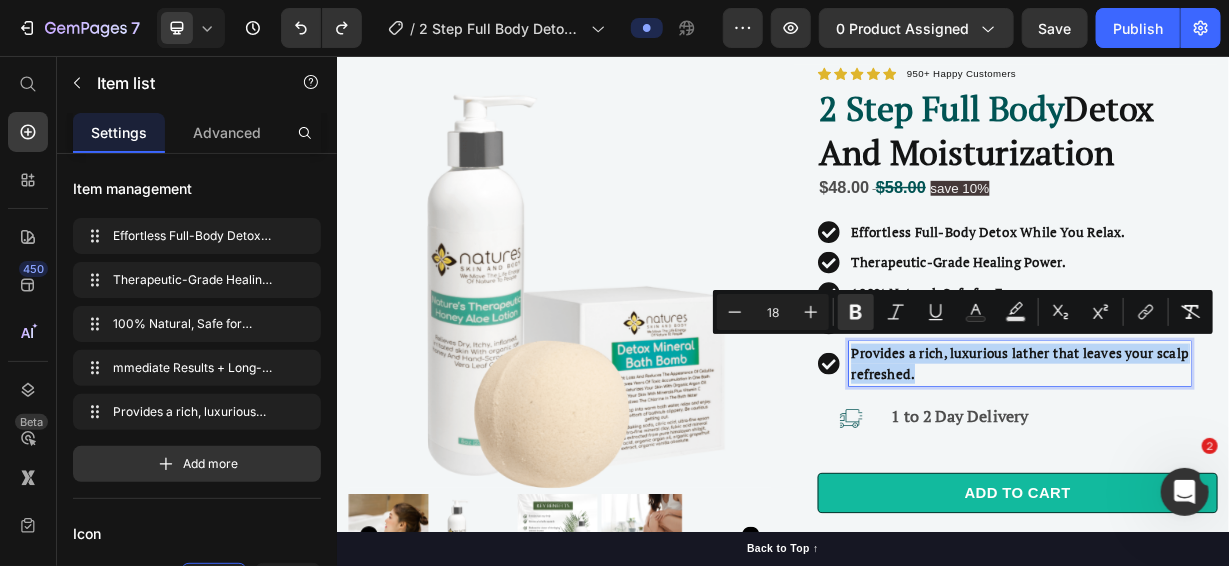 click on "Provides a rich, luxurious lather that leaves your scalp refreshed." at bounding box center [1255, 469] 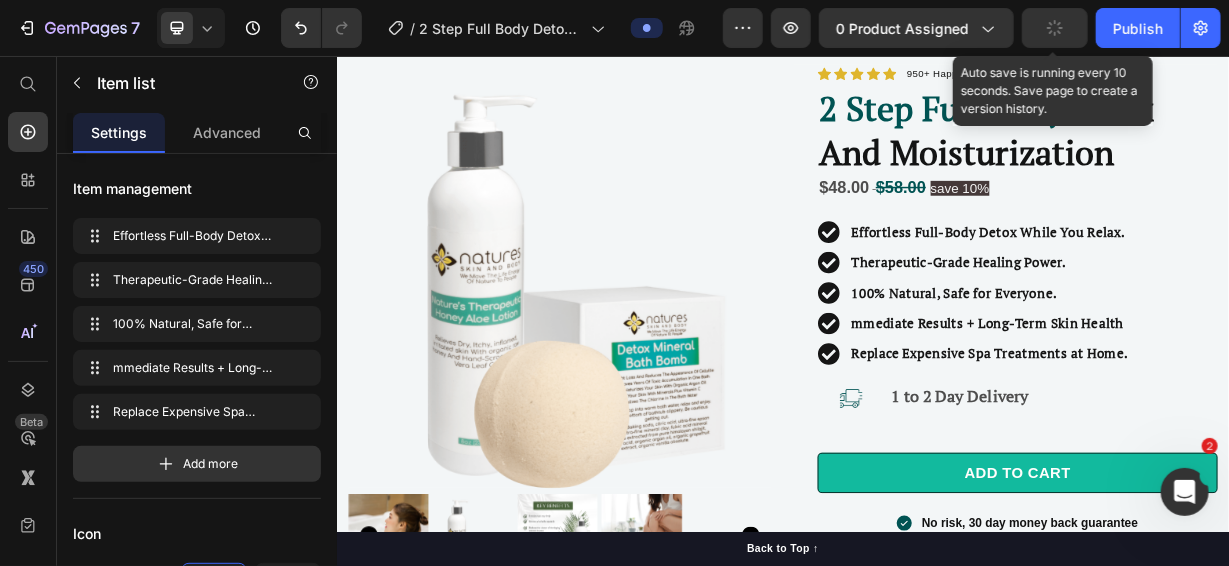 click 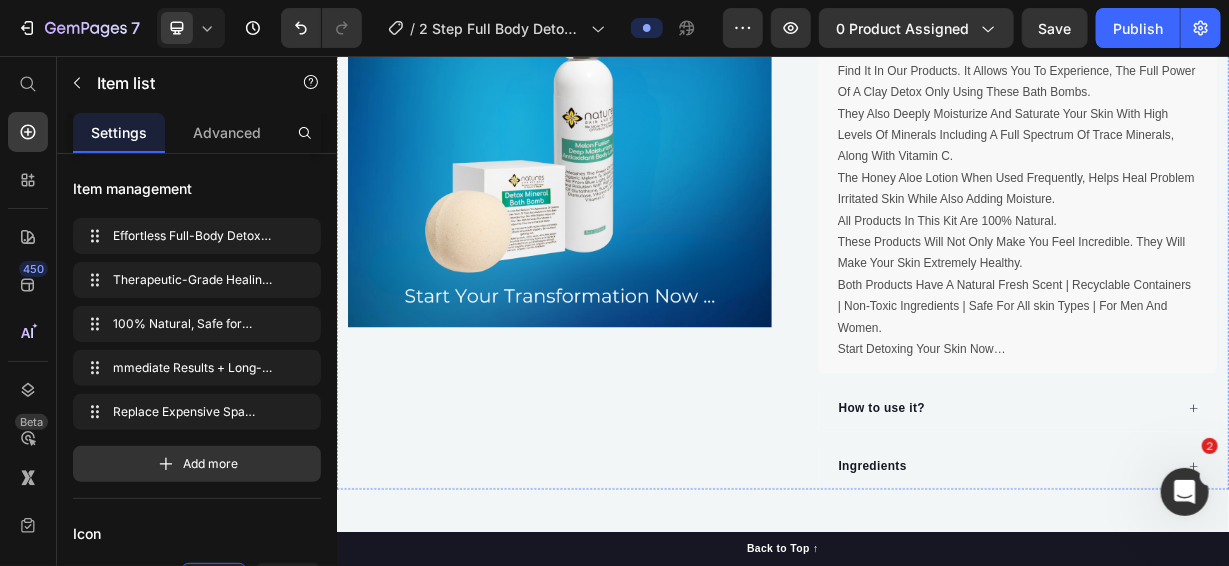 scroll, scrollTop: 1877, scrollLeft: 0, axis: vertical 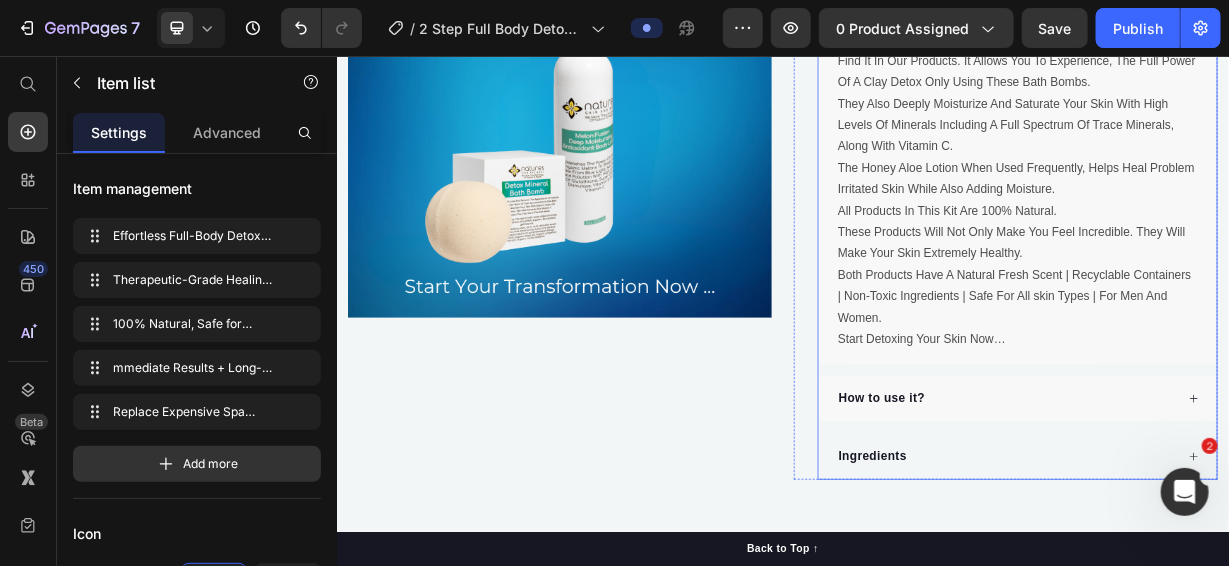 click on "How to use it?" at bounding box center [1069, 516] 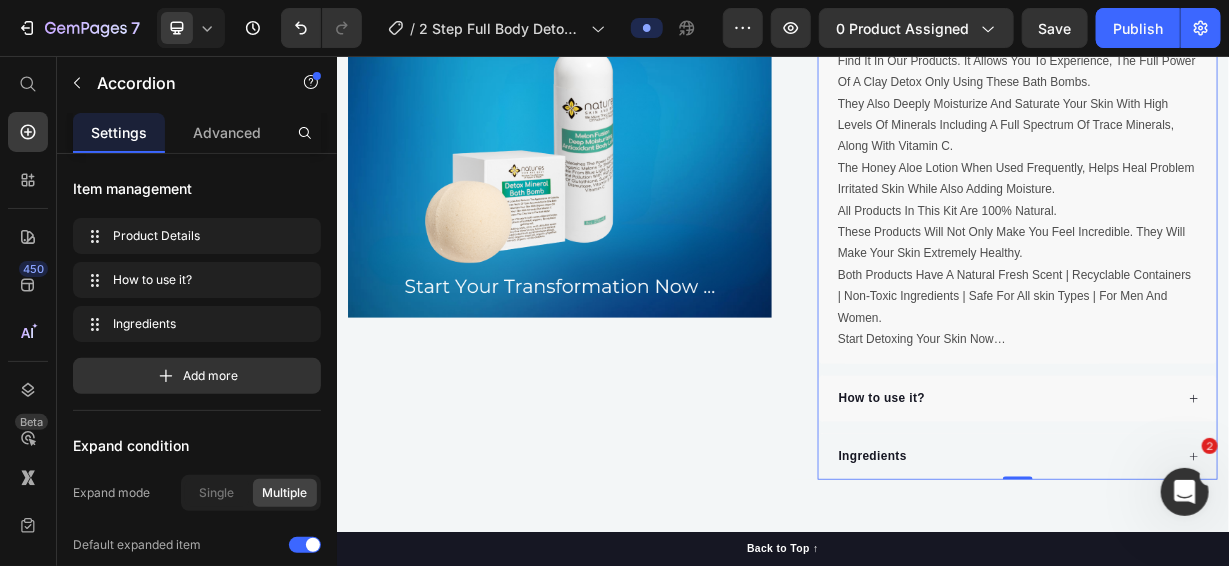 click on "How to use it?" at bounding box center (1237, 516) 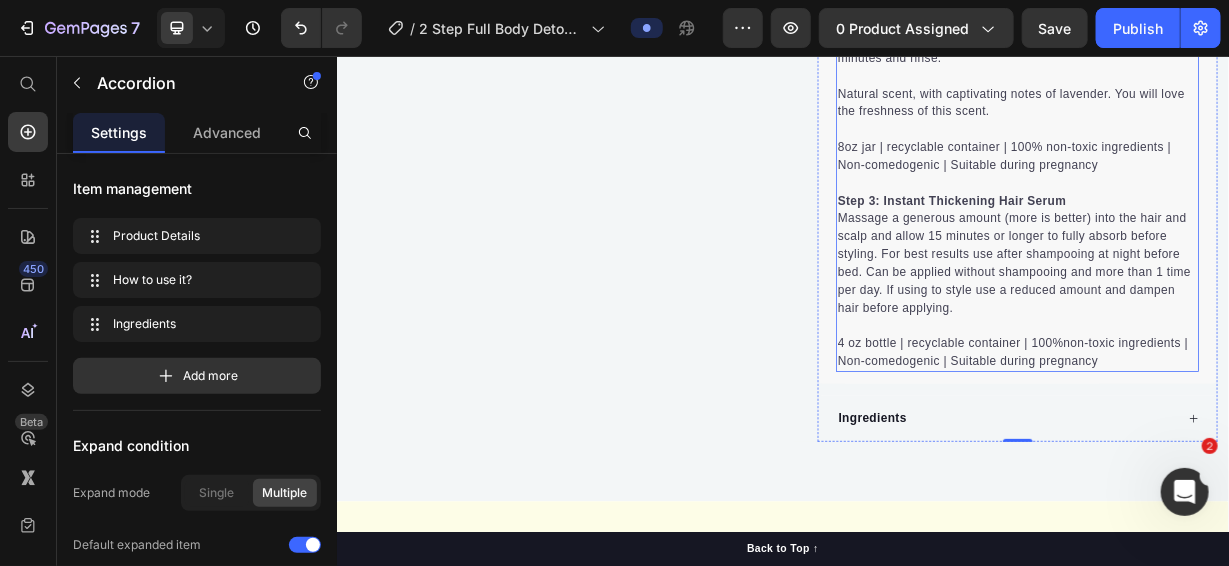 scroll, scrollTop: 2876, scrollLeft: 0, axis: vertical 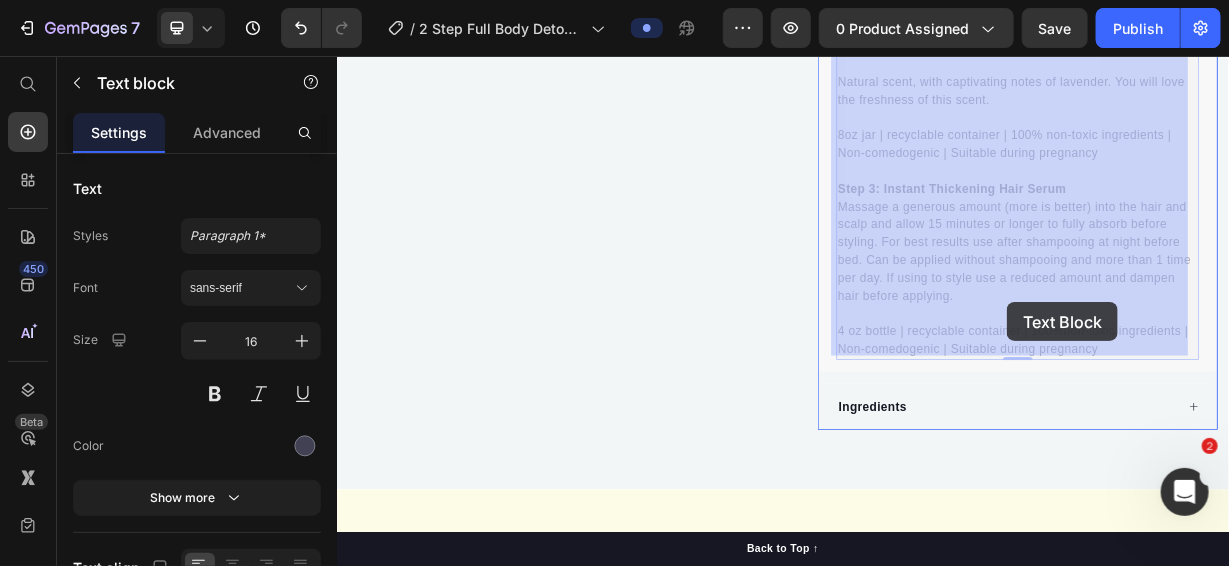 drag, startPoint x: 1363, startPoint y: 435, endPoint x: 1237, endPoint y: 386, distance: 135.19246 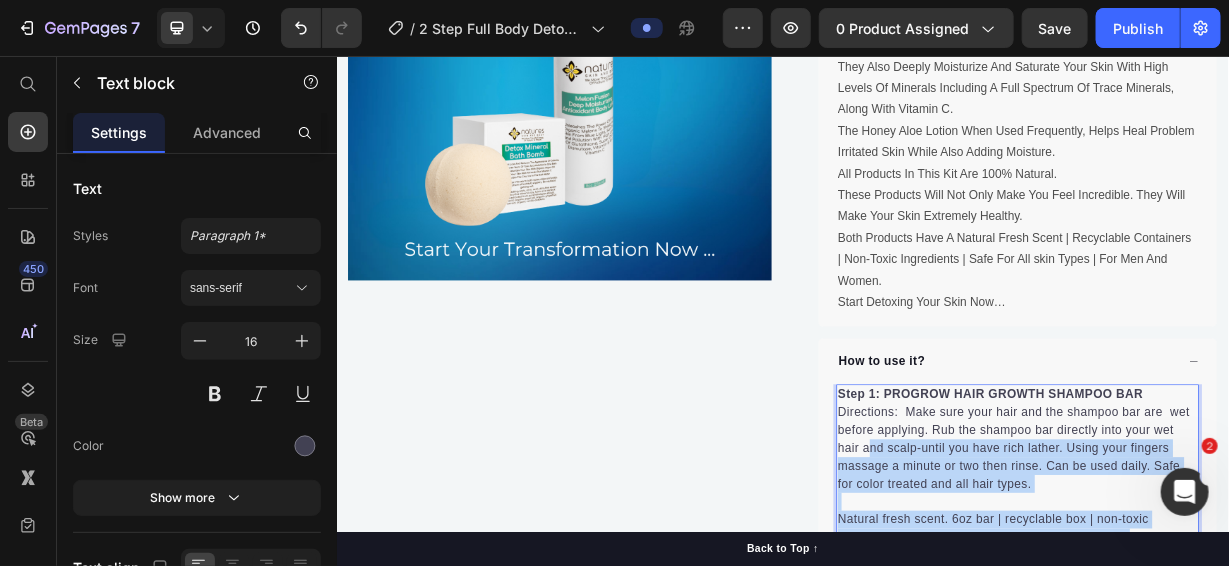 scroll, scrollTop: 1939, scrollLeft: 0, axis: vertical 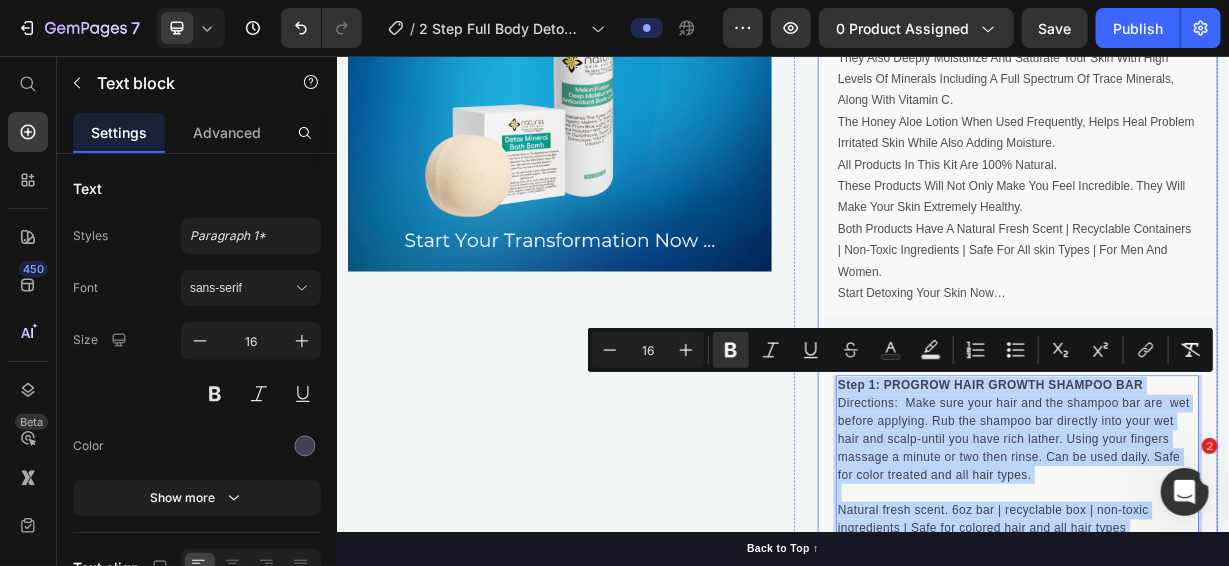 drag, startPoint x: 1358, startPoint y: 441, endPoint x: 993, endPoint y: 491, distance: 368.40875 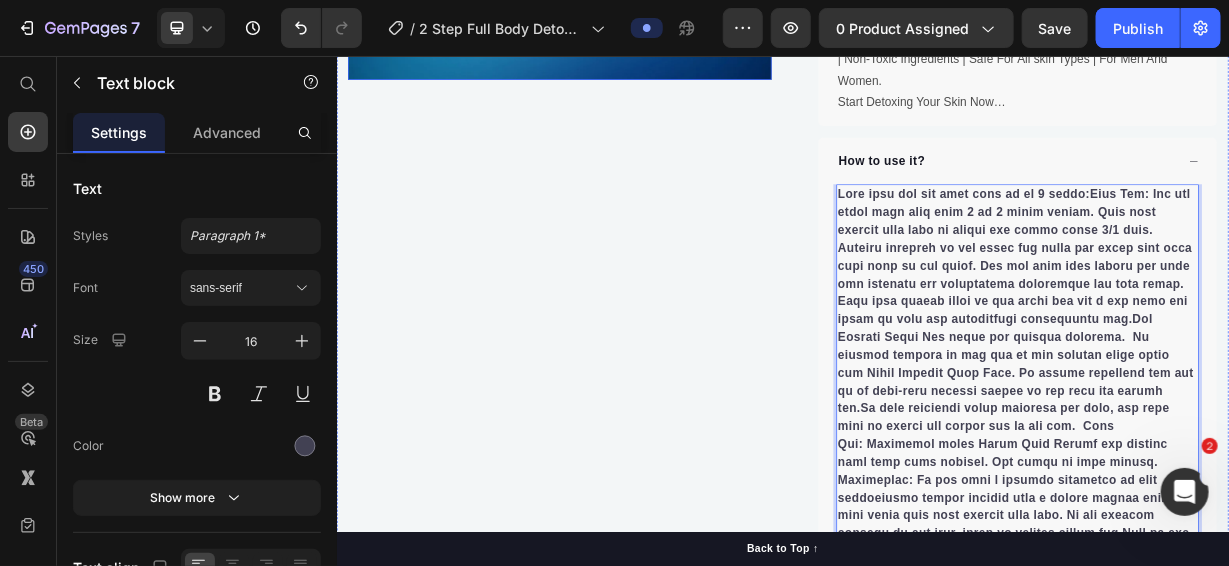 scroll, scrollTop: 2199, scrollLeft: 0, axis: vertical 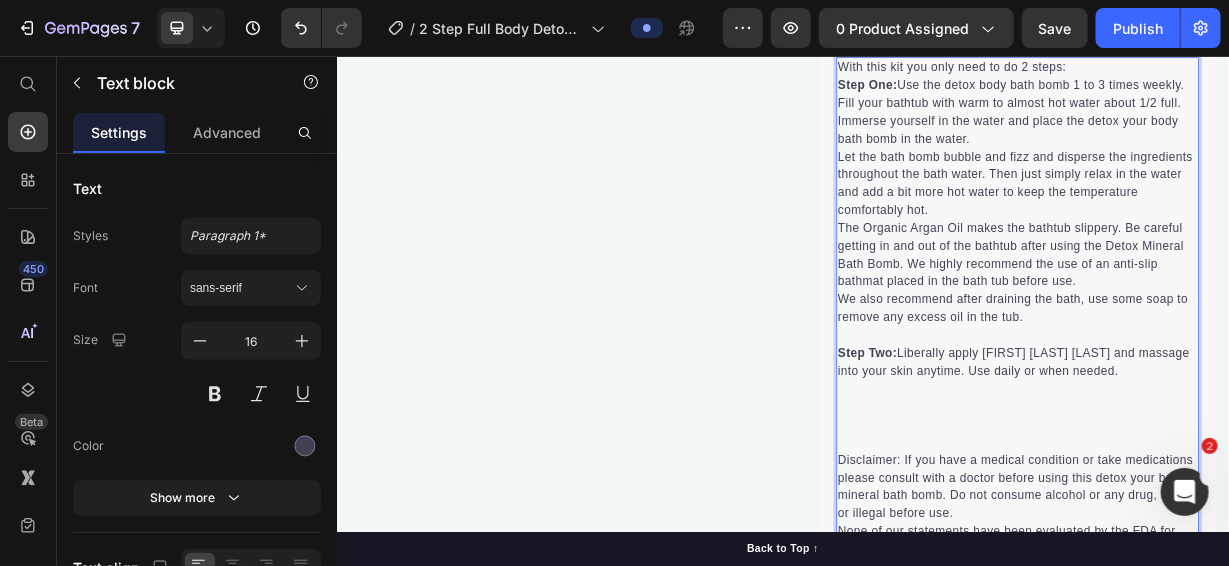 click at bounding box center (1252, 575) 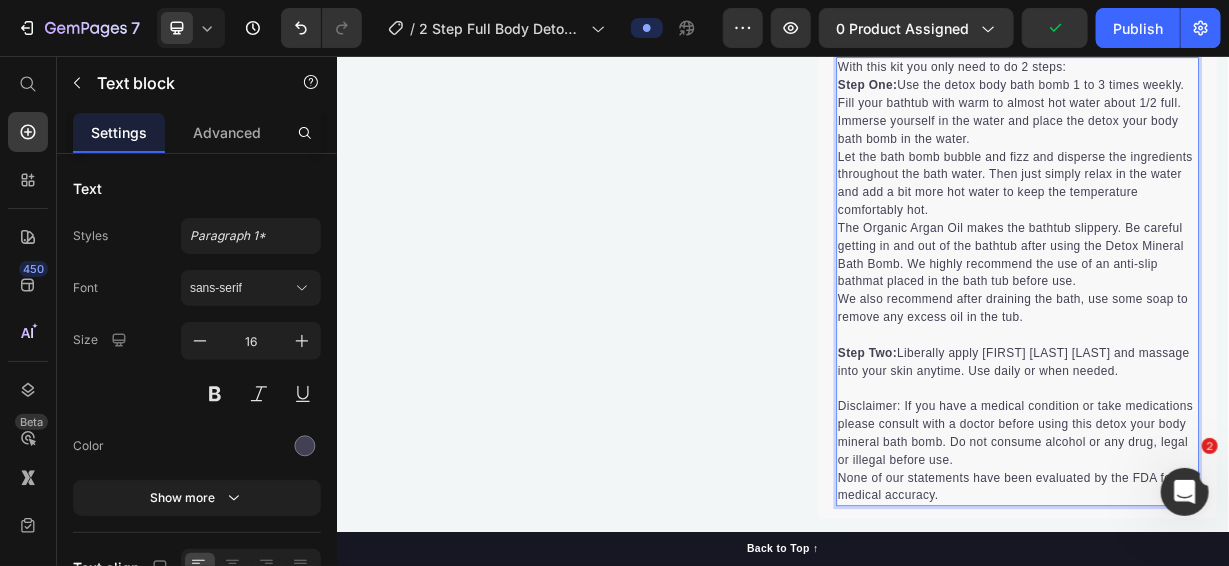 click on "Let the bath bomb bubble and fizz and disperse the ingredients throughout the bath water. Then just simply relax in the water and add a bit more hot water to keep the temperature comfortably hot." at bounding box center [1252, 227] 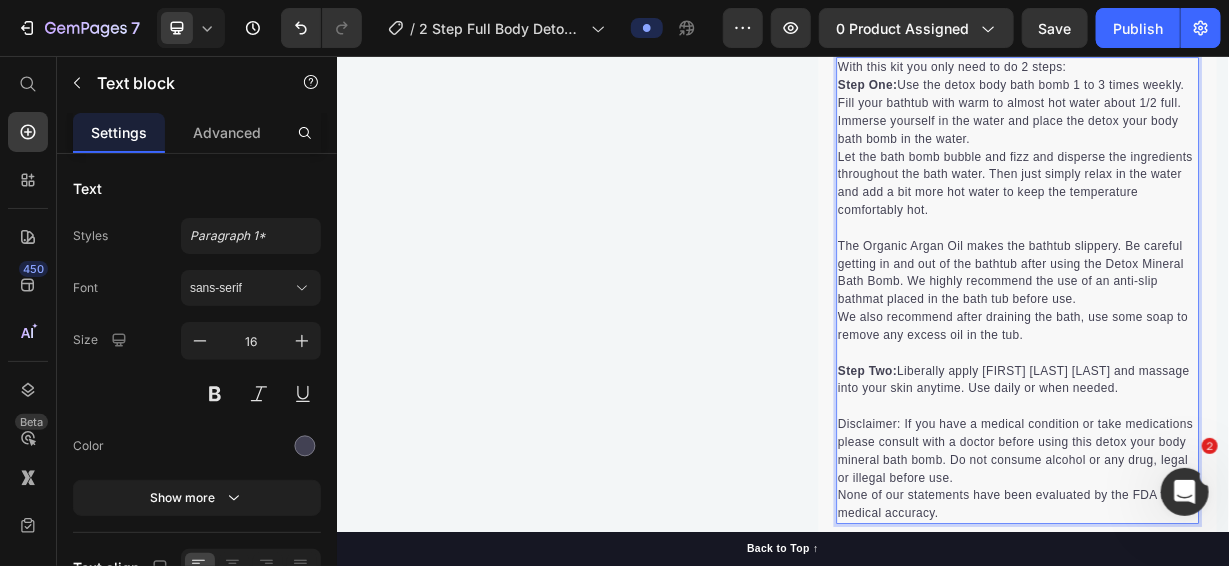 click on "The Organic Argan Oil makes the bathtub slippery. Be careful getting in and out of the bathtub after using the Detox Mineral Bath Bomb. We highly recommend the use of an anti-slip bathmat placed in the bath tub before use." at bounding box center (1252, 347) 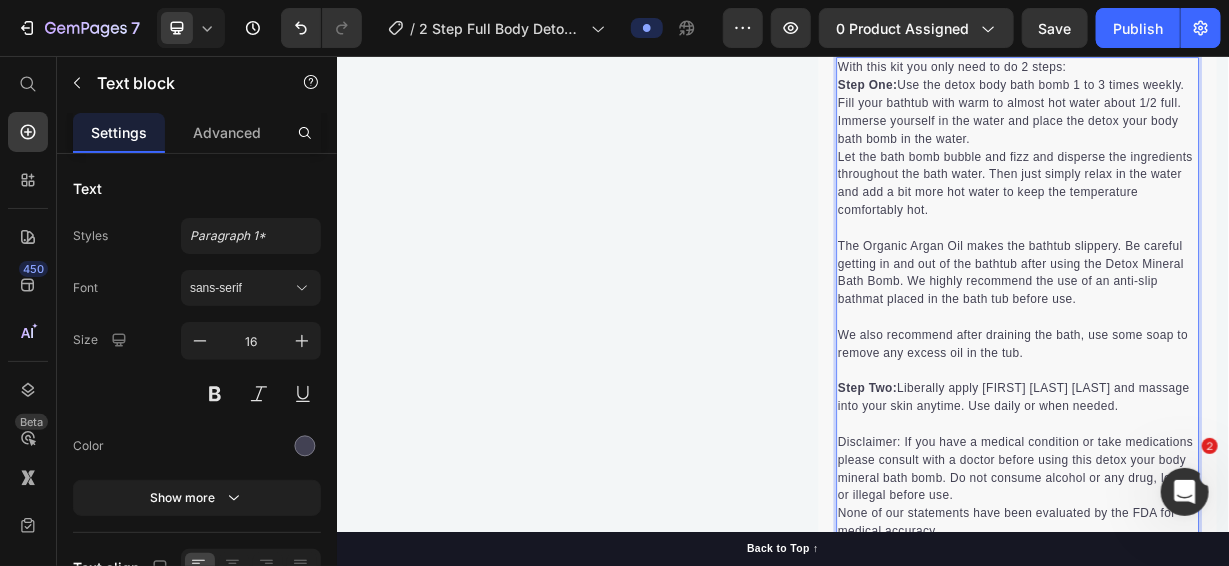 click on "Fill your bathtub with warm to almost hot water about 1/2 full. Immerse yourself in the water and place the detox your body bath bomb in the water." at bounding box center [1252, 143] 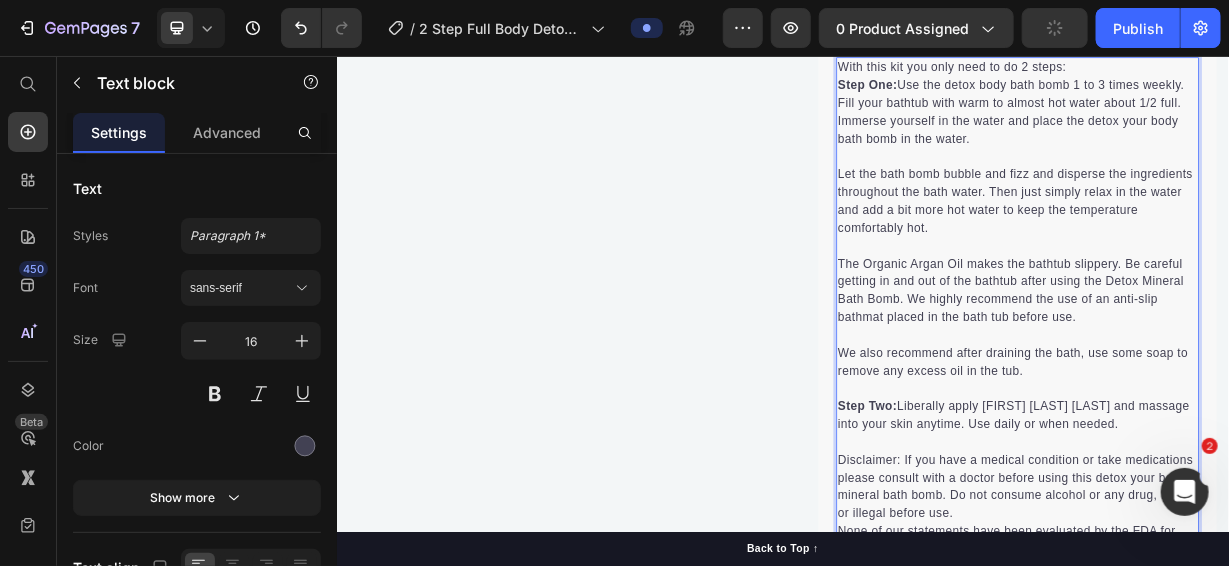scroll, scrollTop: 2267, scrollLeft: 0, axis: vertical 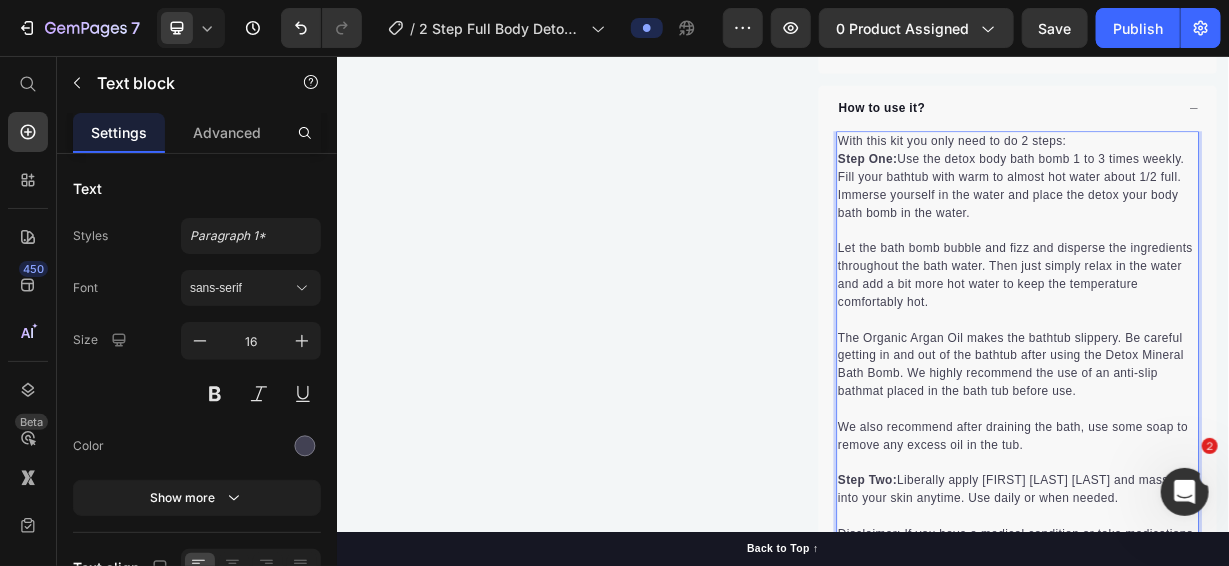click on "With this kit you only need to do 2 steps:" at bounding box center [1252, 171] 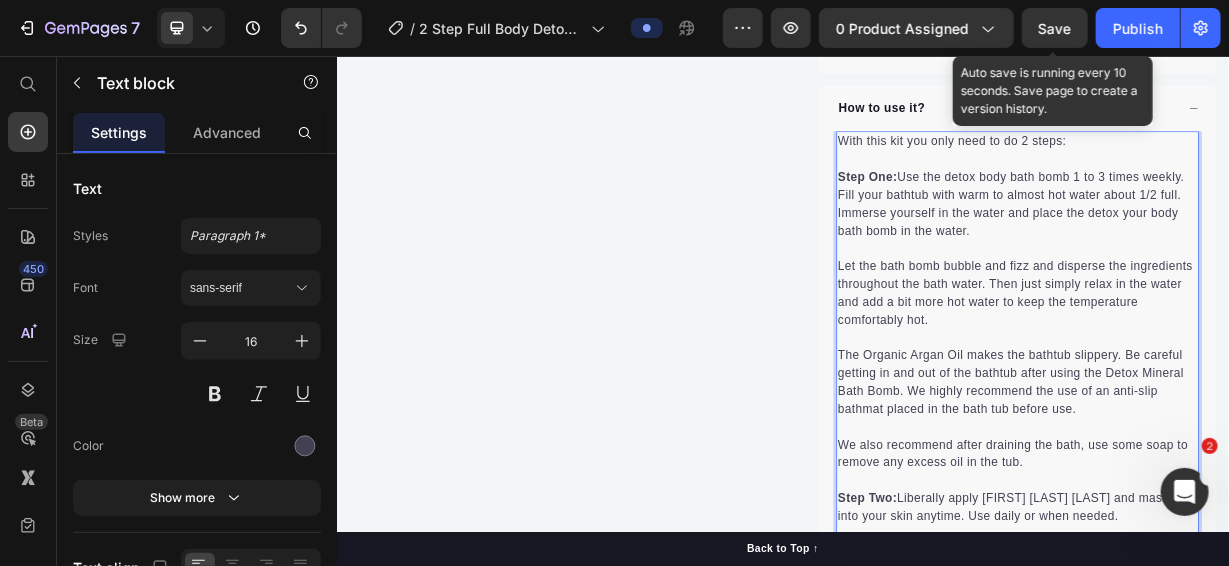 click on "Save" at bounding box center [1055, 28] 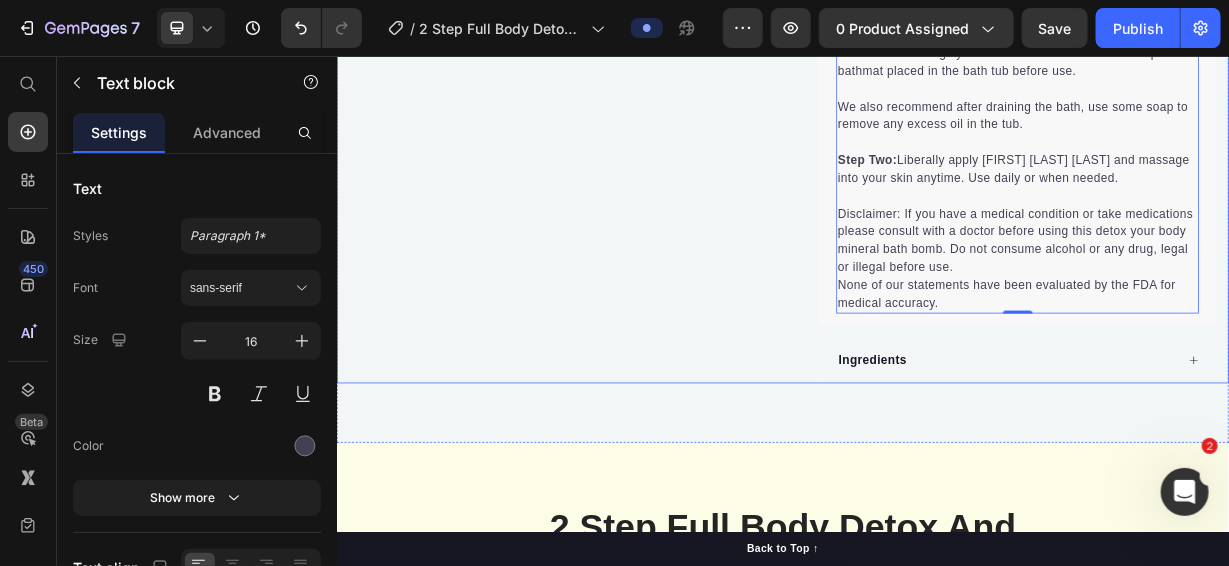 scroll, scrollTop: 2867, scrollLeft: 0, axis: vertical 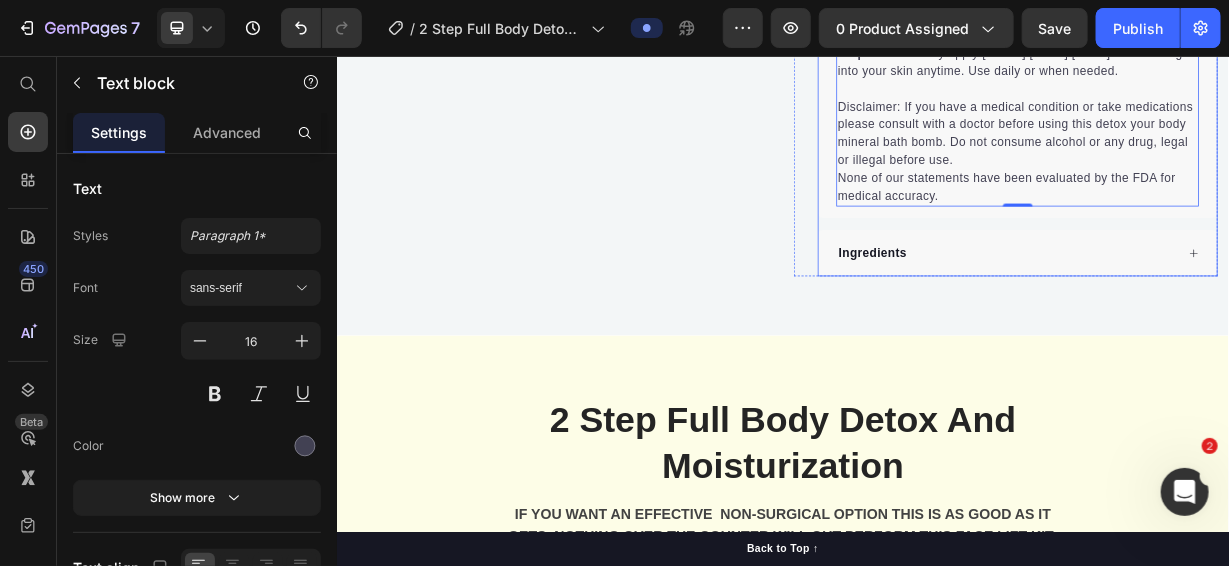 click on "Ingredients" at bounding box center [1237, 320] 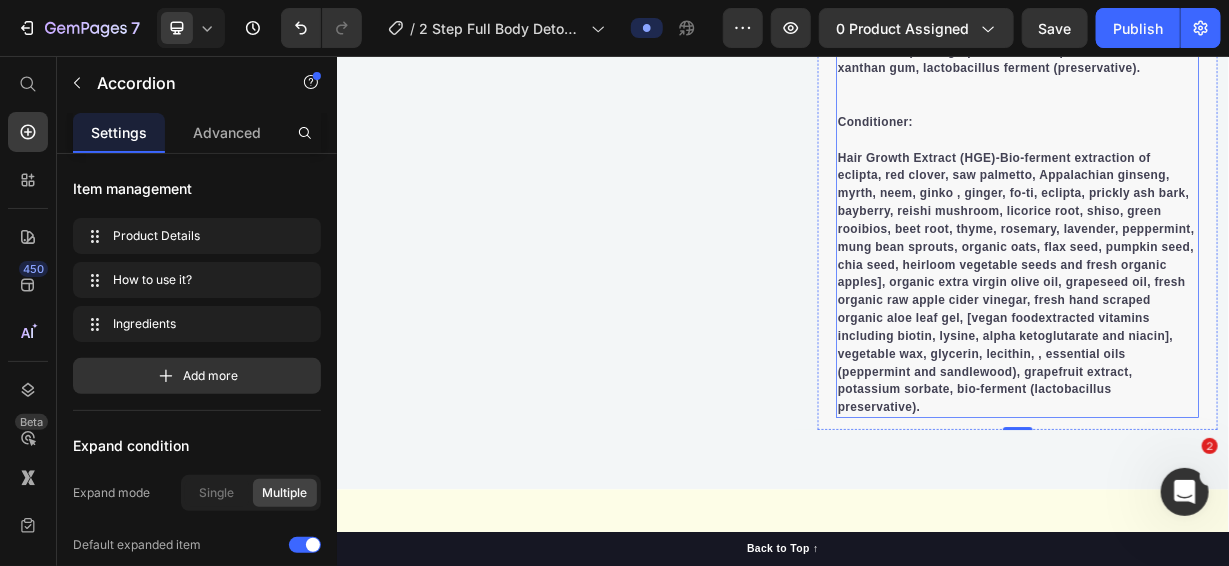 scroll, scrollTop: 3767, scrollLeft: 0, axis: vertical 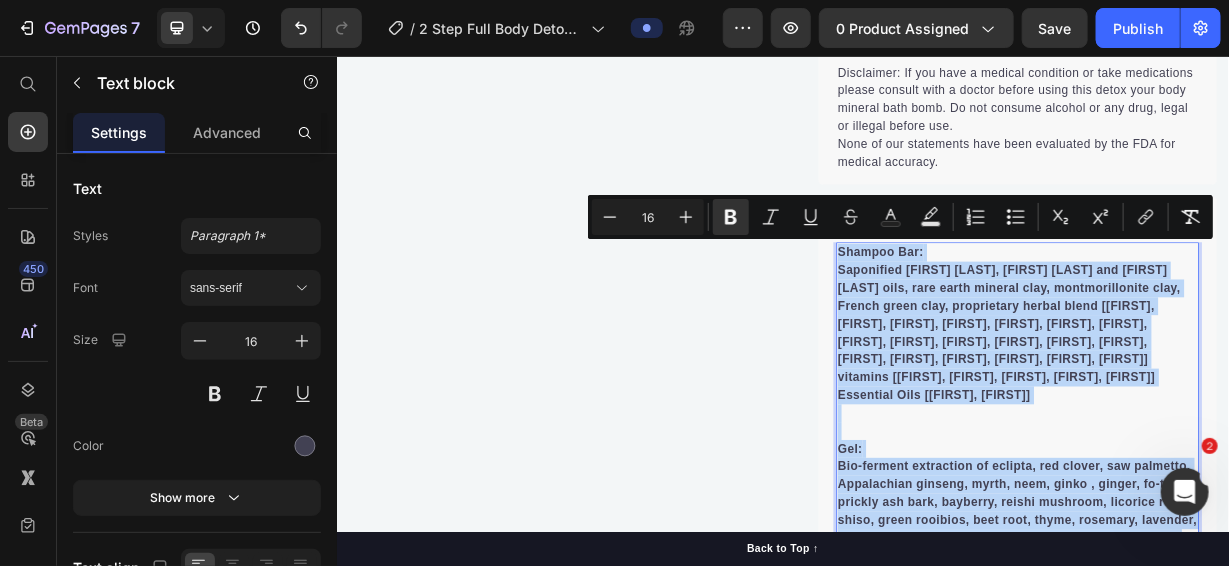 drag, startPoint x: 1133, startPoint y: 478, endPoint x: 1000, endPoint y: 302, distance: 220.60146 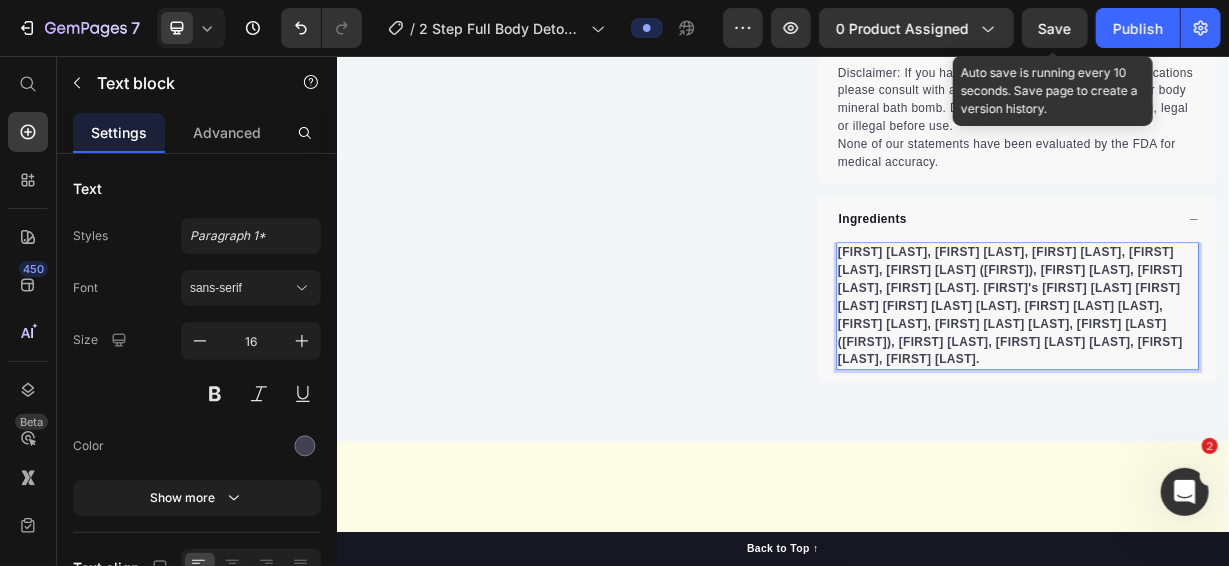 click on "Save" at bounding box center [1055, 28] 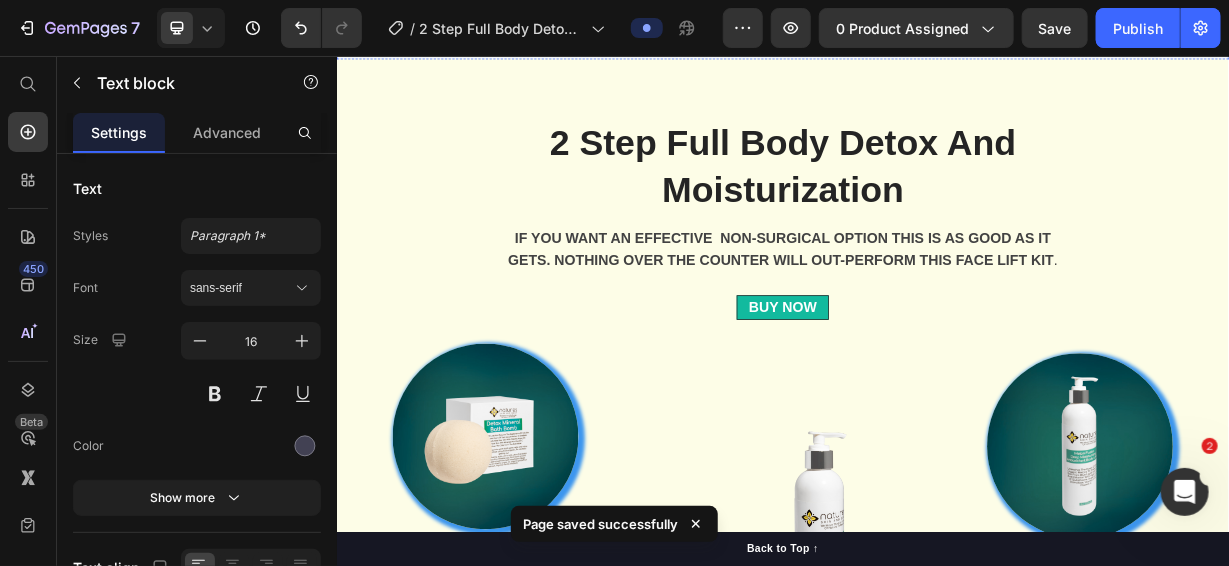 scroll, scrollTop: 3412, scrollLeft: 0, axis: vertical 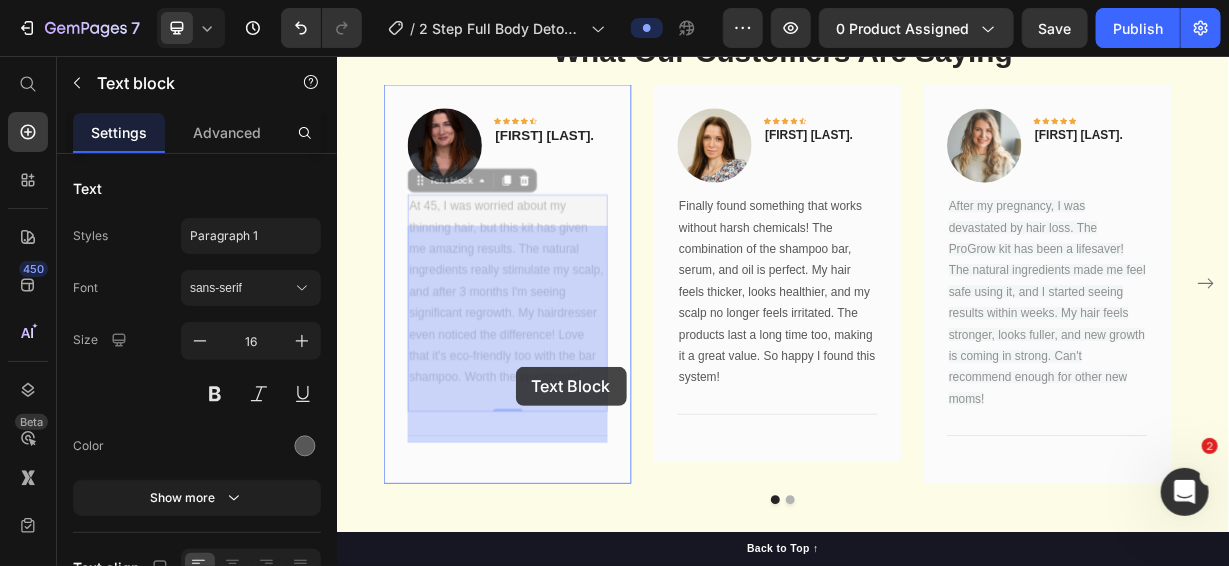 drag, startPoint x: 666, startPoint y: 521, endPoint x: 579, endPoint y: 472, distance: 99.849884 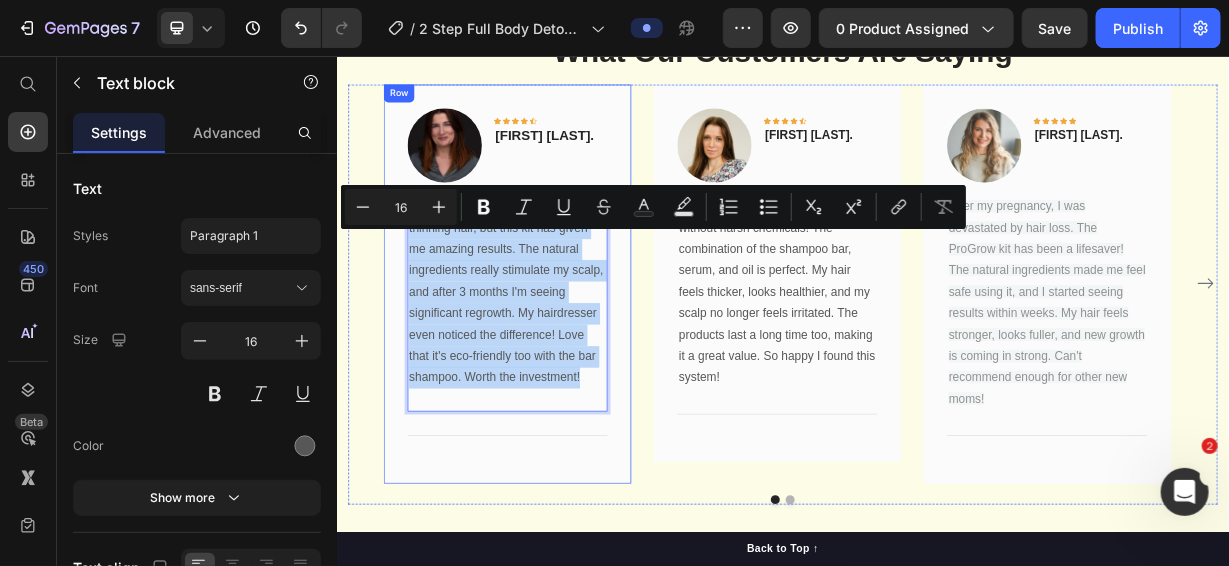 drag, startPoint x: 671, startPoint y: 527, endPoint x: 427, endPoint y: 301, distance: 332.58383 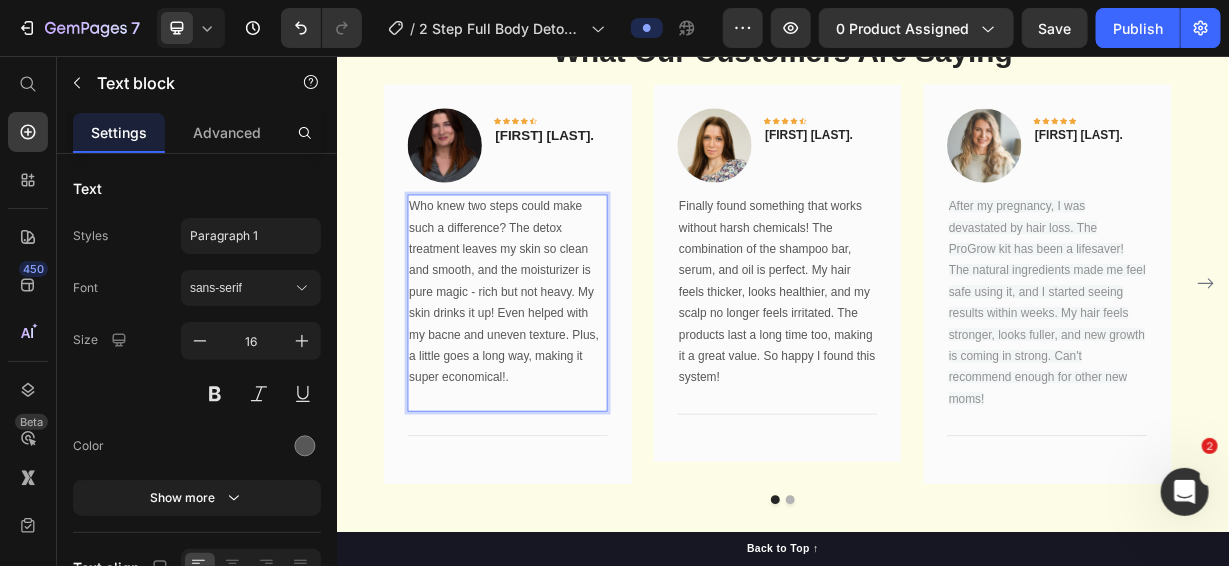 click on "Who knew two steps could make such a difference? The detox treatment leaves my skin so clean and smooth, and the moisturizer is pure magic - rich but not heavy. My skin drinks it up! Even helped with my bacne and uneven texture. Plus, a little goes a long way, making it super economical!." at bounding box center [565, 387] 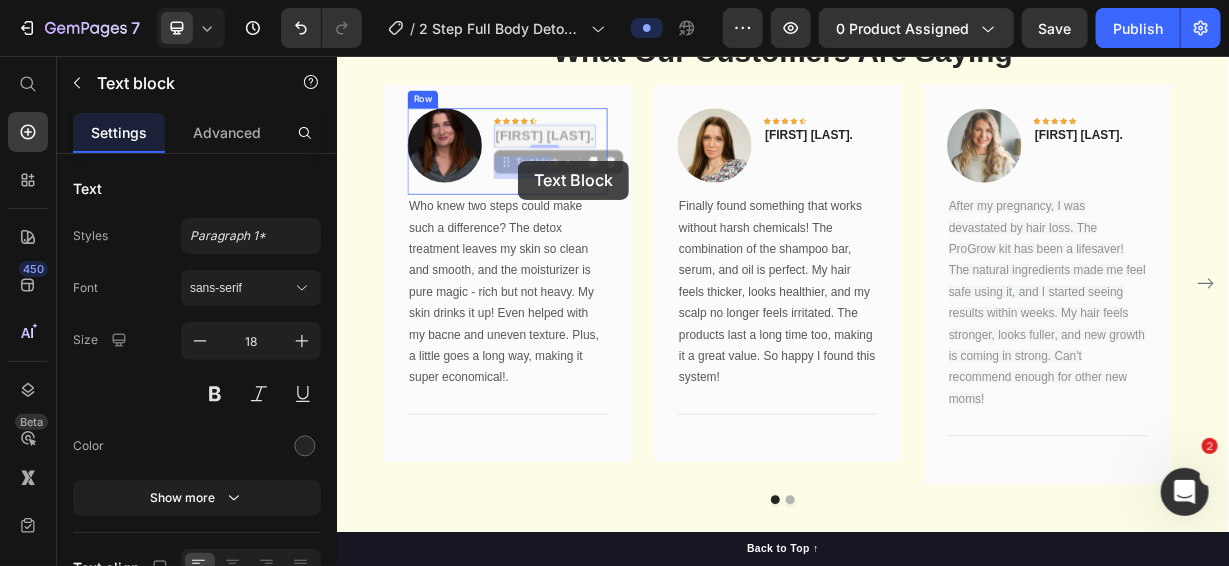 drag, startPoint x: 547, startPoint y: 196, endPoint x: 579, endPoint y: 196, distance: 32 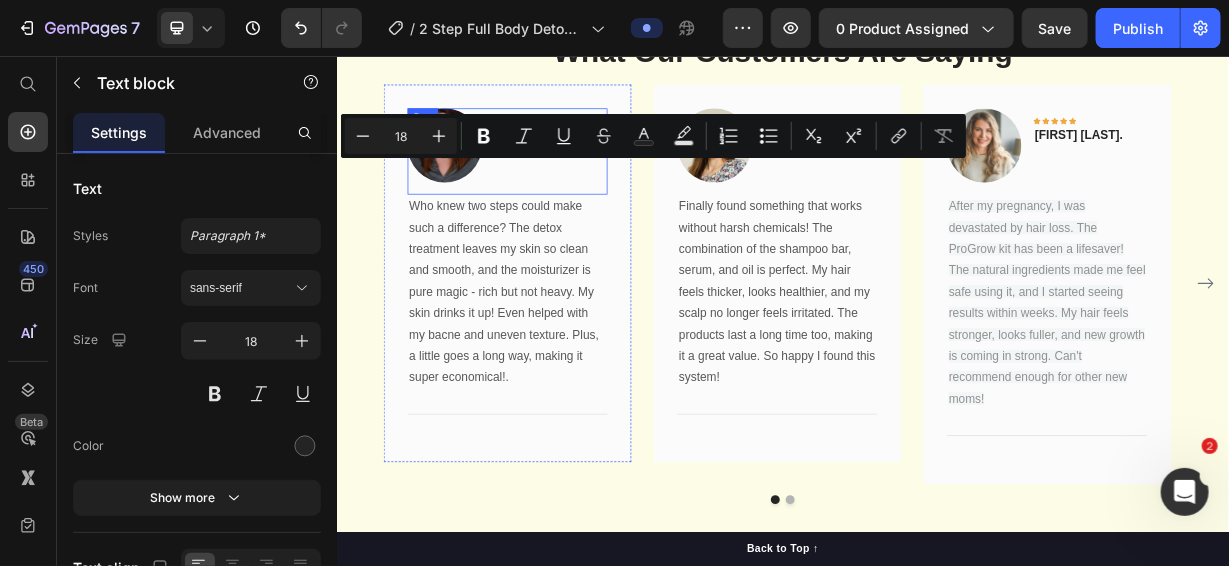 drag, startPoint x: 597, startPoint y: 200, endPoint x: 546, endPoint y: 200, distance: 51 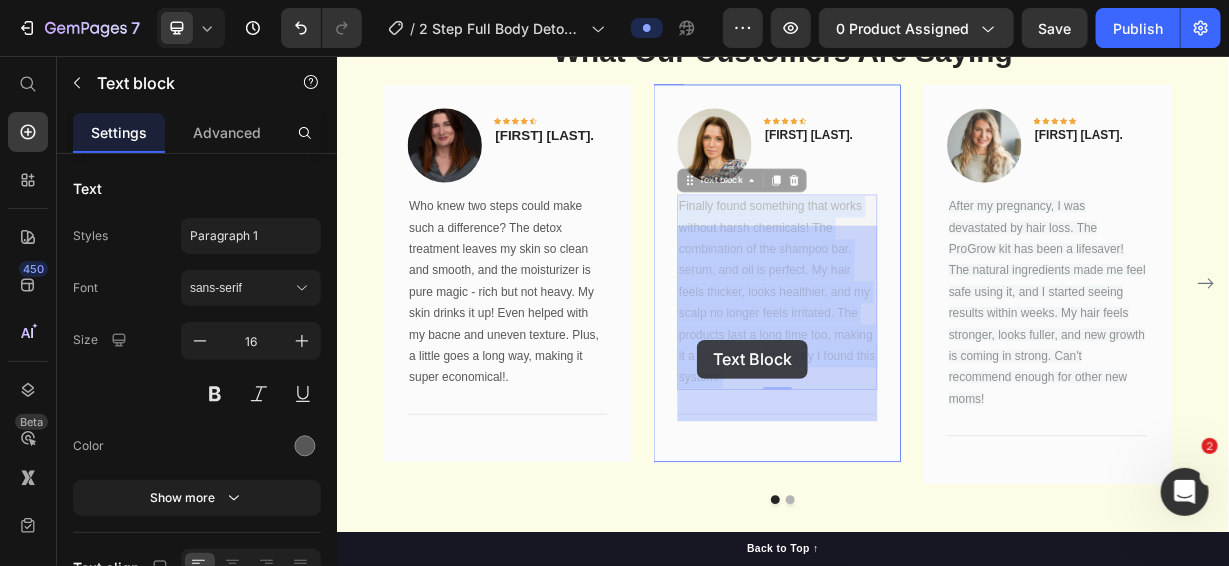 drag, startPoint x: 859, startPoint y: 526, endPoint x: 820, endPoint y: 437, distance: 97.16995 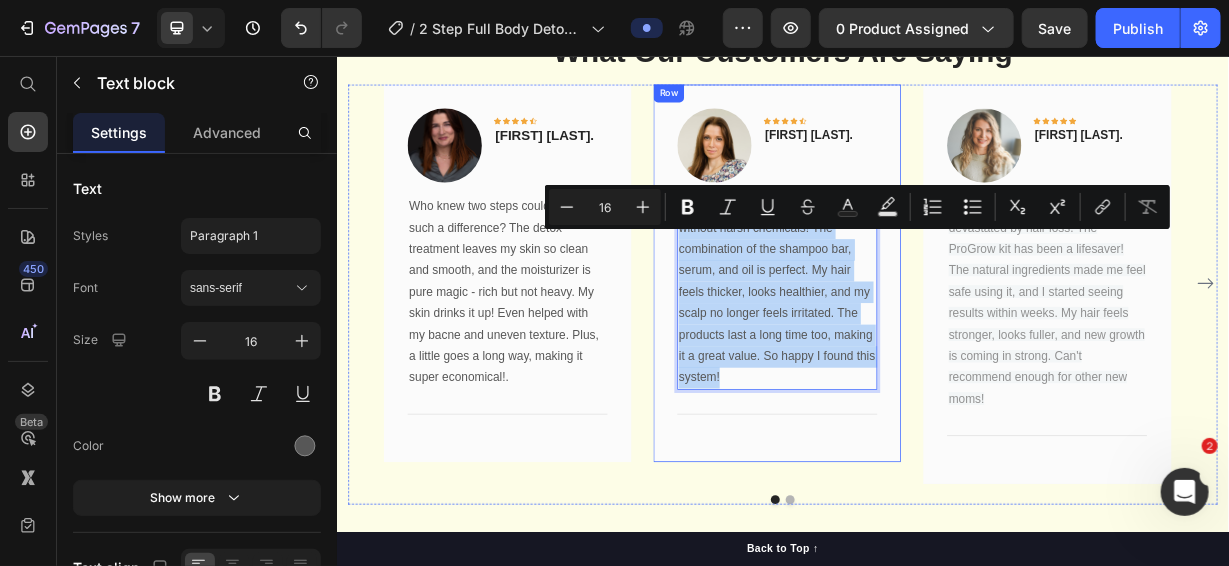drag, startPoint x: 869, startPoint y: 525, endPoint x: 781, endPoint y: 290, distance: 250.93625 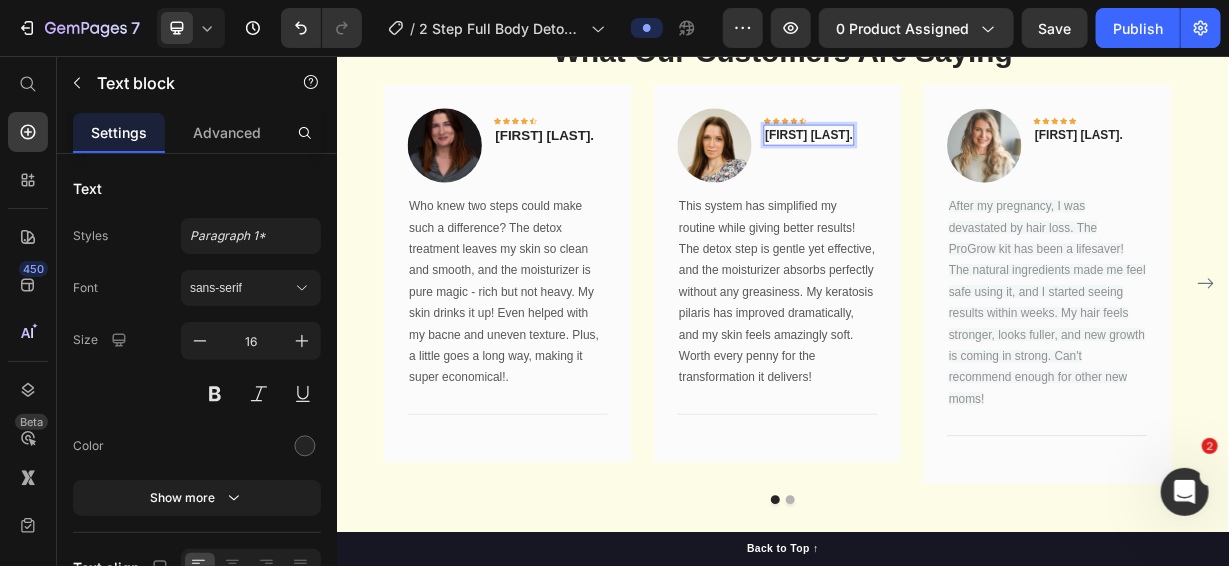 click on "[FIRST] [LAST]." at bounding box center (971, 161) 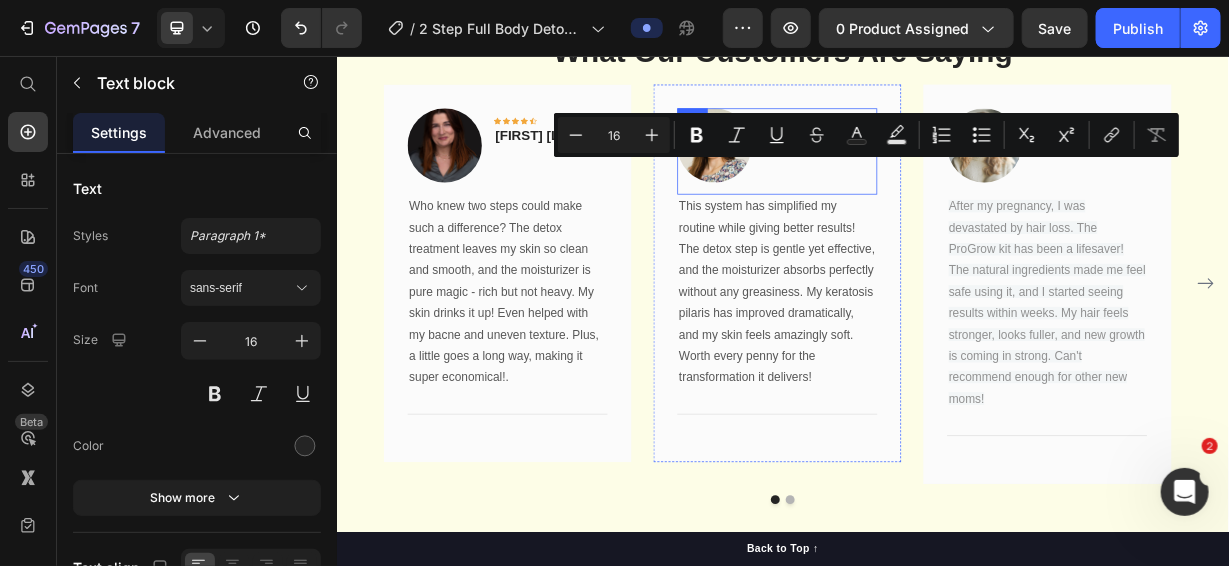 drag, startPoint x: 910, startPoint y: 199, endPoint x: 972, endPoint y: 200, distance: 62.008064 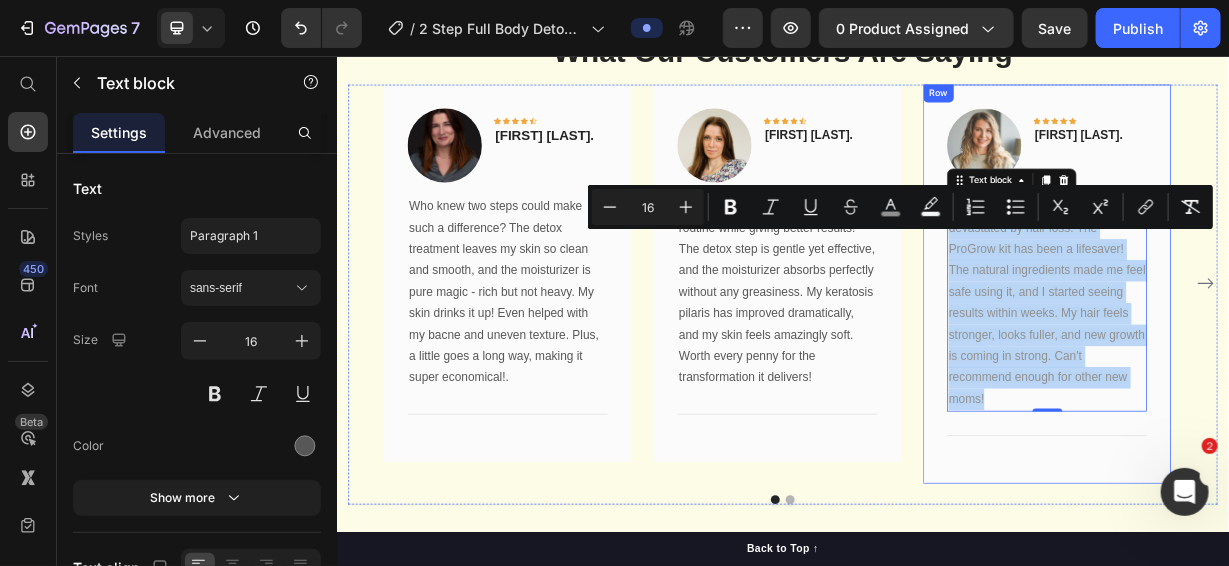 drag, startPoint x: 1217, startPoint y: 551, endPoint x: 1154, endPoint y: 300, distance: 258.7856 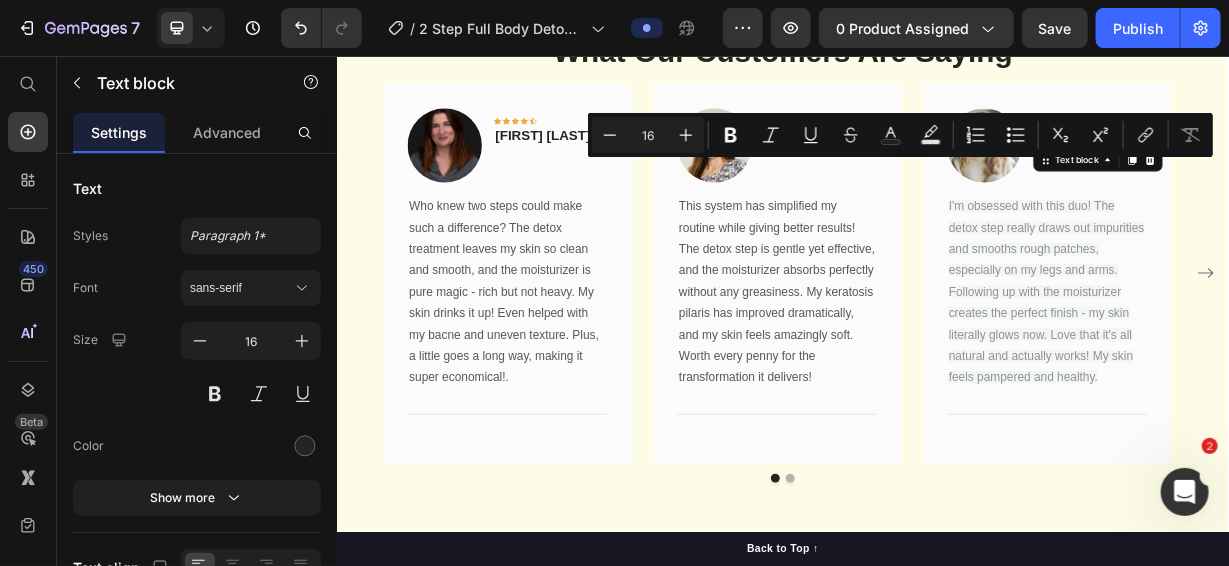 drag, startPoint x: 1321, startPoint y: 201, endPoint x: 1272, endPoint y: 201, distance: 49 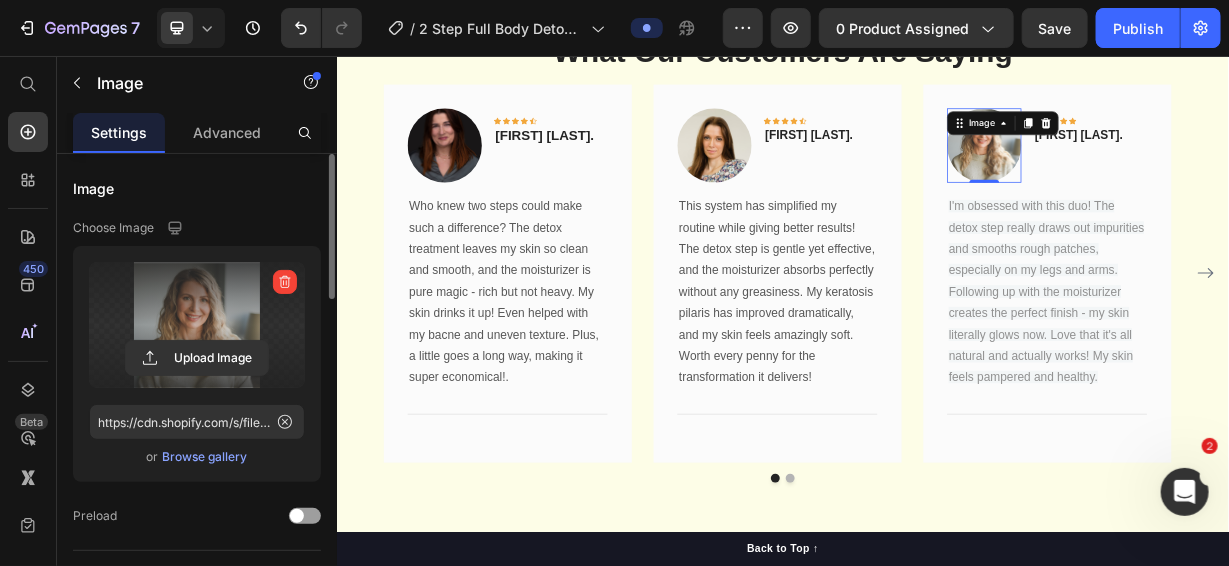click at bounding box center (197, 325) 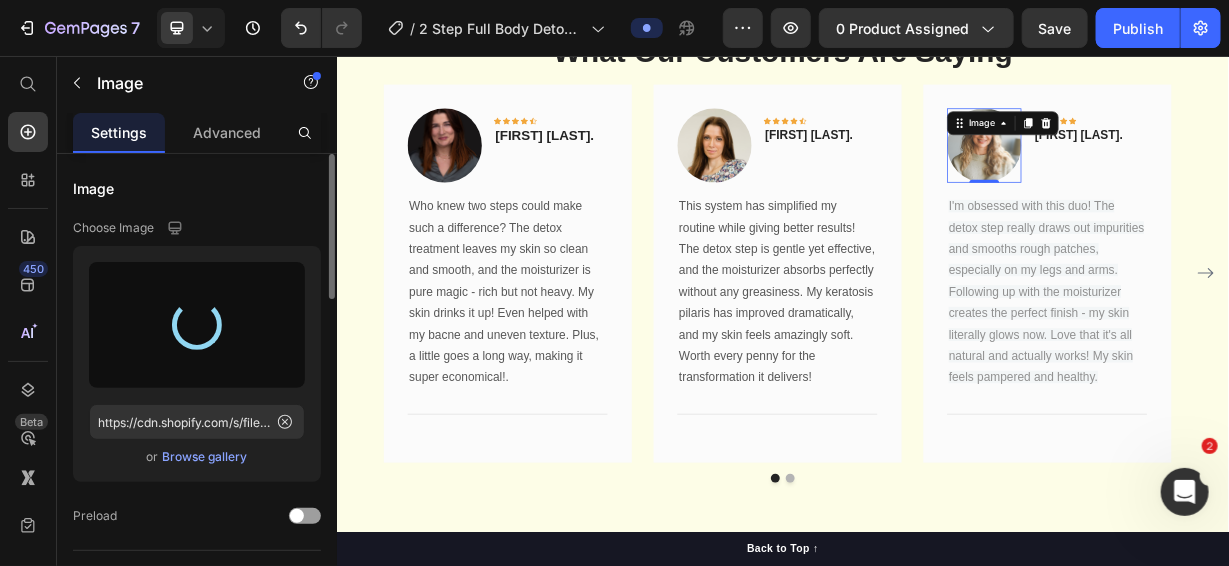 type on "https://cdn.shopify.com/s/files/1/1097/2858/files/gempages_554715468074583280-a4769f2d-7dc3-45f9-b32c-653a7b613f43.png" 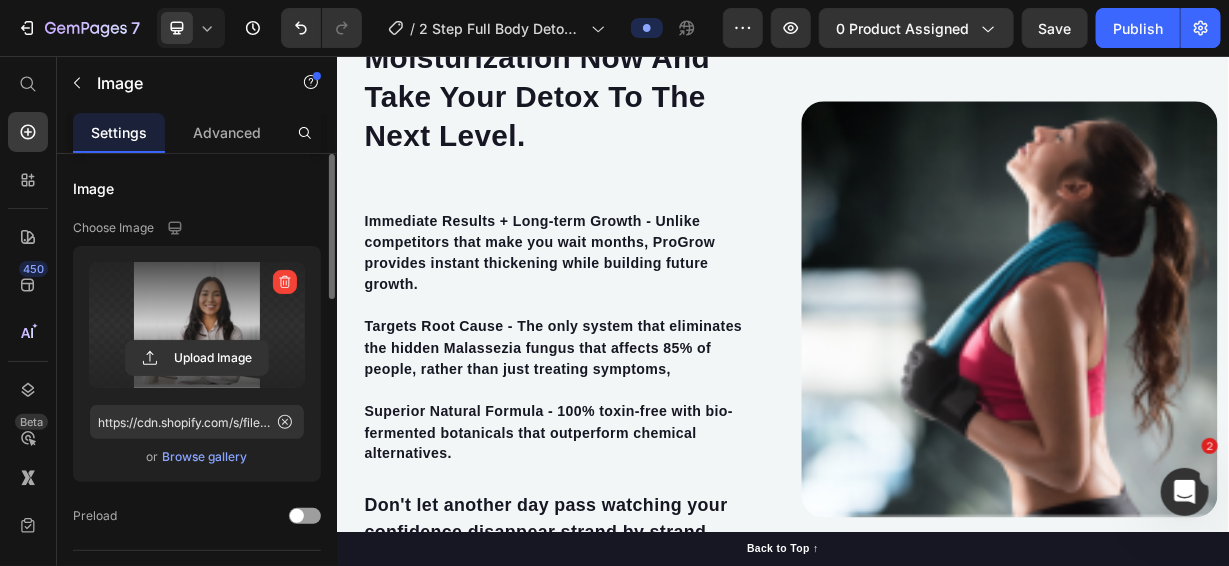 scroll, scrollTop: 5312, scrollLeft: 0, axis: vertical 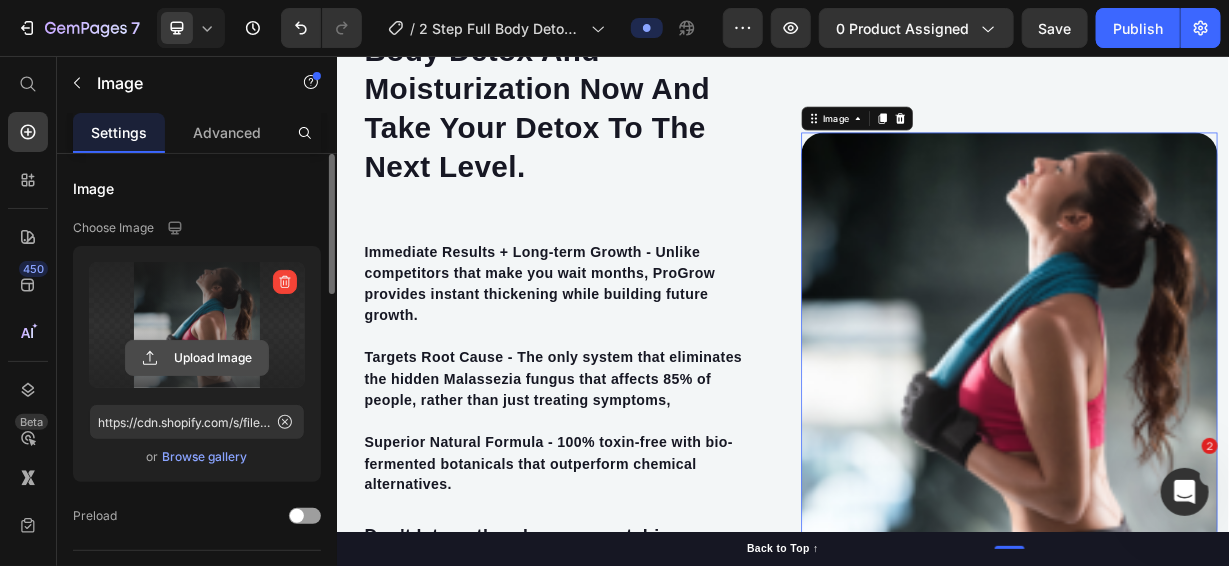 click 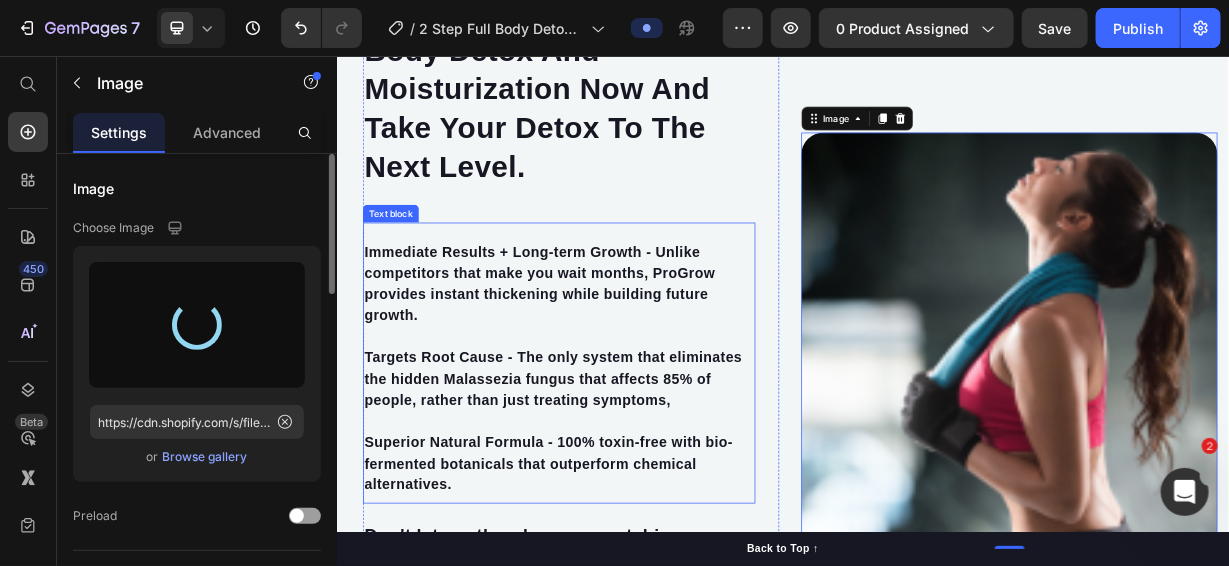 type on "https://cdn.shopify.com/s/files/1/1097/2858/files/gempages_554715468074583280-8e5f7ca8-6392-4367-a715-c2efe75bc9c3.png" 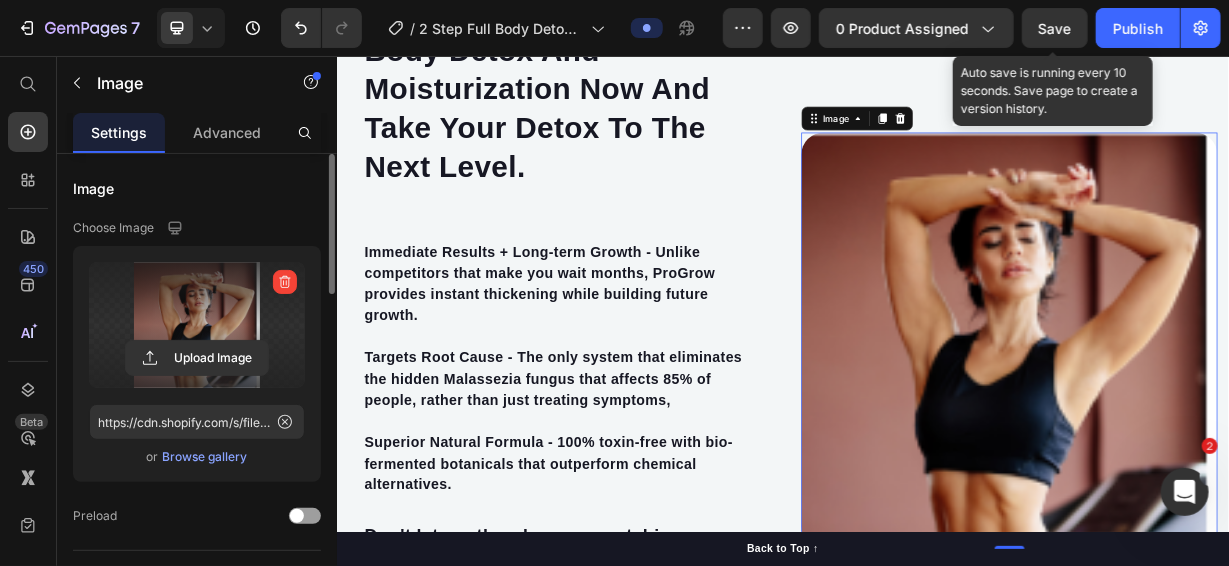 click on "Save" at bounding box center (1055, 28) 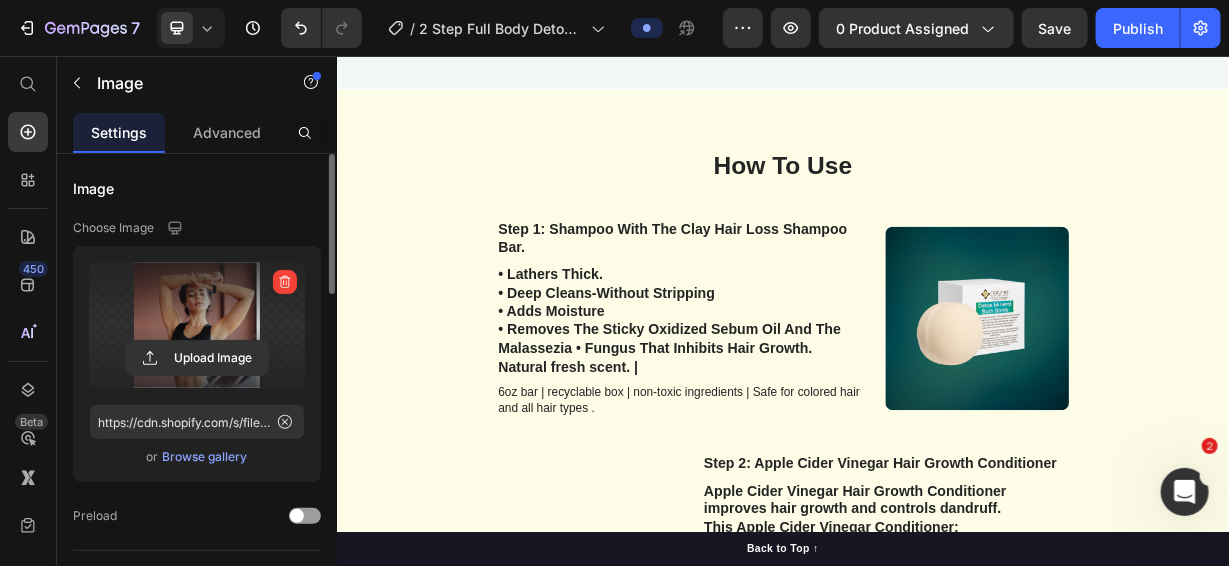 scroll, scrollTop: 6212, scrollLeft: 0, axis: vertical 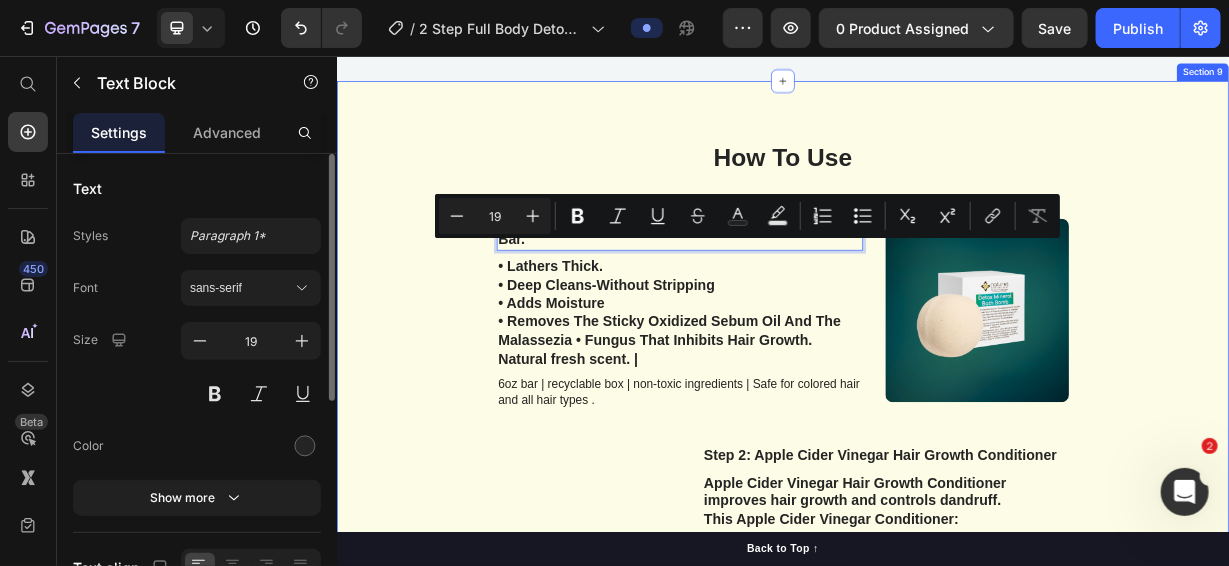 drag, startPoint x: 587, startPoint y: 333, endPoint x: 541, endPoint y: 318, distance: 48.38388 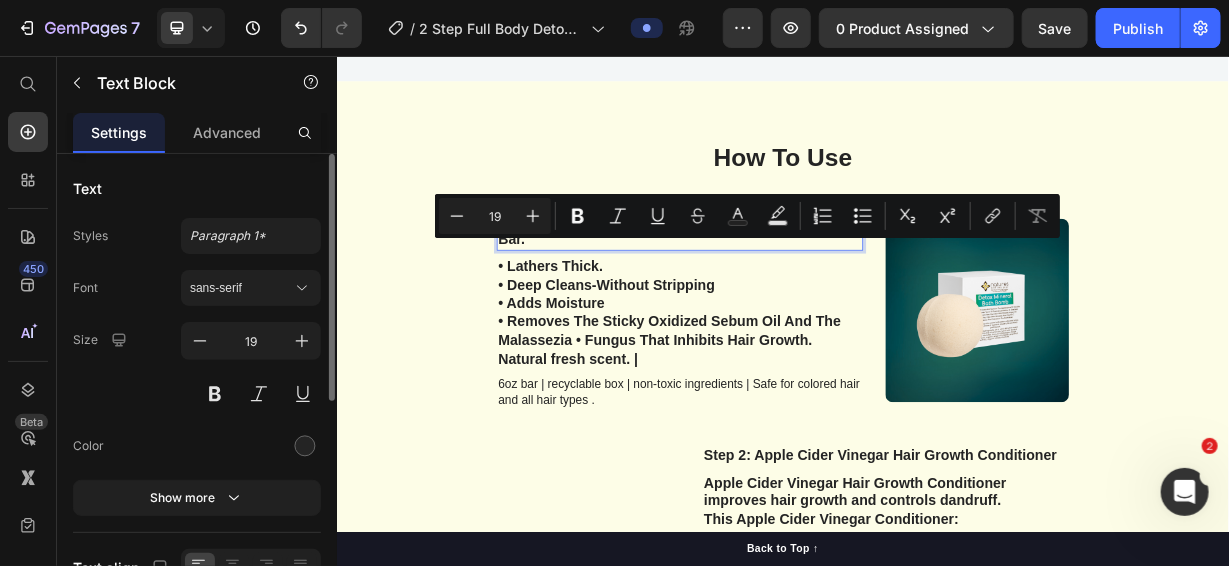 scroll, scrollTop: 6214, scrollLeft: 0, axis: vertical 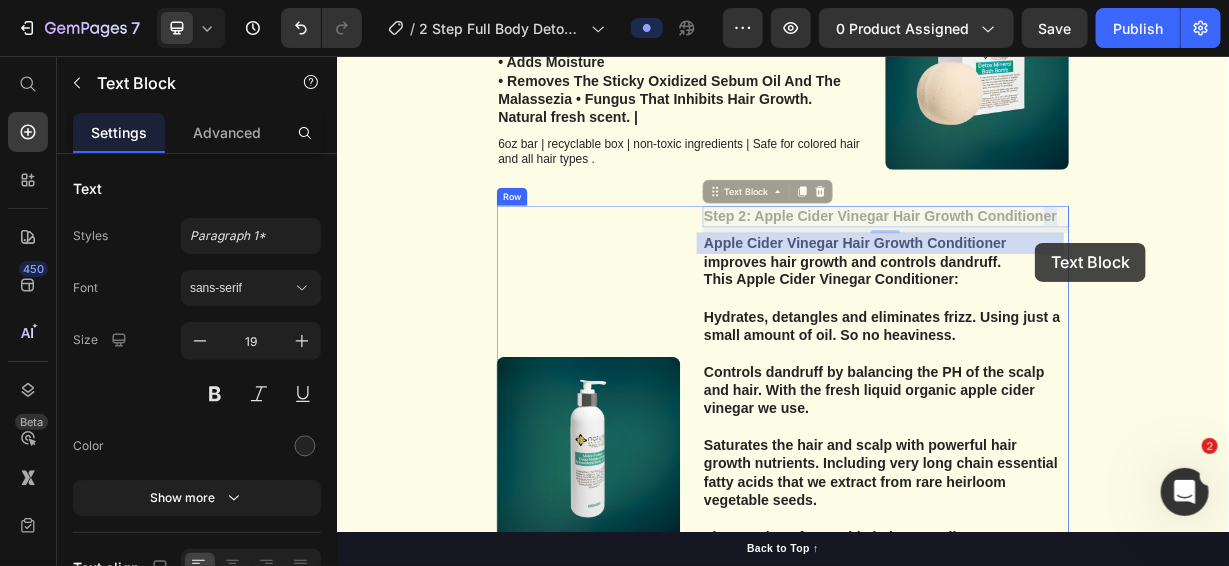 drag, startPoint x: 1296, startPoint y: 305, endPoint x: 1275, endPoint y: 306, distance: 21.023796 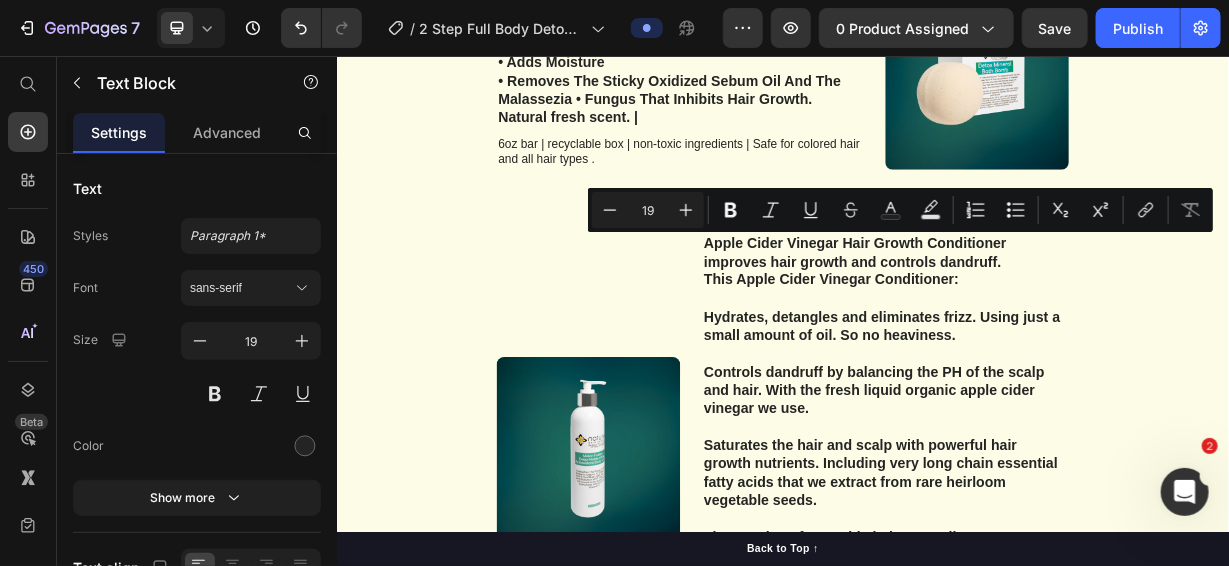 drag, startPoint x: 1297, startPoint y: 304, endPoint x: 826, endPoint y: 306, distance: 471.00424 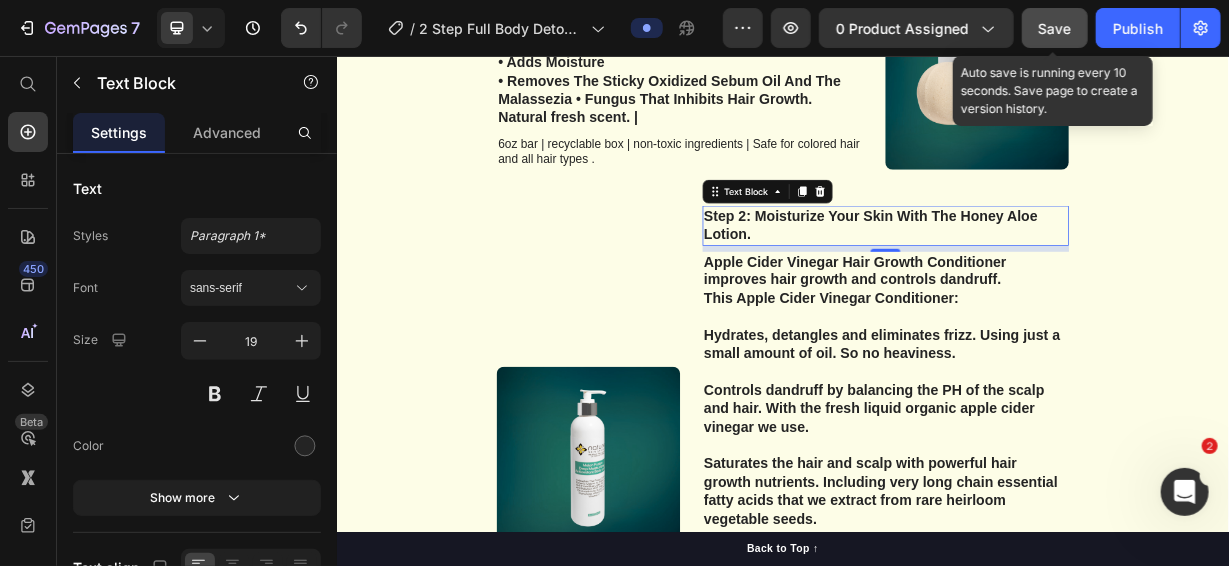 click on "Save" 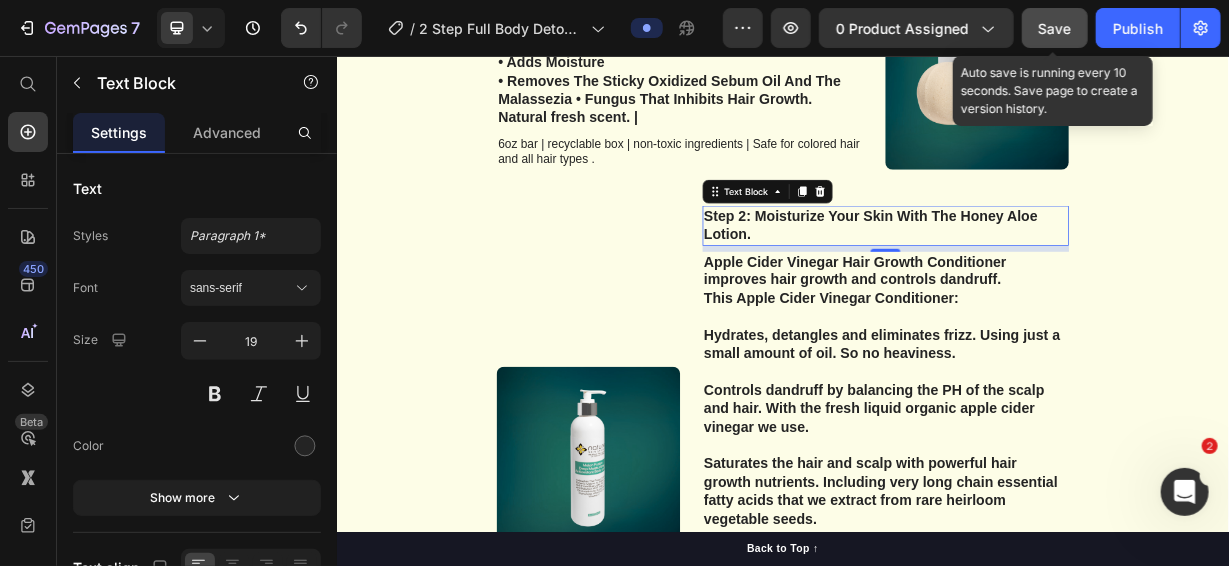 click on "Save" at bounding box center (1055, 28) 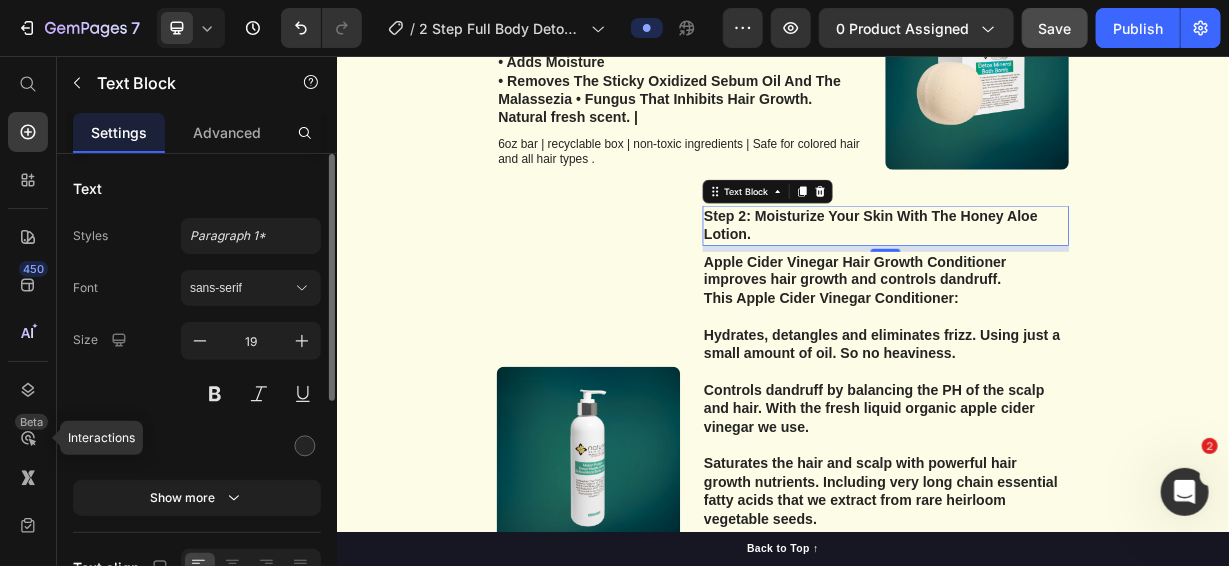 drag, startPoint x: 0, startPoint y: 425, endPoint x: 81, endPoint y: 562, distance: 159.154 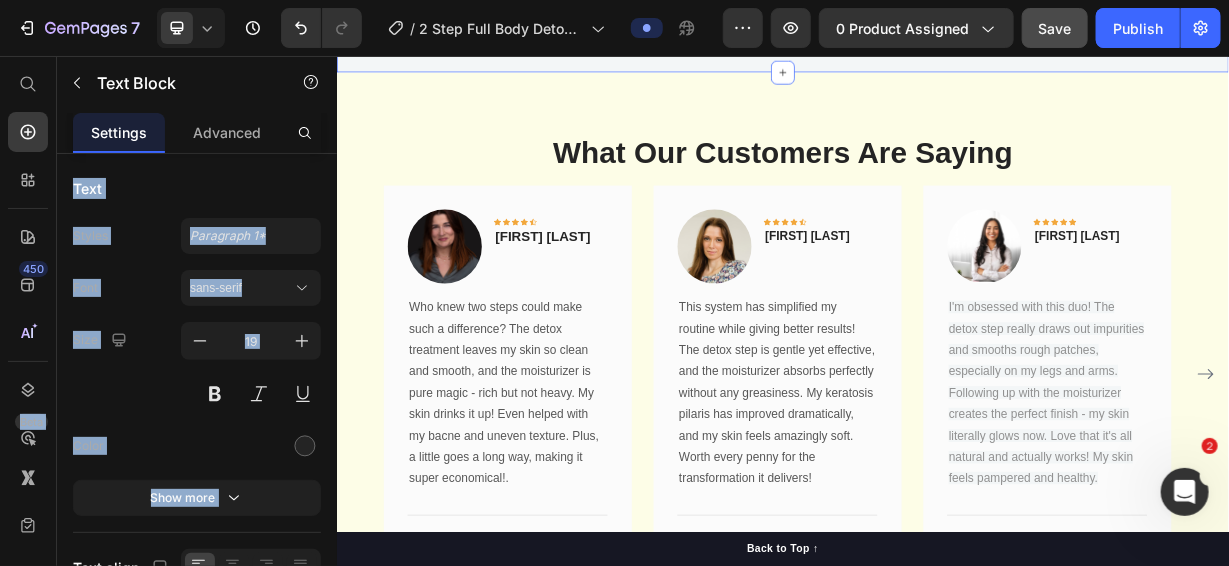 scroll, scrollTop: 9614, scrollLeft: 0, axis: vertical 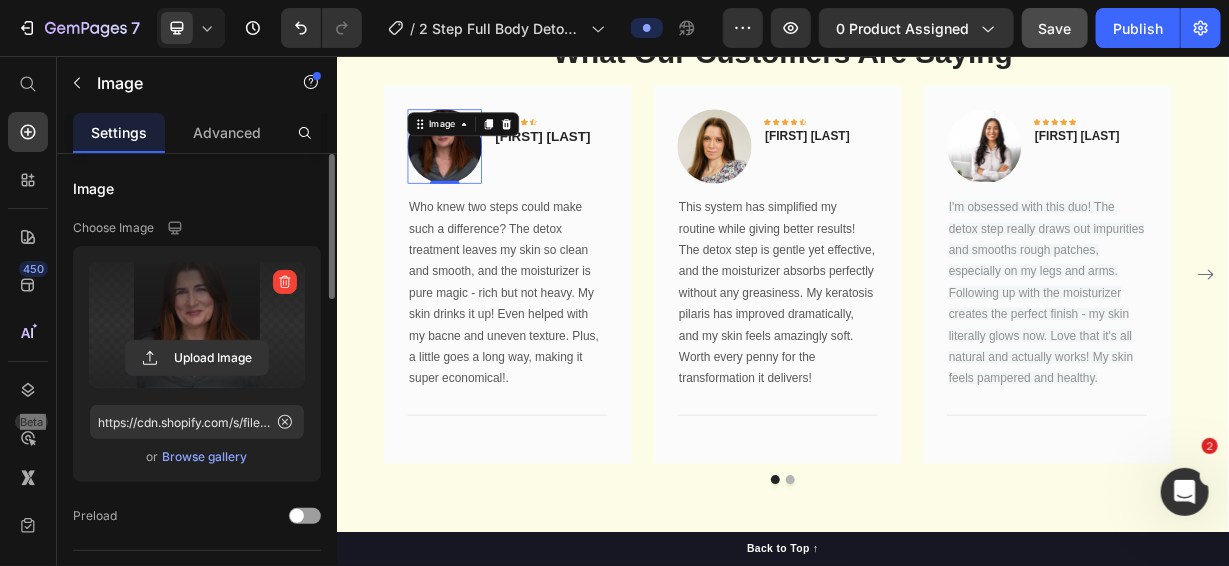 click at bounding box center [197, 325] 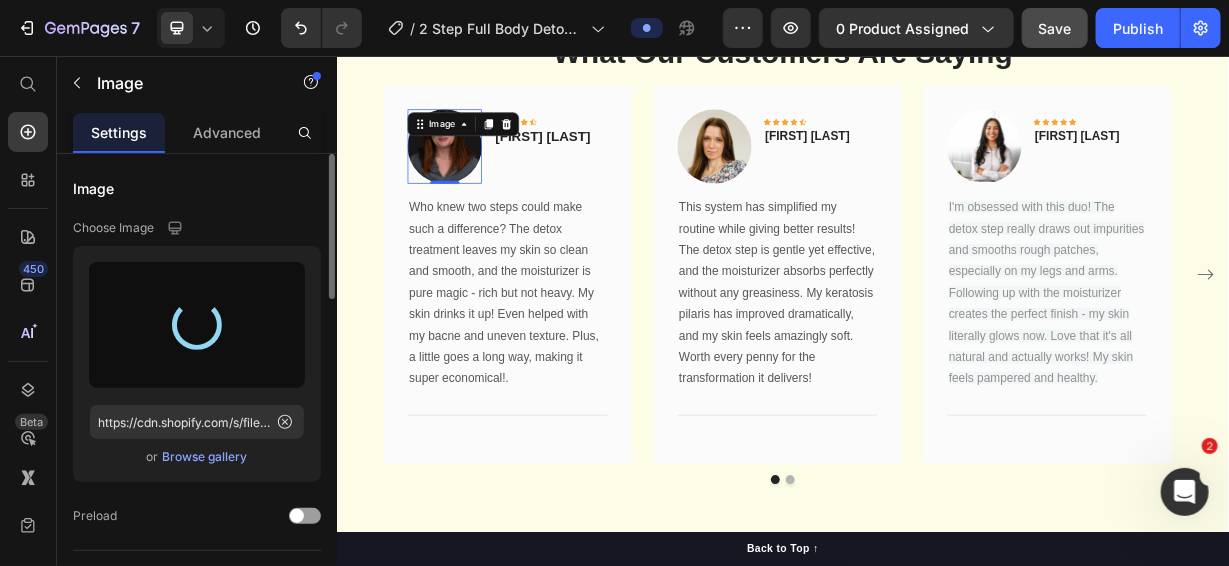 type on "https://cdn.shopify.com/s/files/1/1097/2858/files/gempages_554715468074583280-b622ae1b-1cf0-48b5-a627-ec0701f3e086.png" 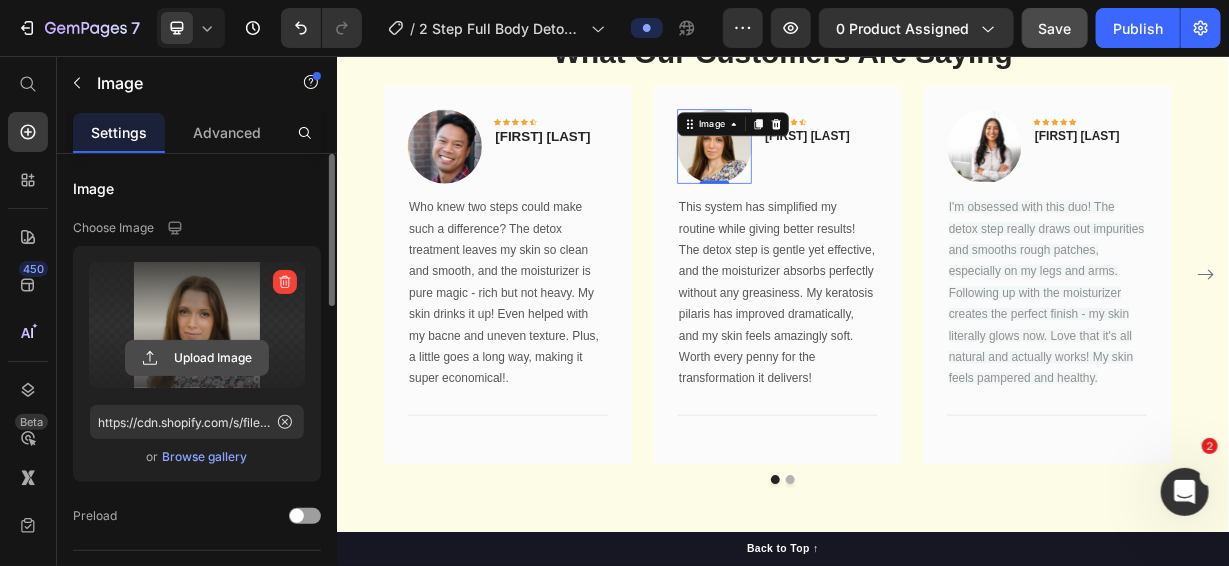 click 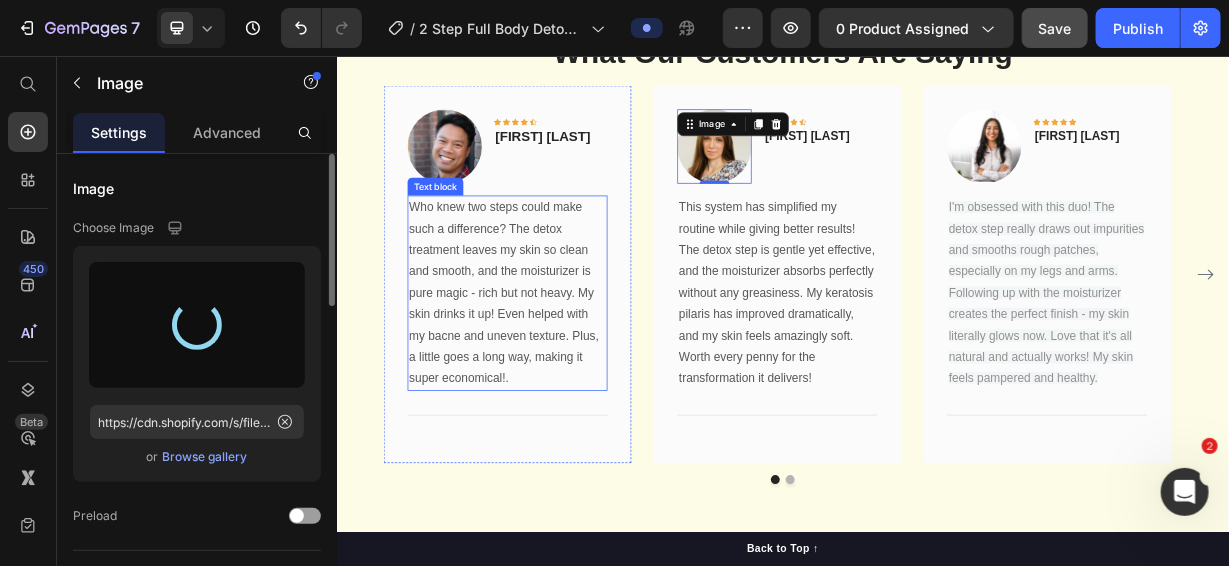 type on "https://cdn.shopify.com/s/files/1/1097/2858/files/gempages_554715468074583280-044c6658-070f-49d6-a825-059aeaac2a3e.png" 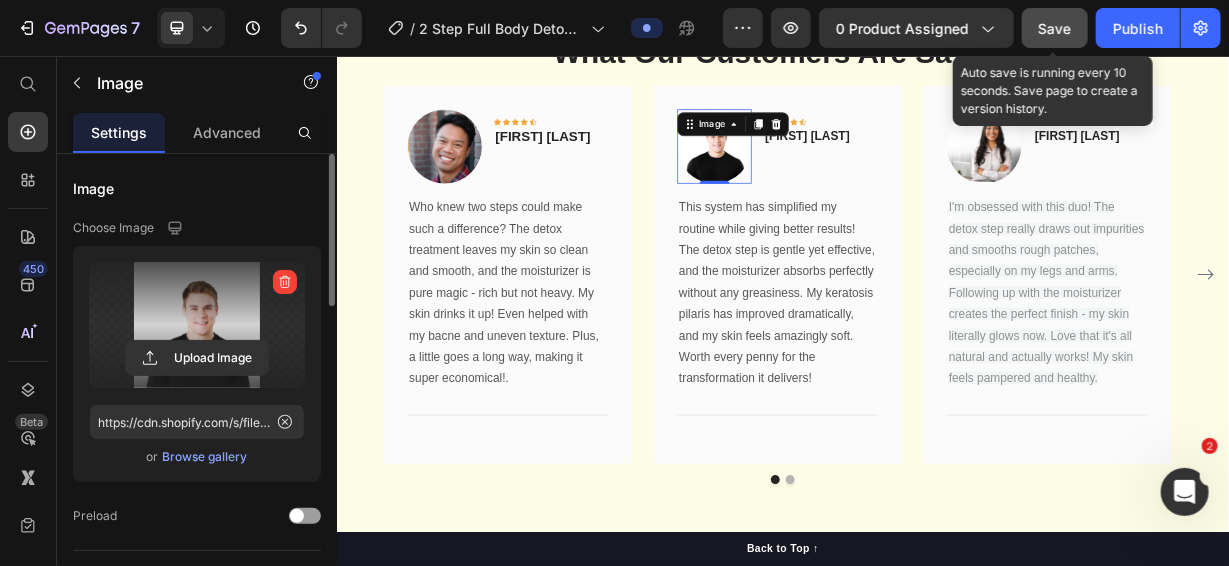 click on "Save" 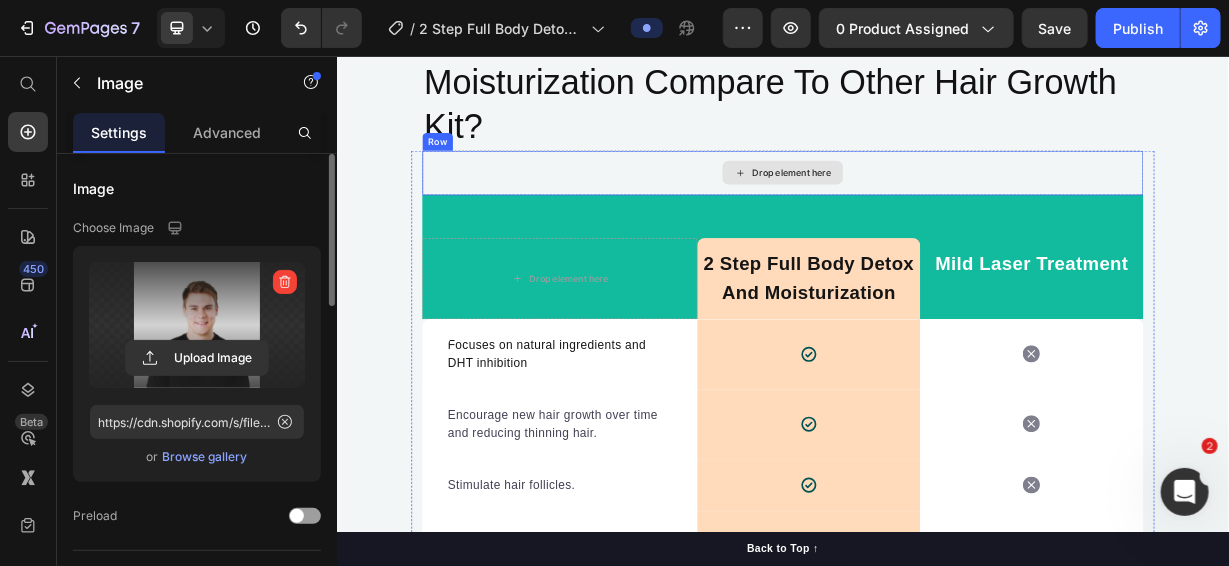 scroll, scrollTop: 8414, scrollLeft: 0, axis: vertical 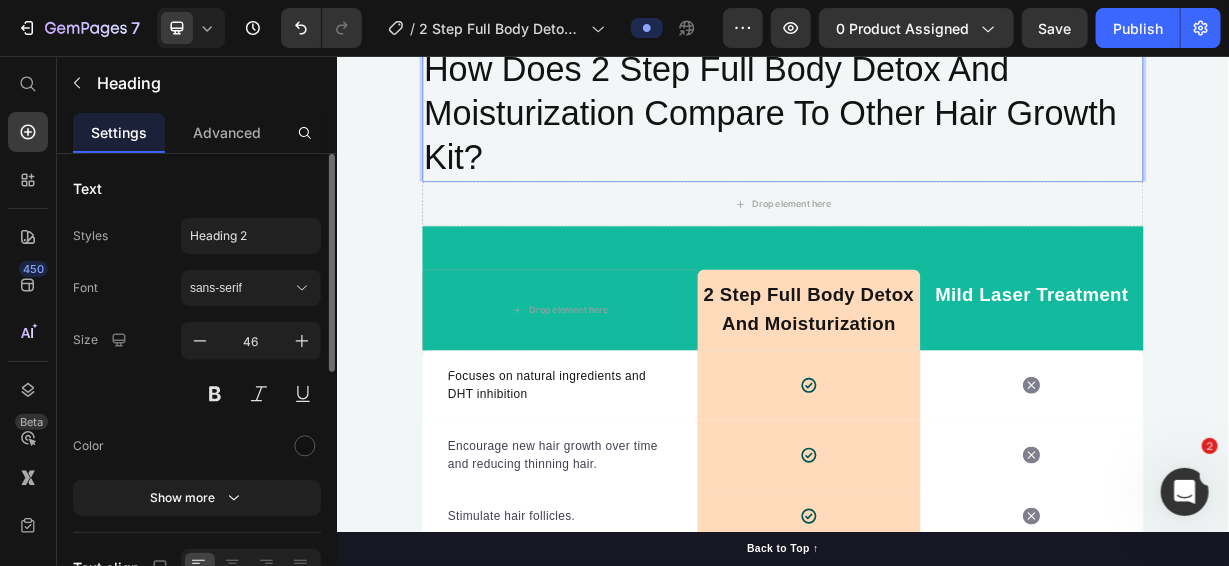 click on "How Does 2 Step Full Body Detox And Moisturization Compare To Other Hair Growth Kit?" at bounding box center (936, 132) 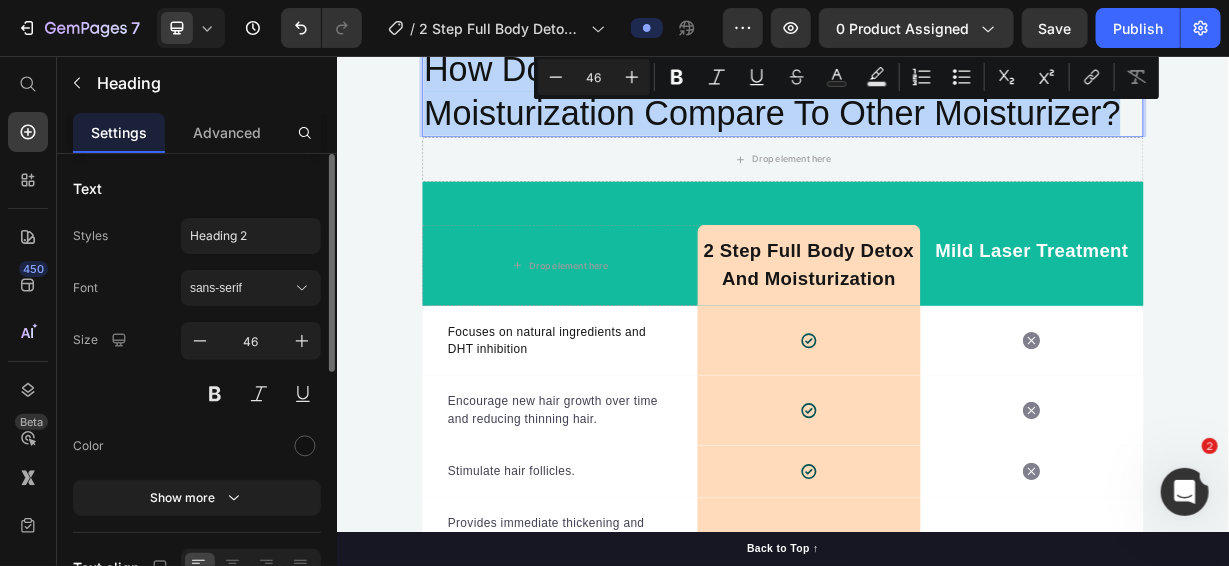 drag, startPoint x: 1381, startPoint y: 151, endPoint x: 443, endPoint y: 113, distance: 938.7694 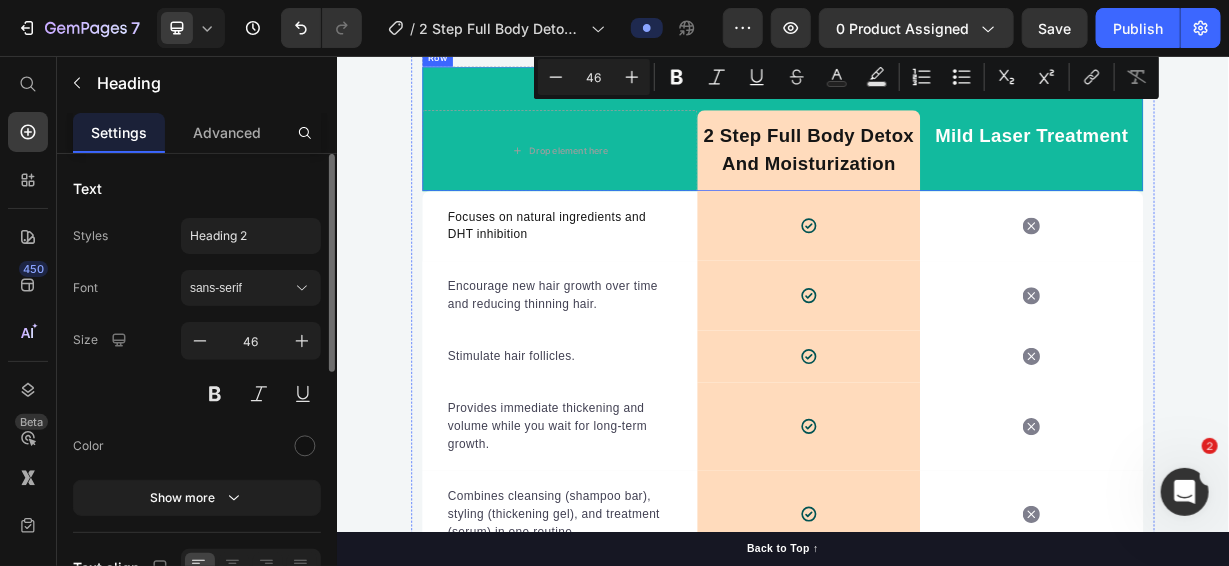 scroll, scrollTop: 8614, scrollLeft: 0, axis: vertical 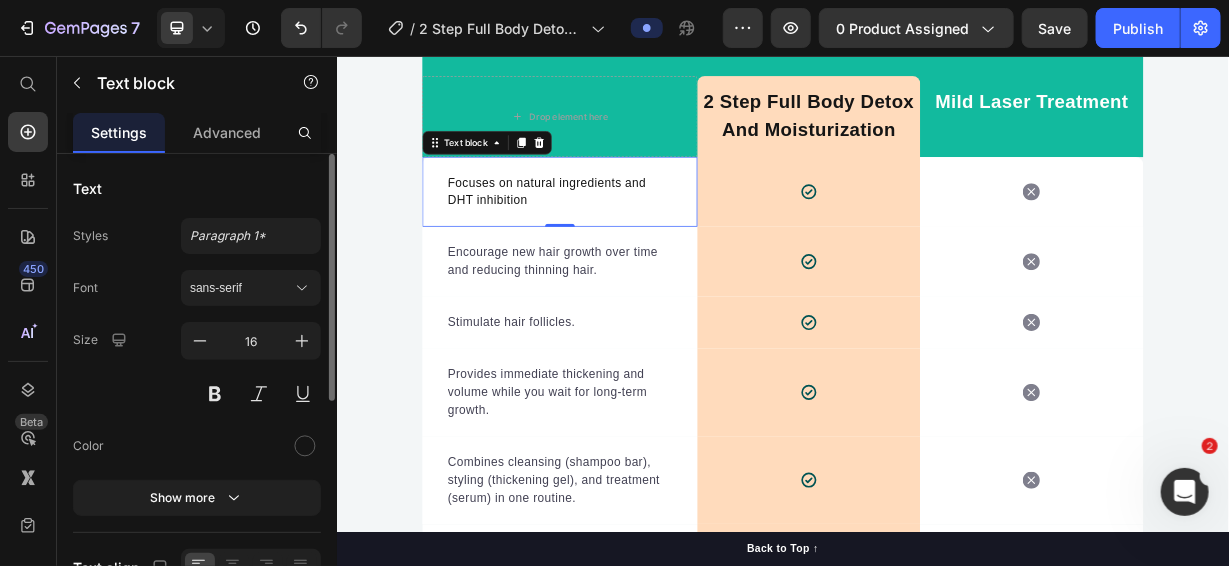 click on "Focuses on natural ingredients and DHT inhibition" at bounding box center (636, 238) 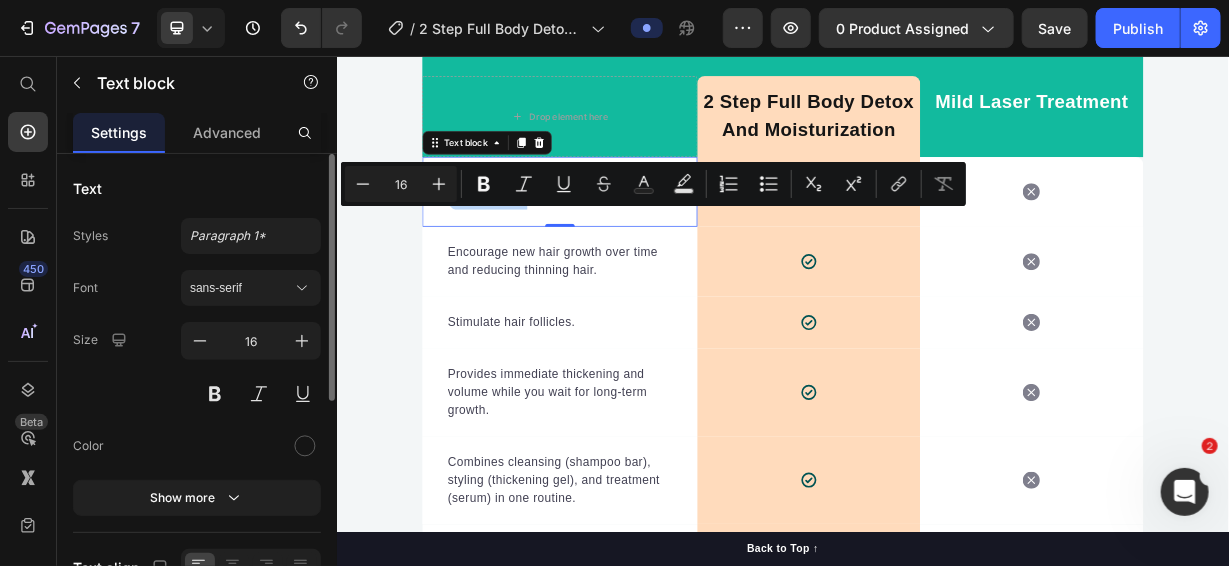 drag, startPoint x: 588, startPoint y: 288, endPoint x: 466, endPoint y: 262, distance: 124.73973 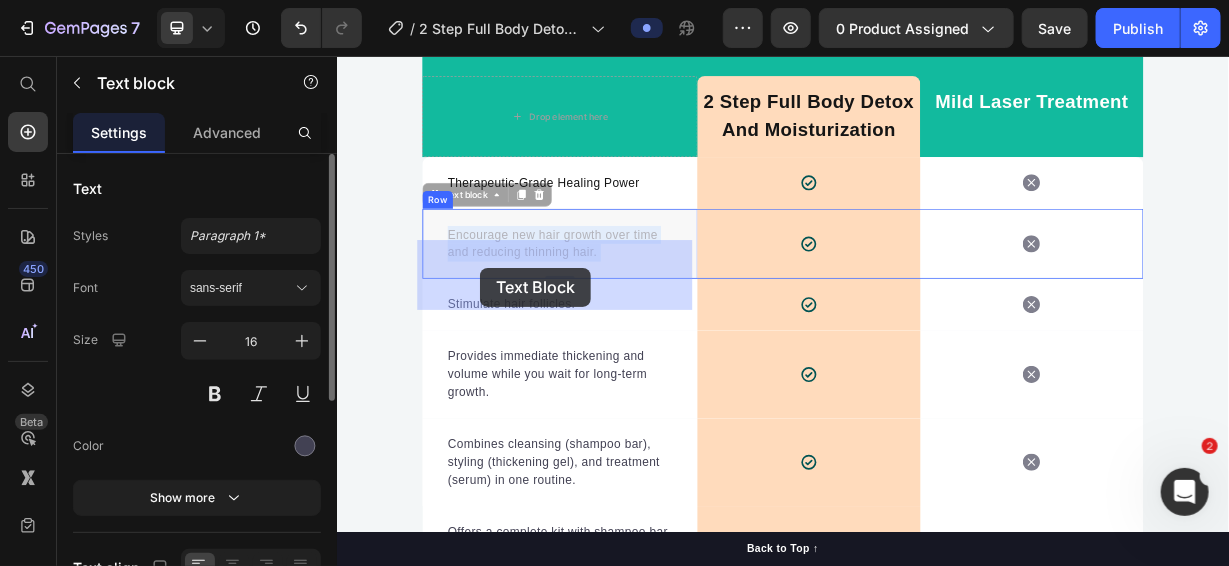 drag, startPoint x: 675, startPoint y: 360, endPoint x: 528, endPoint y: 340, distance: 148.35431 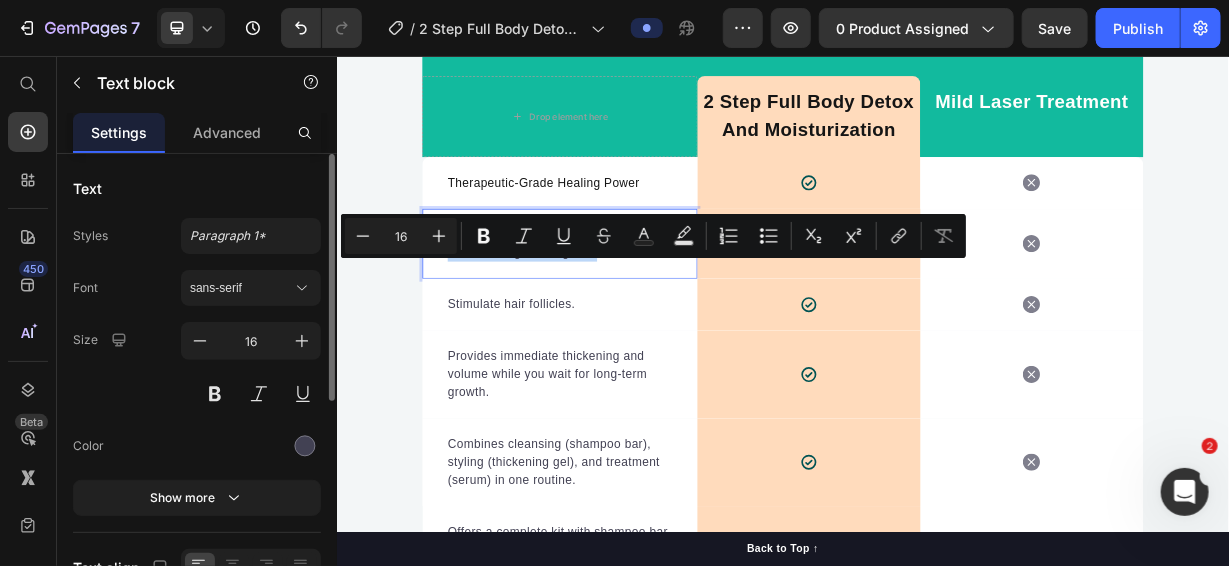 drag, startPoint x: 677, startPoint y: 367, endPoint x: 476, endPoint y: 332, distance: 204.0245 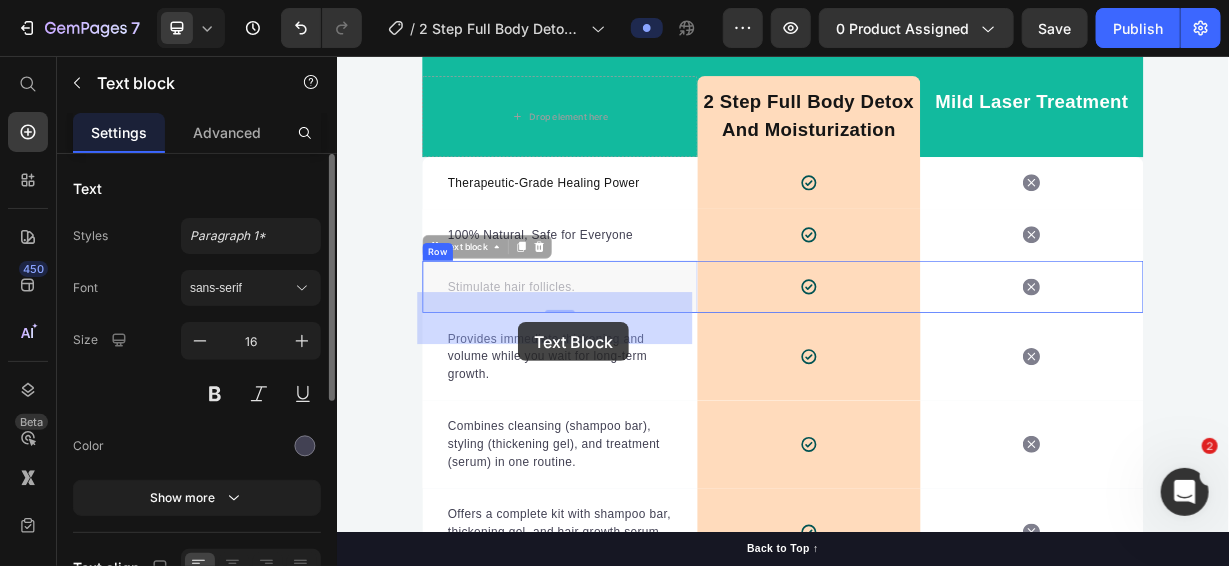 drag, startPoint x: 646, startPoint y: 415, endPoint x: 579, endPoint y: 413, distance: 67.02985 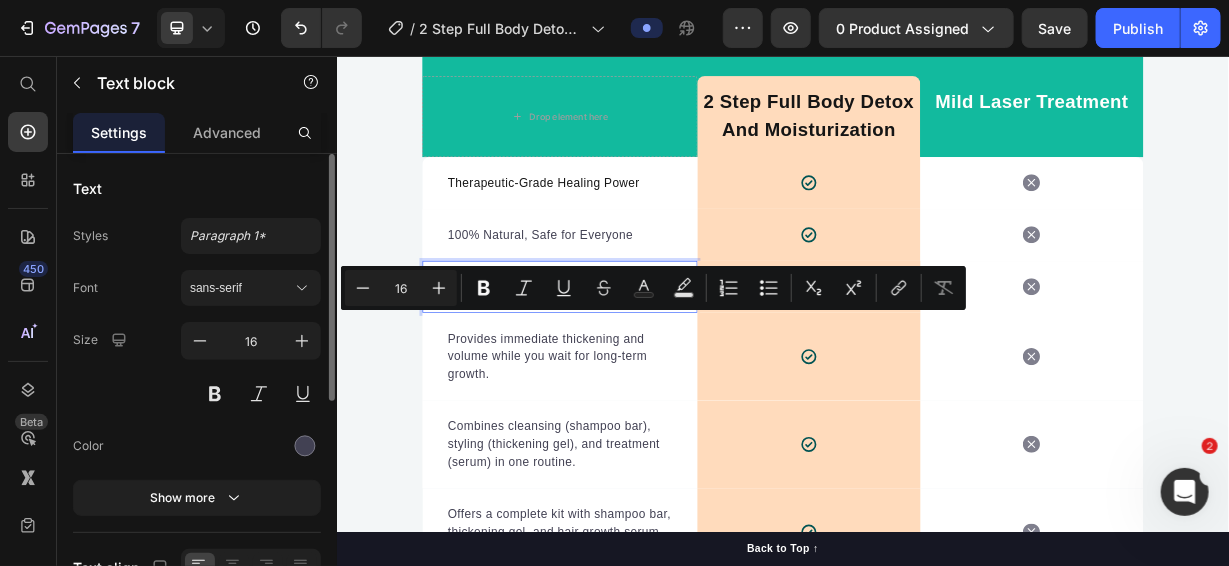 drag, startPoint x: 650, startPoint y: 412, endPoint x: 480, endPoint y: 406, distance: 170.10585 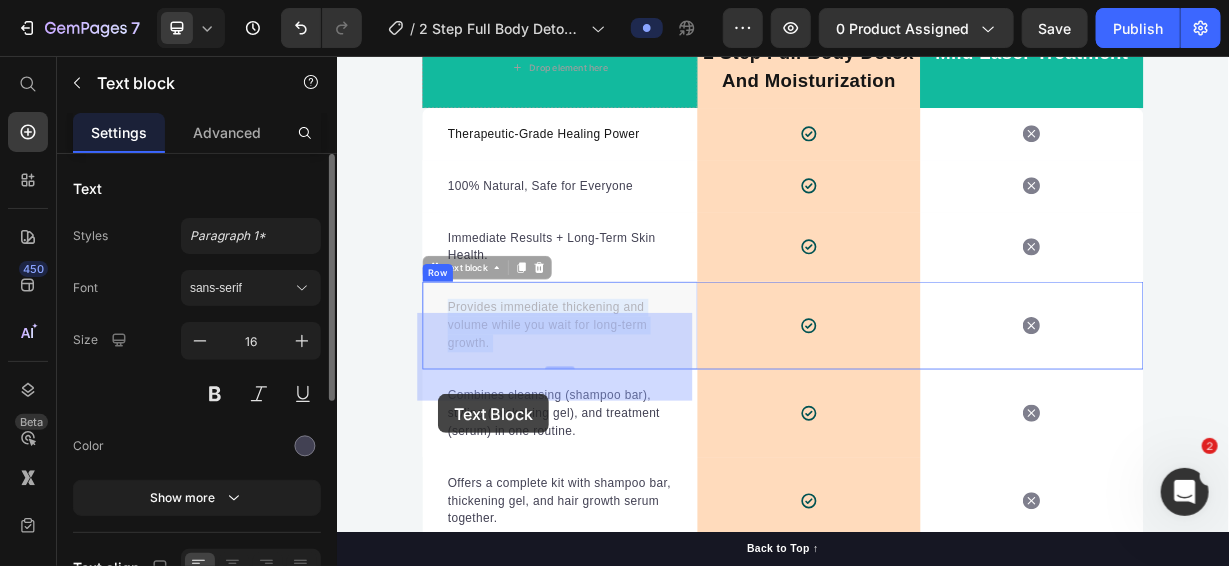 drag, startPoint x: 533, startPoint y: 544, endPoint x: 472, endPoint y: 510, distance: 69.83552 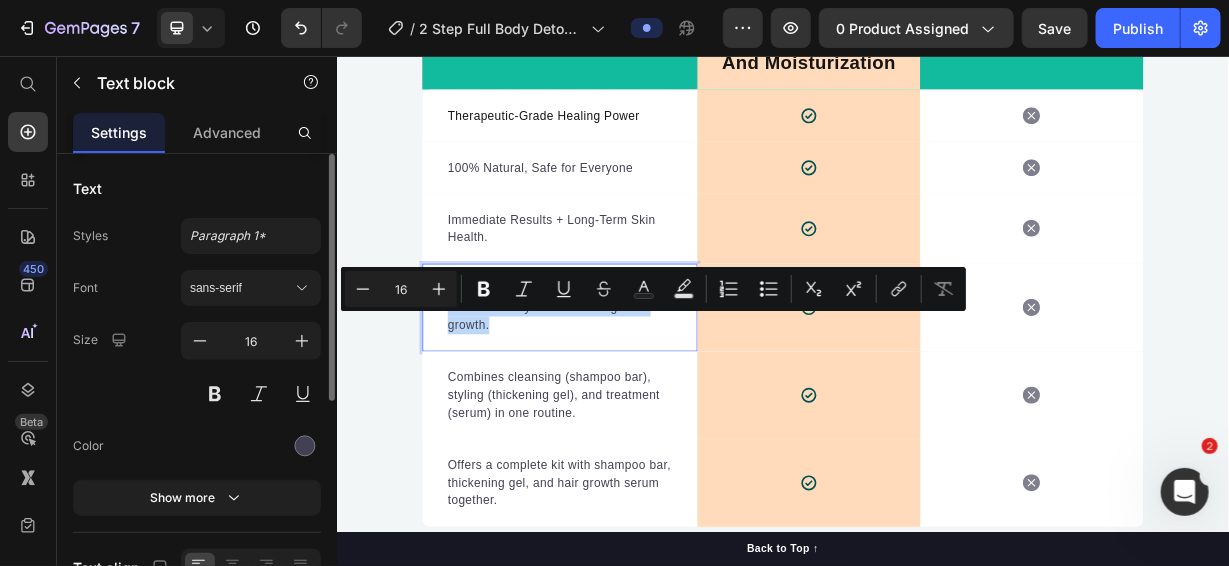 drag, startPoint x: 532, startPoint y: 459, endPoint x: 481, endPoint y: 410, distance: 70.724815 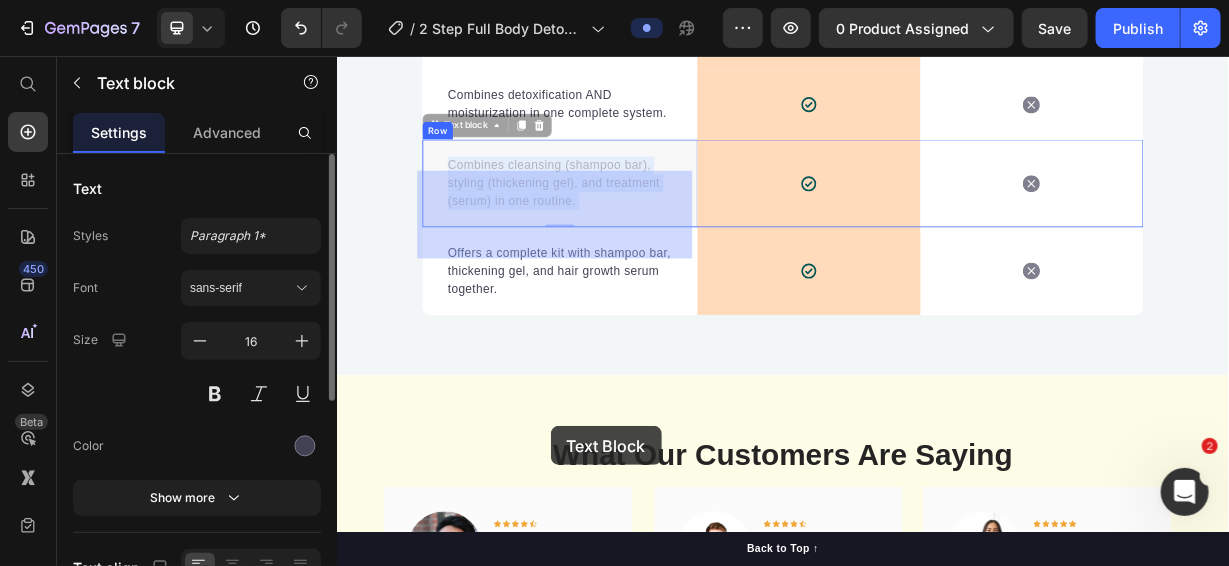 drag, startPoint x: 652, startPoint y: 554, endPoint x: 623, endPoint y: 553, distance: 29.017237 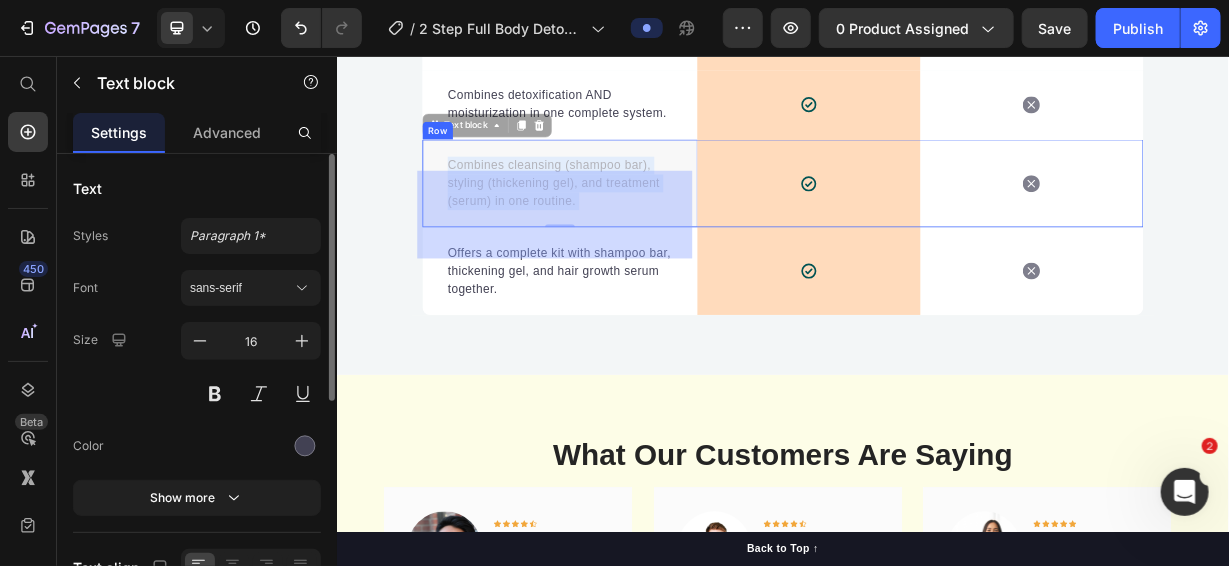 scroll, scrollTop: 8999, scrollLeft: 0, axis: vertical 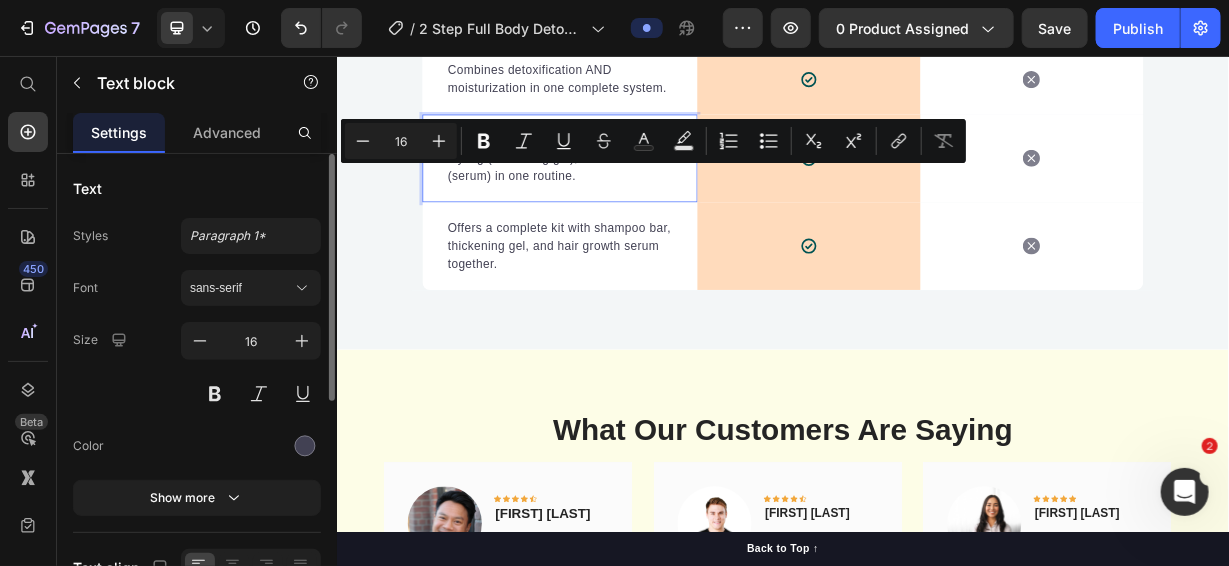 drag, startPoint x: 655, startPoint y: 256, endPoint x: 475, endPoint y: 212, distance: 185.29976 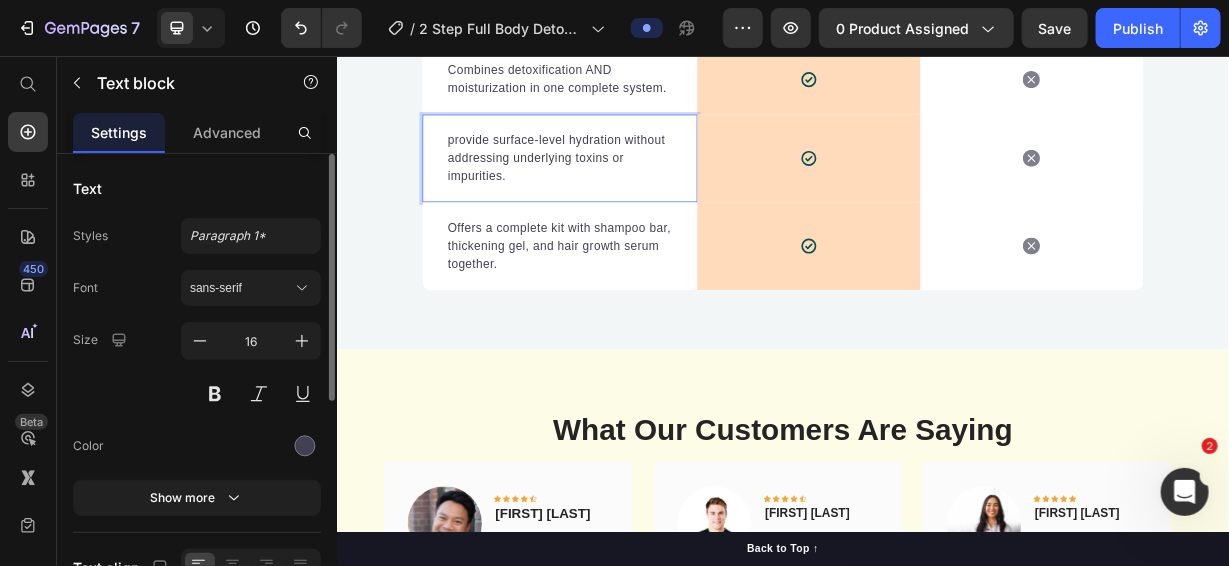 click on "provide surface-level hydration without addressing underlying toxins or impurities." at bounding box center [636, 193] 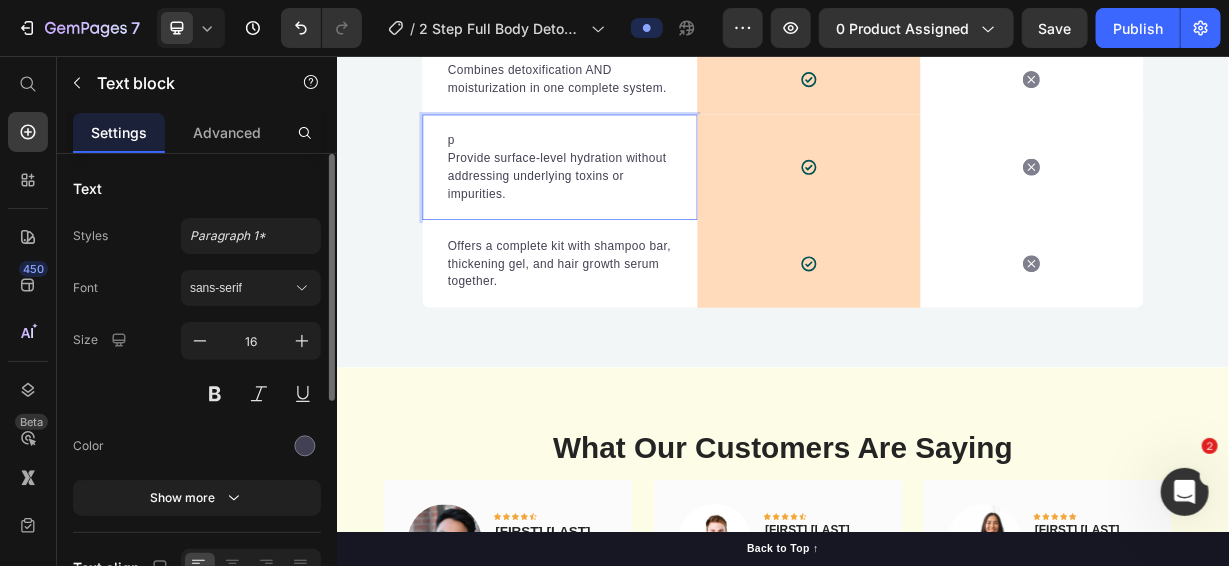 click on "p" at bounding box center (636, 169) 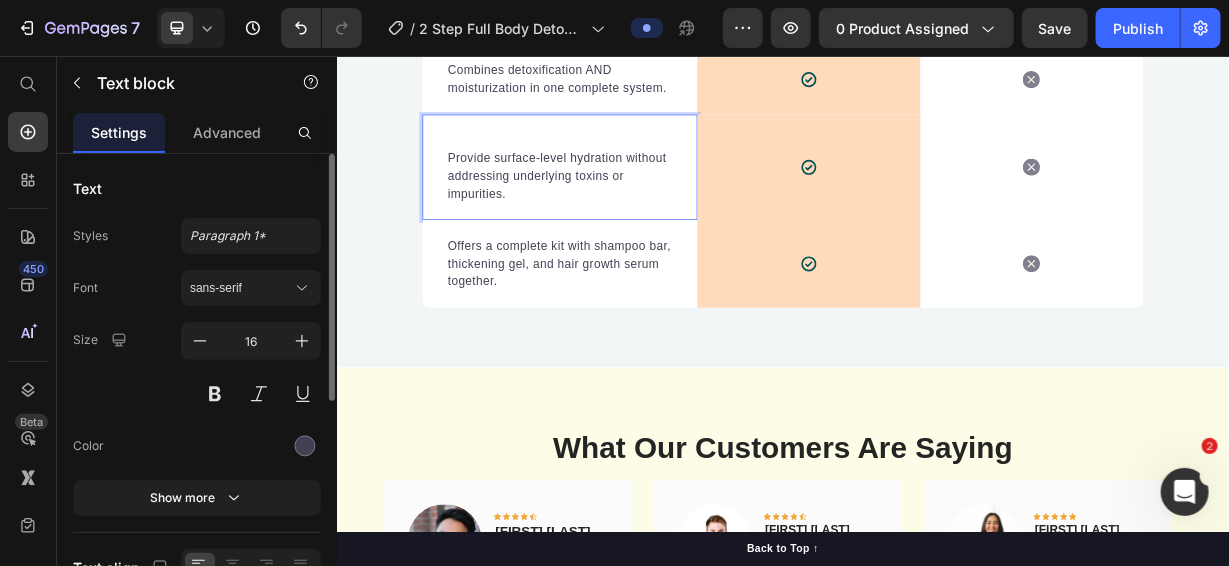 click on "Provide surface-level hydration without addressing underlying toxins or impurities." at bounding box center (636, 217) 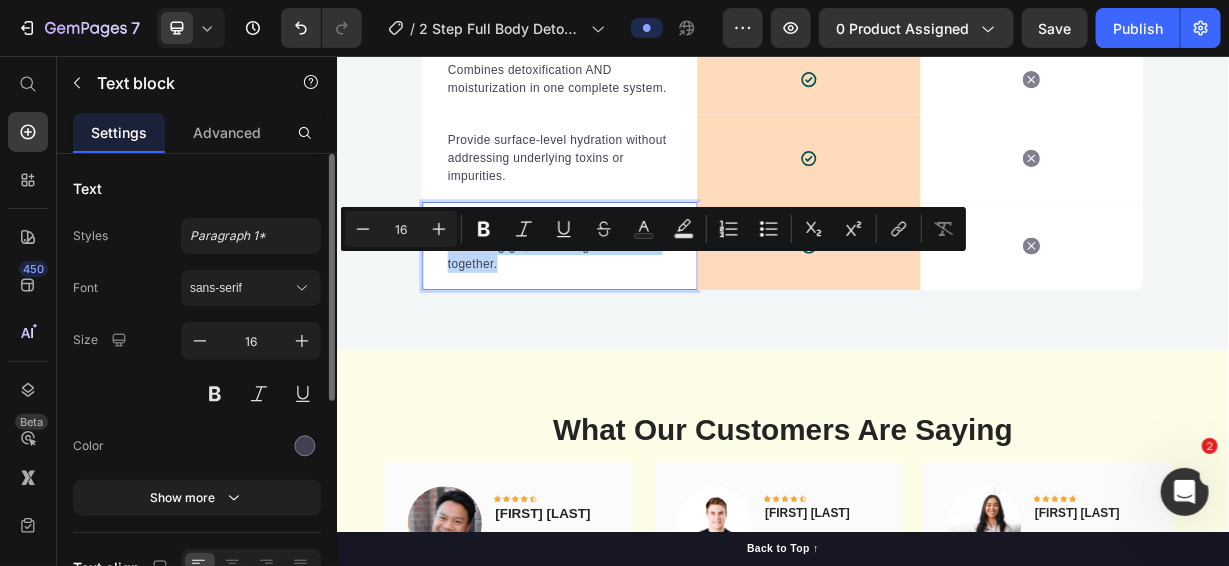 drag, startPoint x: 563, startPoint y: 376, endPoint x: 474, endPoint y: 327, distance: 101.597244 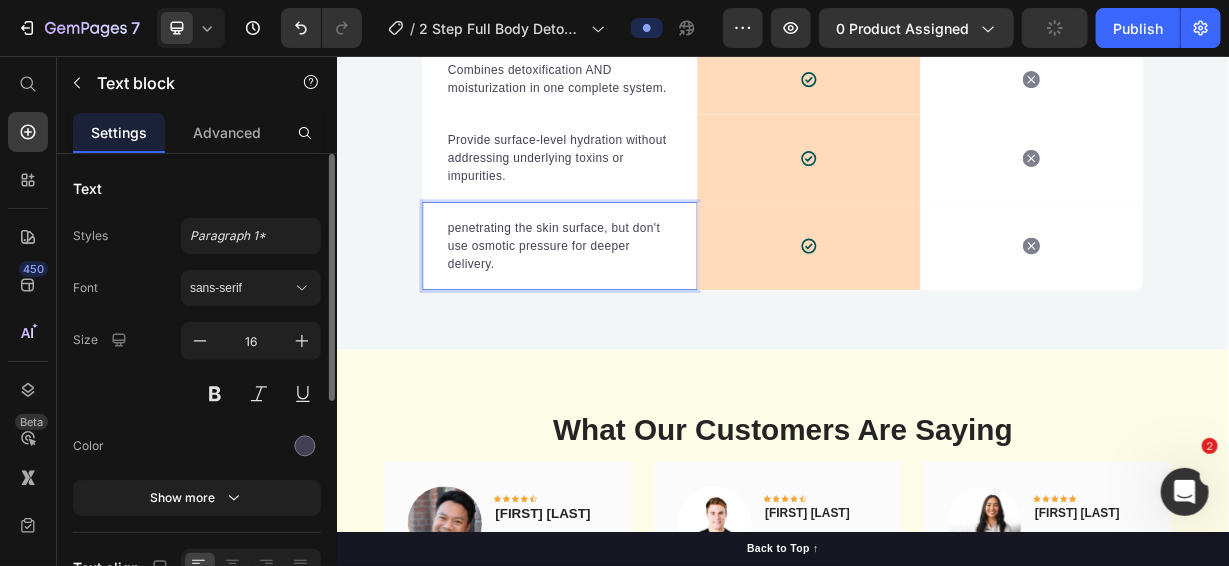 click on "penetrating the skin surface, but don't use osmotic pressure for deeper delivery." at bounding box center [636, 311] 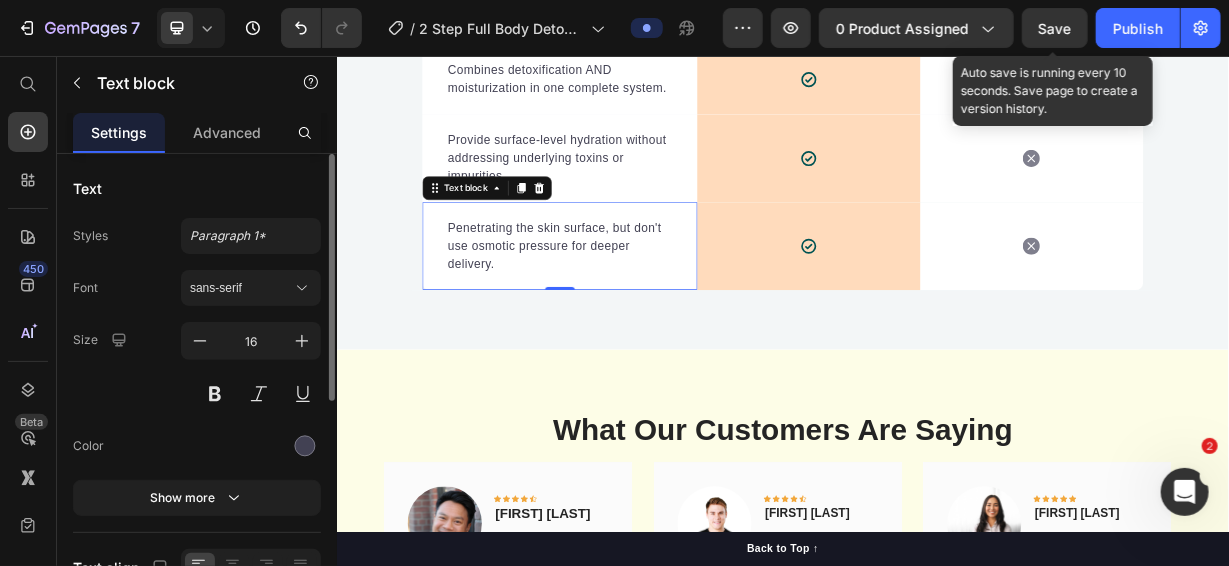 click on "Save" at bounding box center (1055, 28) 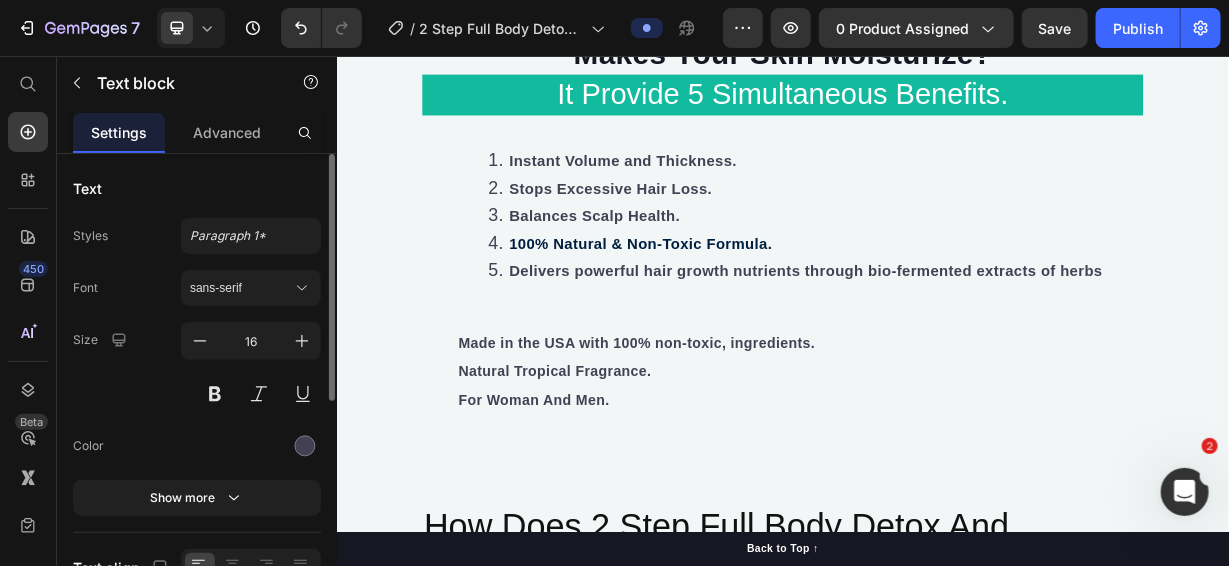 scroll, scrollTop: 7699, scrollLeft: 0, axis: vertical 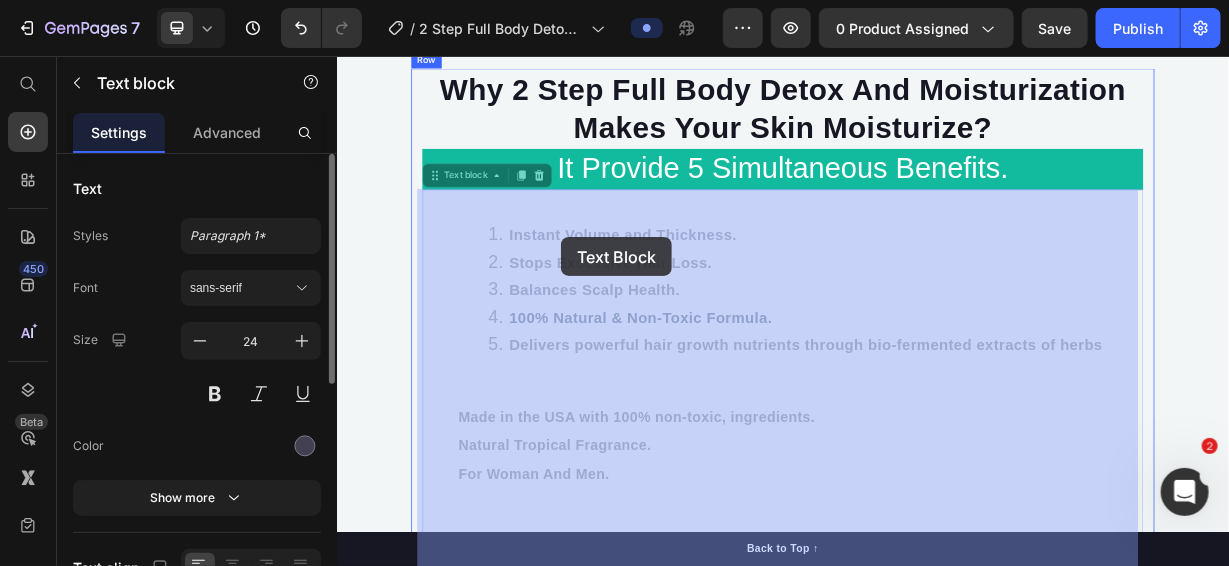 drag, startPoint x: 569, startPoint y: 298, endPoint x: 637, endPoint y: 299, distance: 68.007355 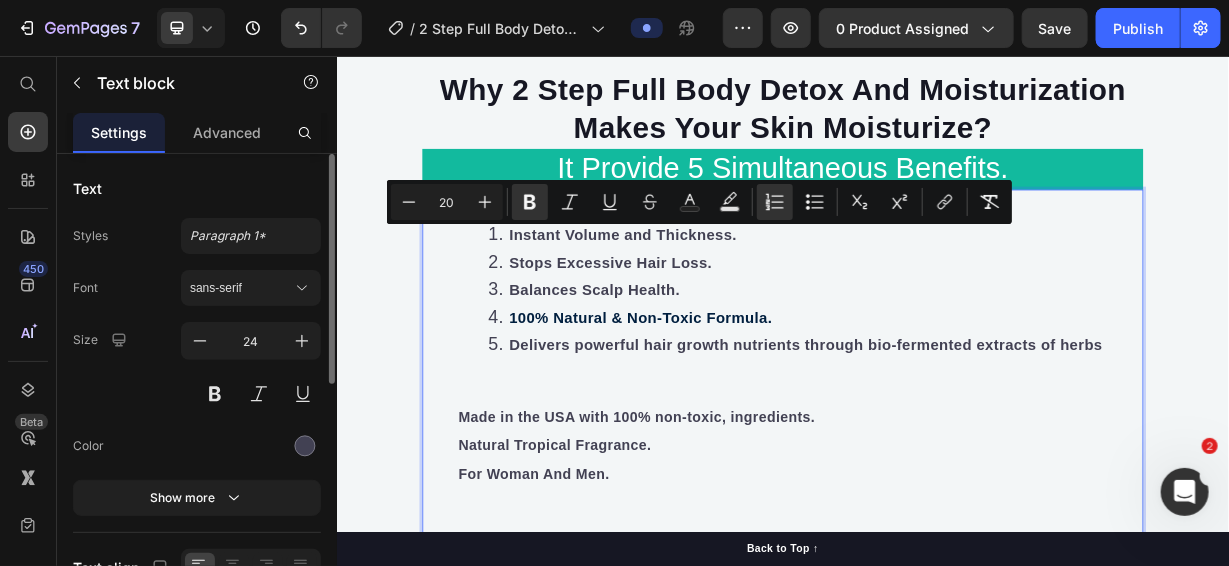 drag, startPoint x: 555, startPoint y: 294, endPoint x: 880, endPoint y: 295, distance: 325.00153 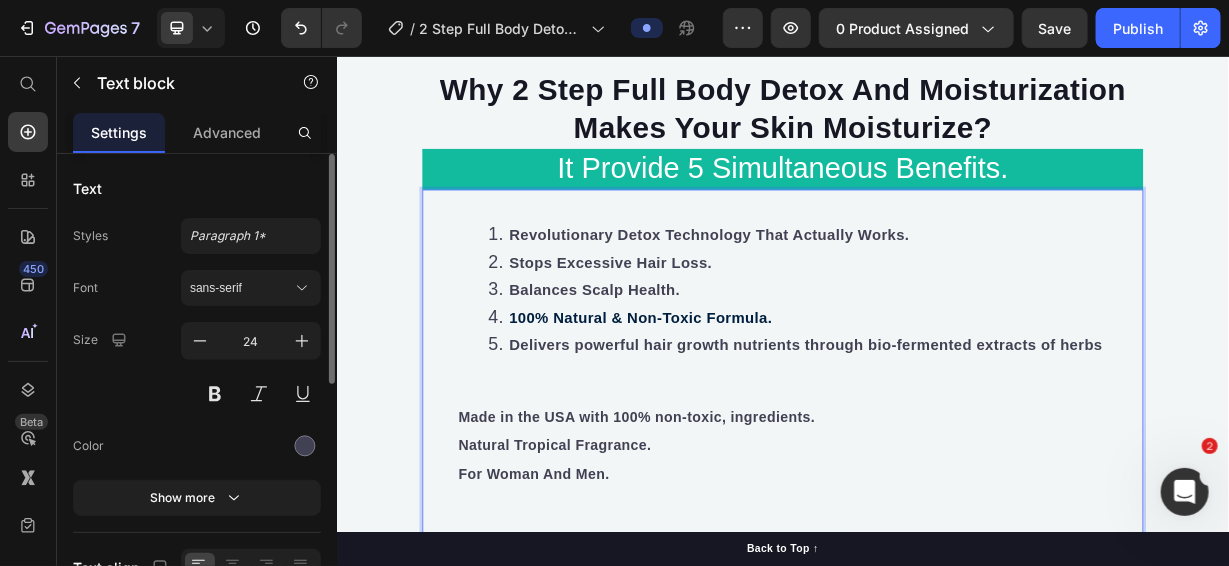 click on "Stops Excessive Hair Loss." at bounding box center (704, 333) 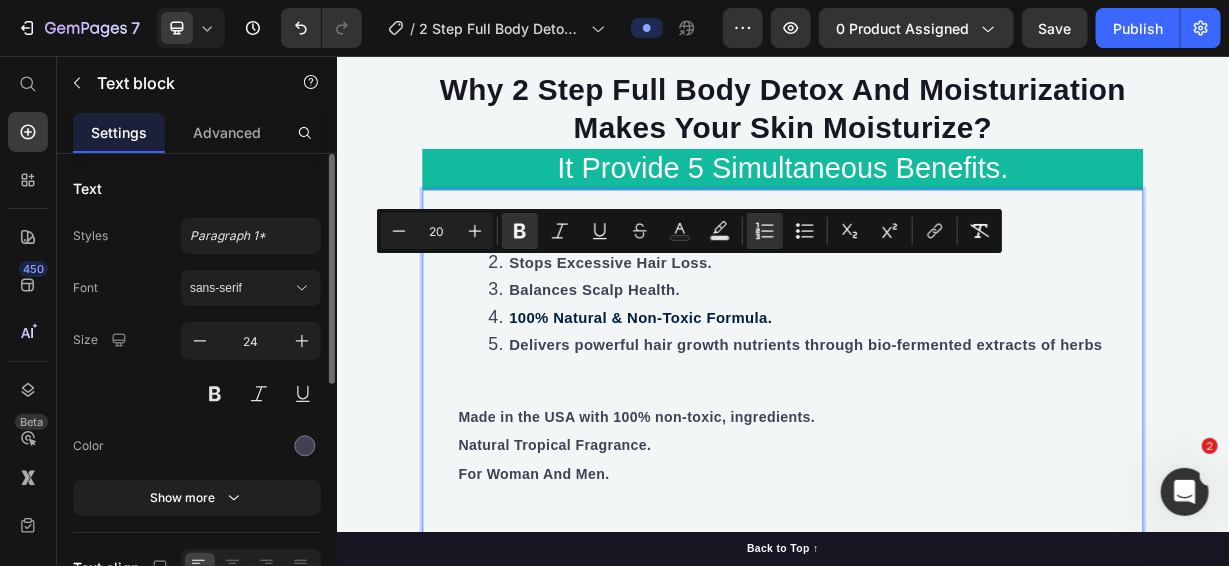drag, startPoint x: 570, startPoint y: 334, endPoint x: 844, endPoint y: 323, distance: 274.2207 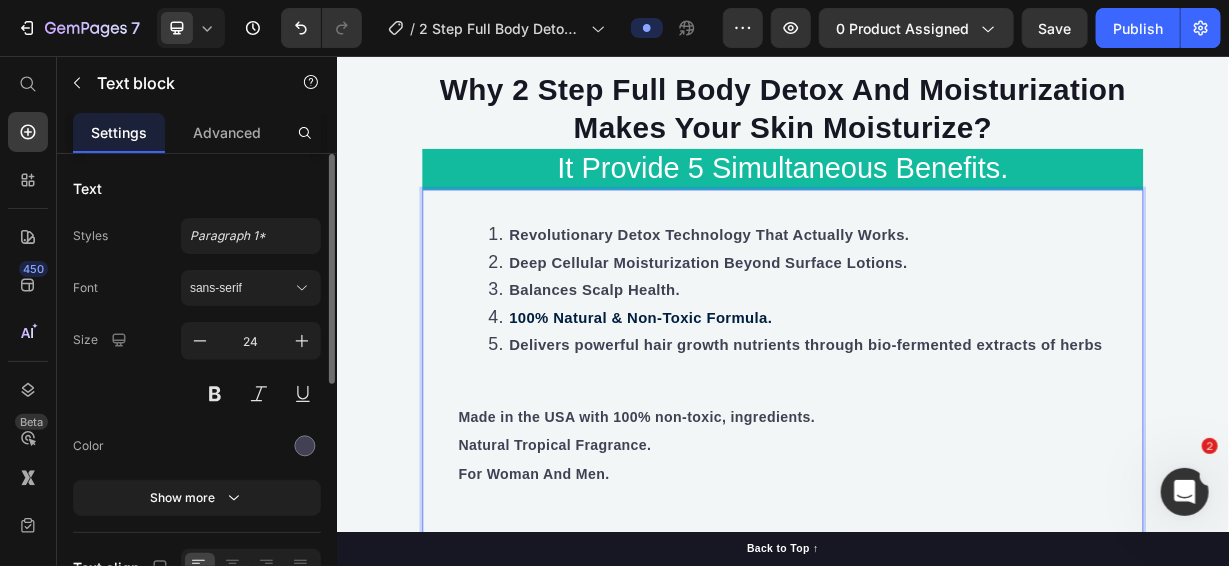click on "Balances Scalp Health." at bounding box center [683, 370] 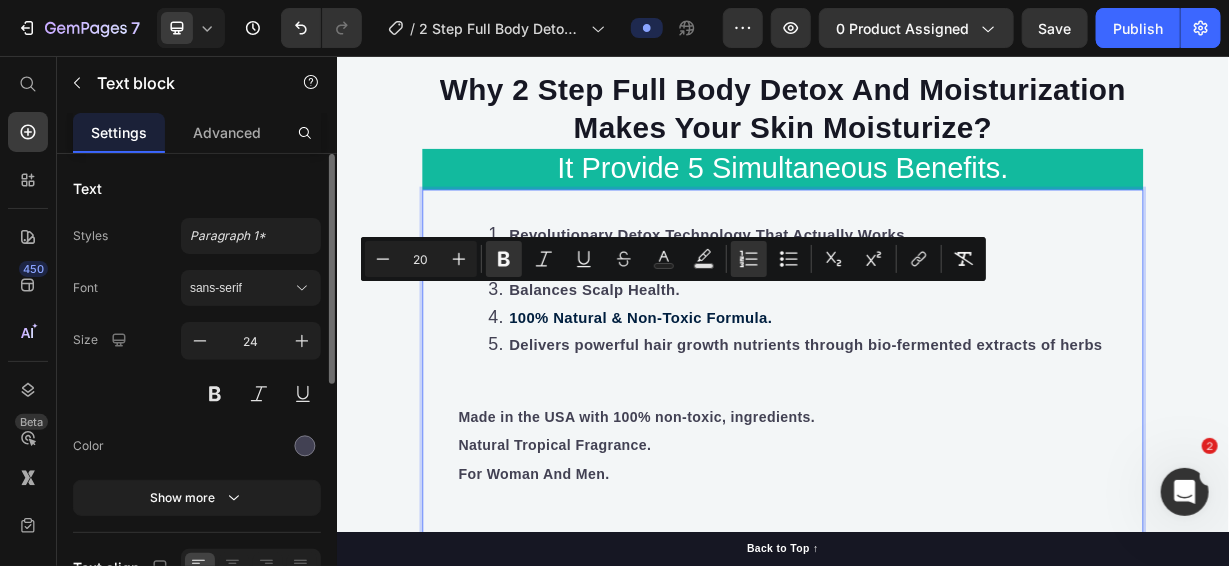 drag, startPoint x: 571, startPoint y: 364, endPoint x: 798, endPoint y: 368, distance: 227.03523 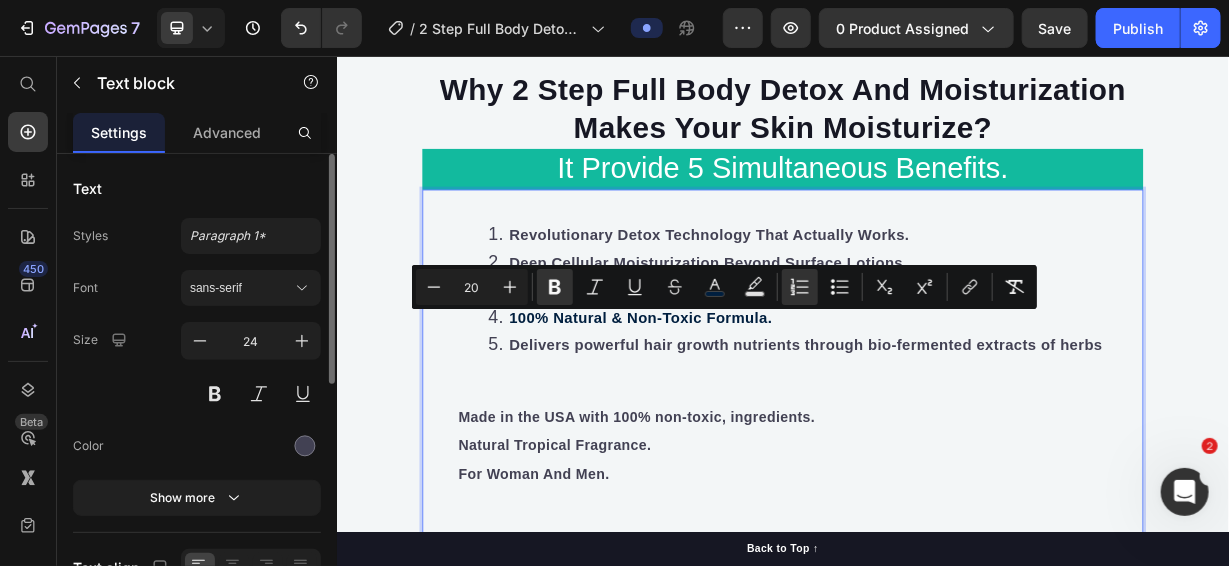 drag, startPoint x: 569, startPoint y: 400, endPoint x: 937, endPoint y: 398, distance: 368.00543 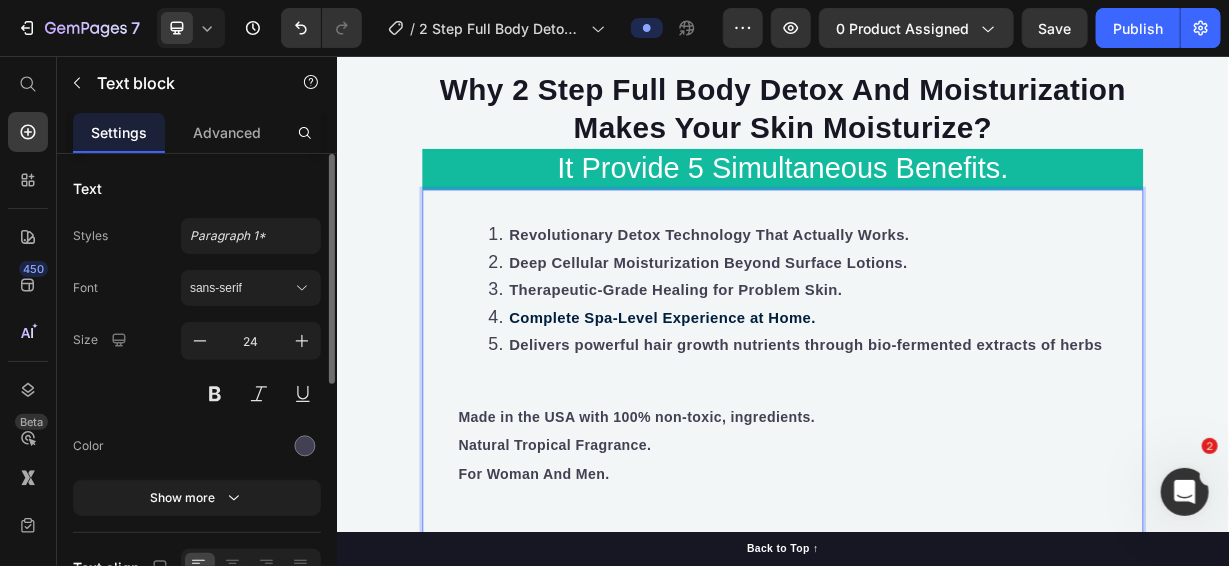 click on "Delivers powerful hair growth nutrients through bio-fermented extracts of herbs" at bounding box center [967, 444] 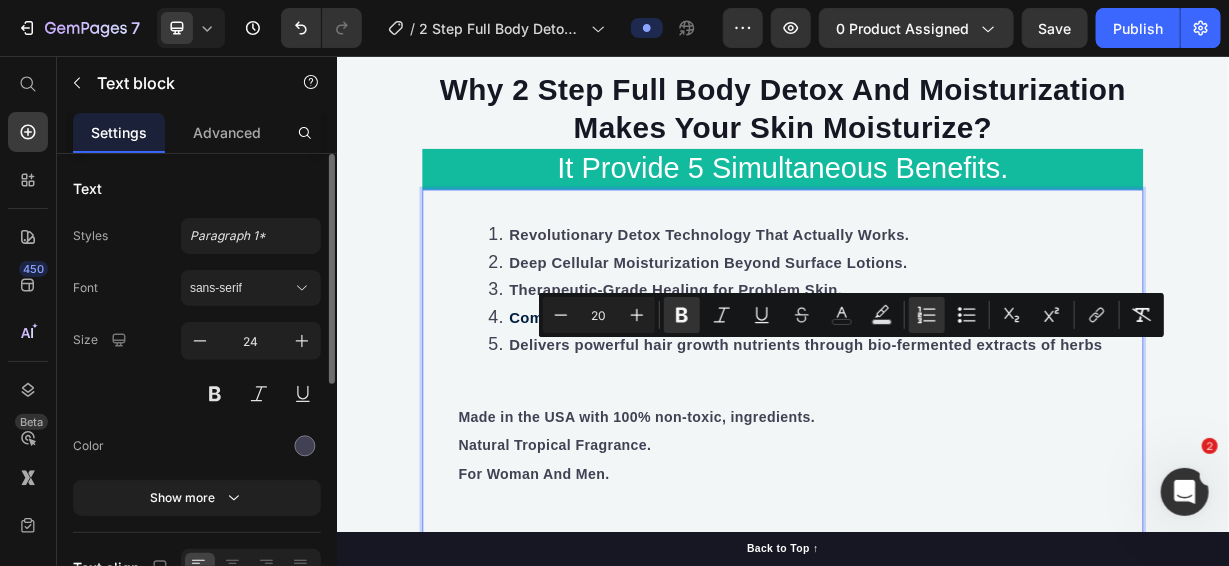 drag, startPoint x: 571, startPoint y: 444, endPoint x: 584, endPoint y: 472, distance: 30.870699 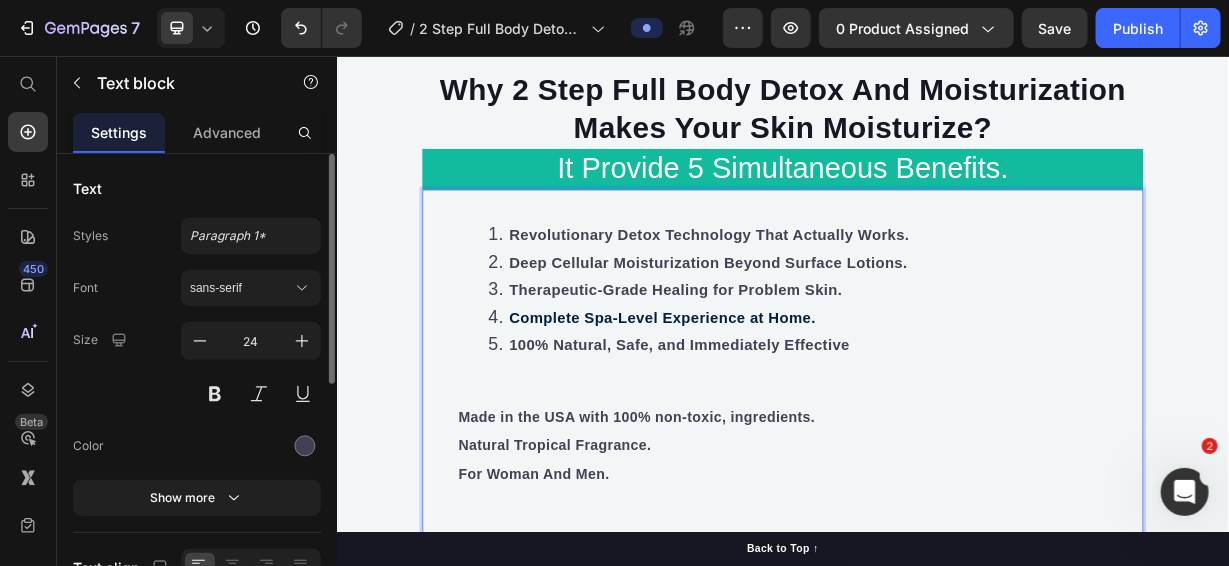 click on "100% Natural, Safe, and Immediately Effective" at bounding box center [797, 444] 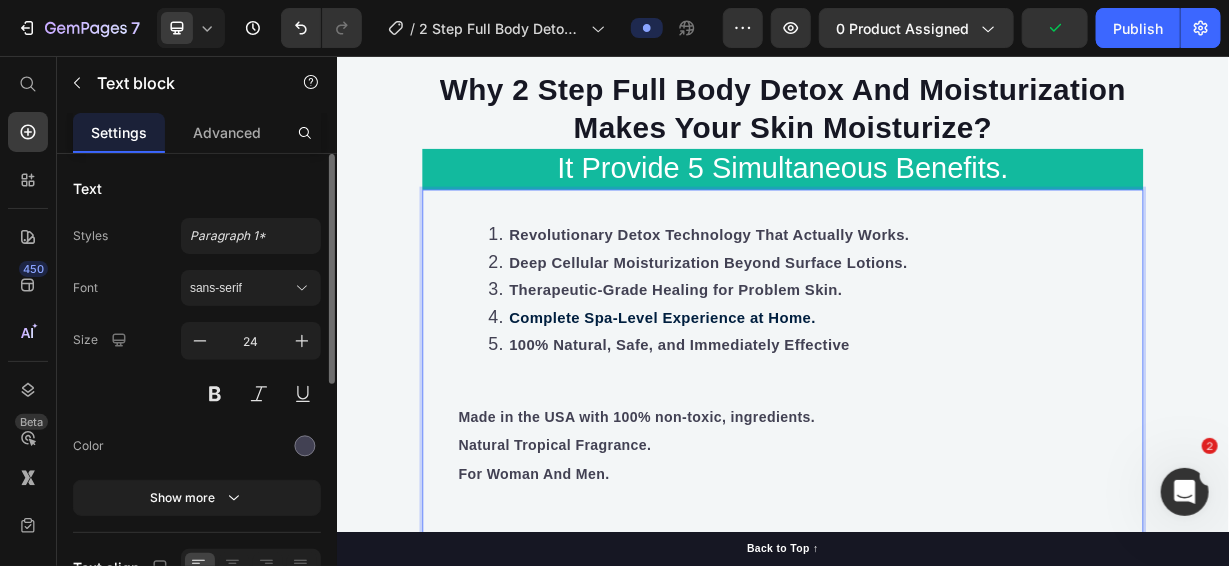 click on "Complete Spa-Level Experience at Home." at bounding box center [774, 407] 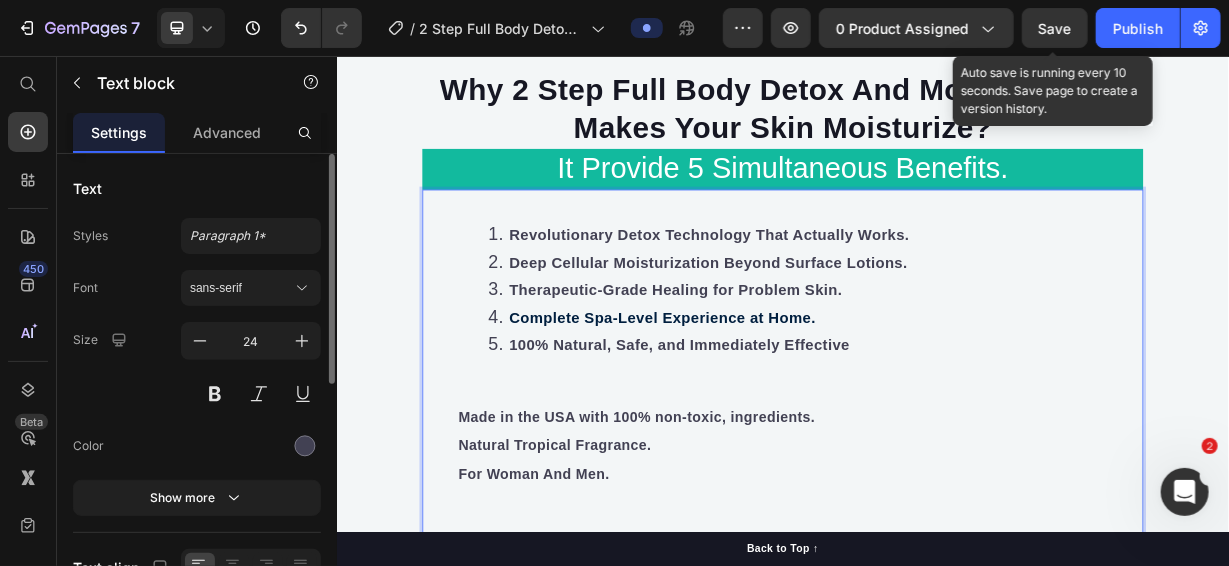 click on "Save" at bounding box center (1055, 28) 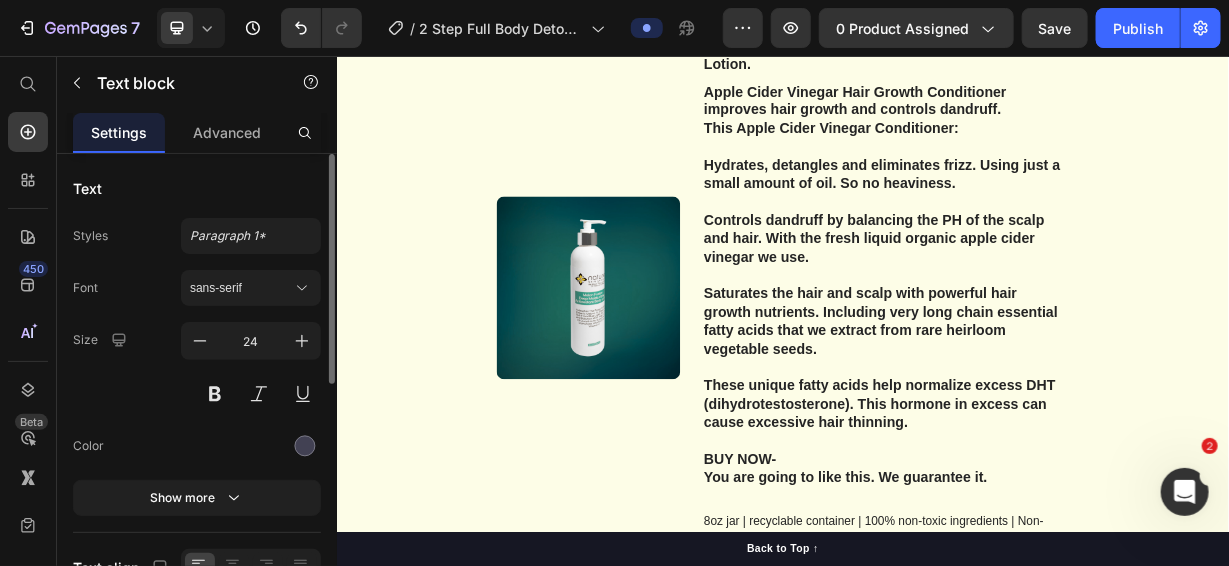 scroll, scrollTop: 6699, scrollLeft: 0, axis: vertical 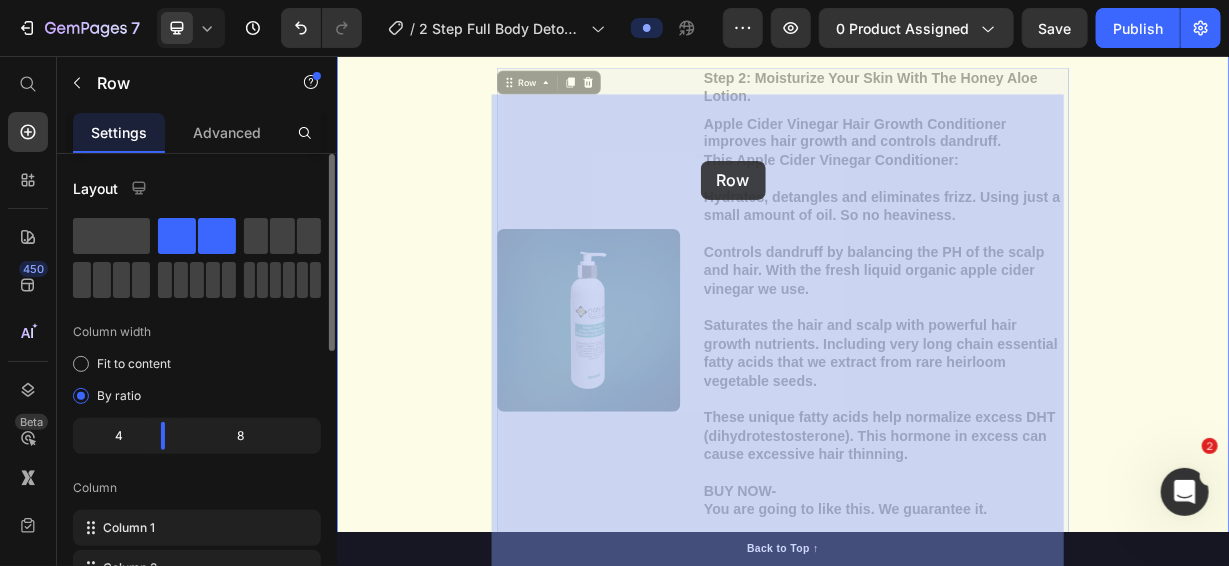 drag, startPoint x: 817, startPoint y: 178, endPoint x: 826, endPoint y: 196, distance: 20.12461 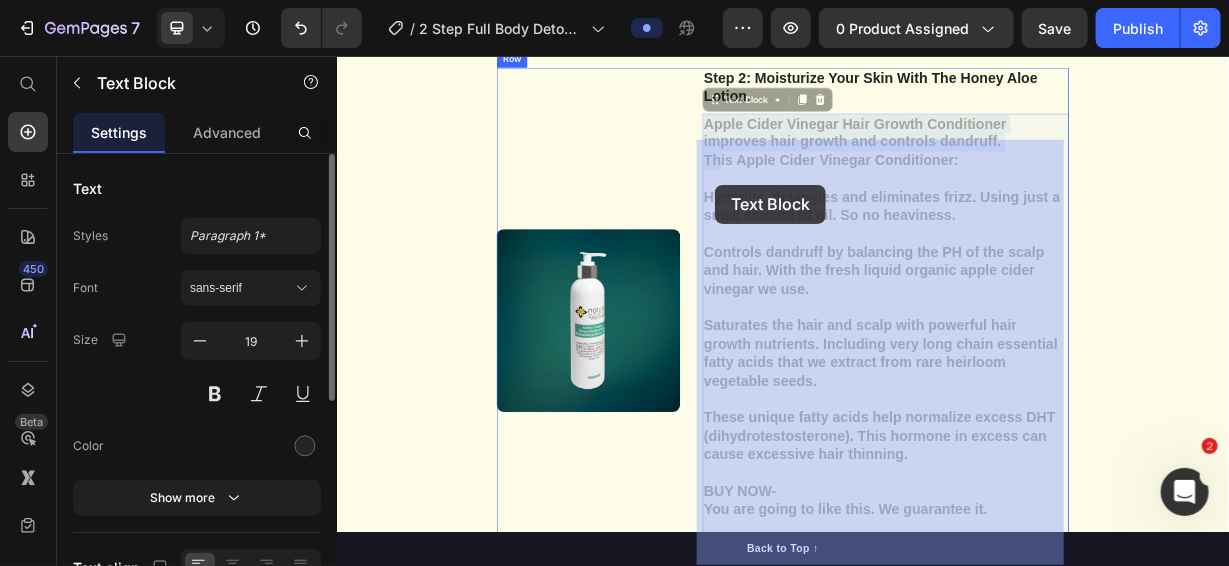 drag, startPoint x: 826, startPoint y: 176, endPoint x: 844, endPoint y: 228, distance: 55.027267 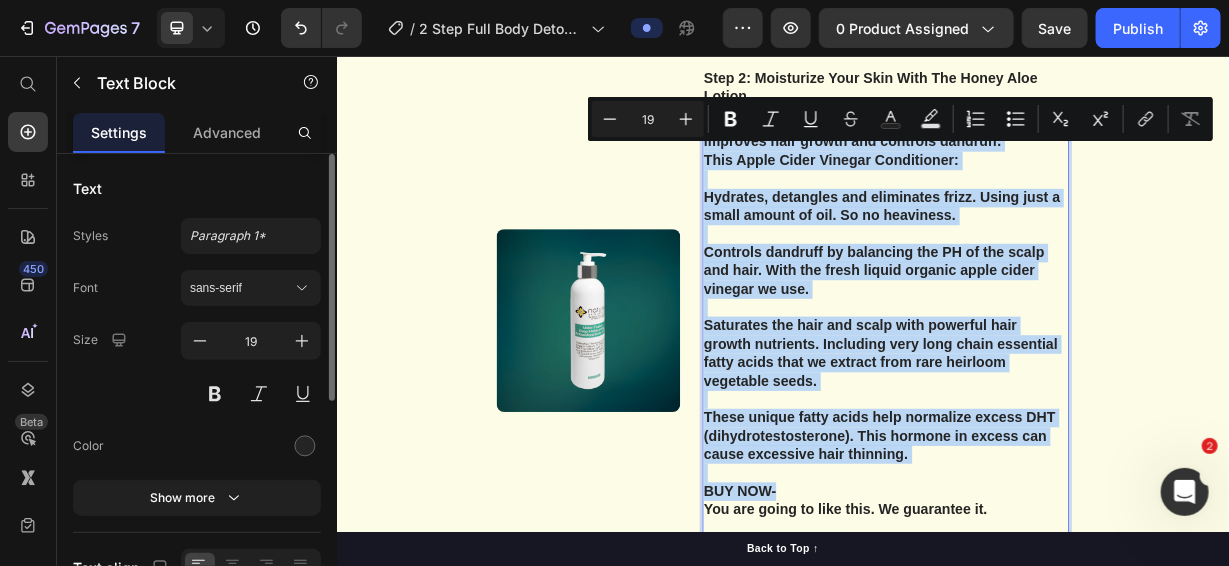 drag, startPoint x: 824, startPoint y: 179, endPoint x: 937, endPoint y: 680, distance: 513.58545 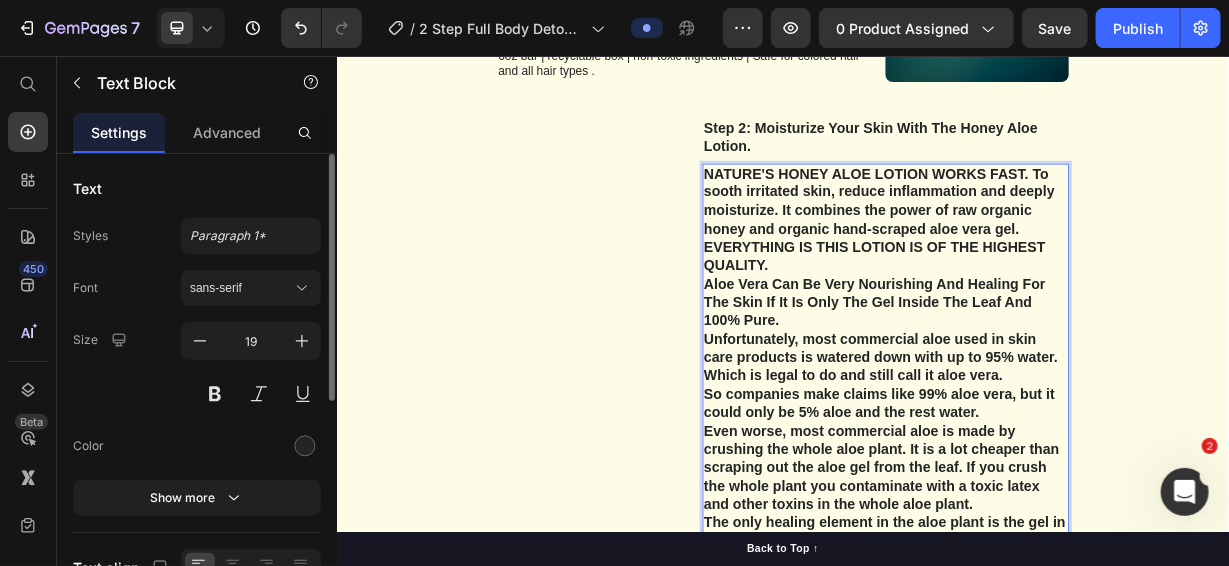 scroll, scrollTop: 6630, scrollLeft: 0, axis: vertical 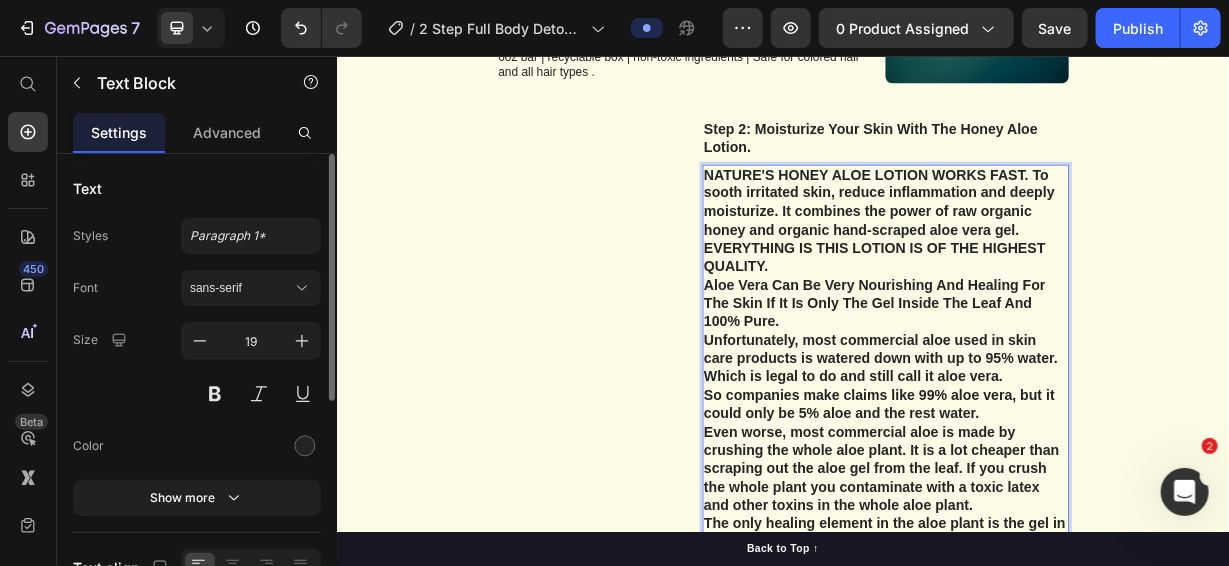 click on "NATURE'S HONEY ALOE LOTION WORKS FAST. To sooth irritated skin, reduce inflammation and deeply moisturize. It combines the power of raw organic honey and organic hand-scraped aloe vera gel. EVERYTHING IS THIS LOTION IS OF THE HIGHEST QUALITY. Aloe Vera Can Be Very Nourishing And Healing For The Skin If It Is Only The Gel Inside The Leaf And 100% Pure. Unfortunately, most commercial aloe used in skin care products is watered down with up to 95% water. Which is legal to do and still call it aloe vera. So companies make claims like 99% aloe vera, but it could only be 5% aloe and the rest water. Even worse, most commercial aloe is made by crushing the whole aloe plant. It is a lot cheaper than scraping out the aloe gel from the leaf. If you crush the whole plant you contaminate with a toxic latex and other toxins in the whole aloe plant. The only healing element in the aloe plant is the gel in the leaf. Which is the only part we use in this amazing all natural body lotion. ⁠⁠⁠⁠⁠⁠⁠" at bounding box center [1074, 871] 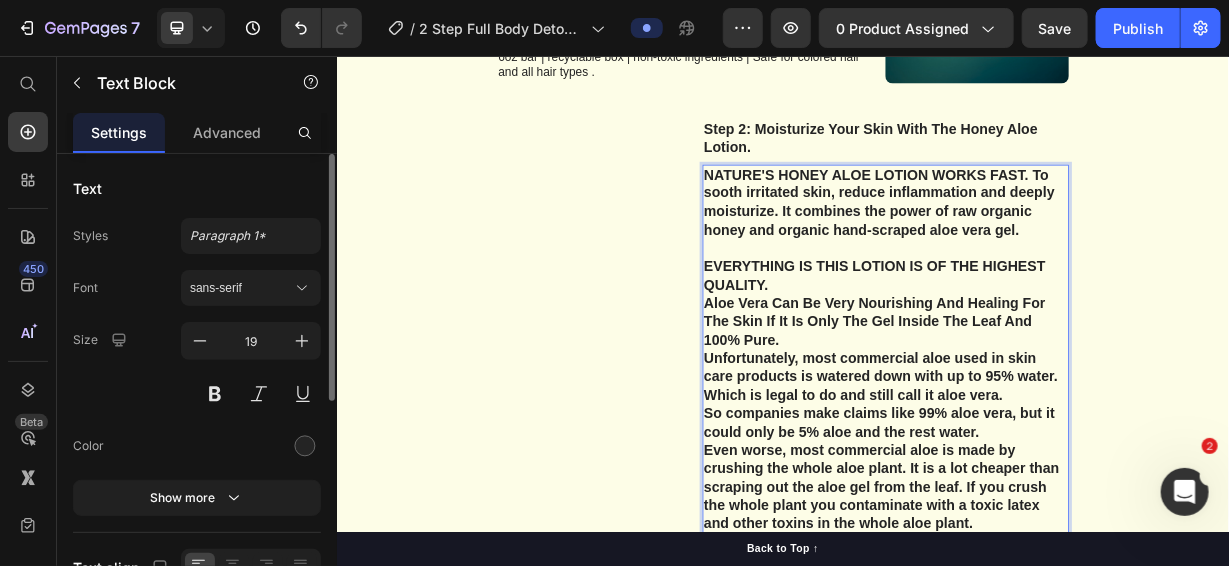 click on "⁠⁠⁠⁠⁠⁠⁠ EVERYTHING IS THIS LOTION IS OF THE HIGHEST QUALITY. Aloe Vera Can Be Very Nourishing And Healing For The Skin If It Is Only The Gel Inside The Leaf And 100% Pure. Unfortunately, most commercial aloe used in skin care products is watered down with up to 95% water. Which is legal to do and still call it aloe vera. So companies make claims like 99% aloe vera, but it could only be 5% aloe and the rest water. Even worse, most commercial aloe is made by crushing the whole aloe plant. It is a lot cheaper than scraping out the aloe gel from the leaf. If you crush the whole plant you contaminate with a toxic latex and other toxins in the whole aloe plant. The only healing element in the aloe plant is the gel in the leaf. Which is the only part we use in this amazing all natural body lotion. This lotion is like you taking an aloe vera leaf and squeezing the gel directly onto your skin. The Honey we use in this lotion is also very high-quality. You Will Love These Products-We Guarantee It." at bounding box center (1074, 933) 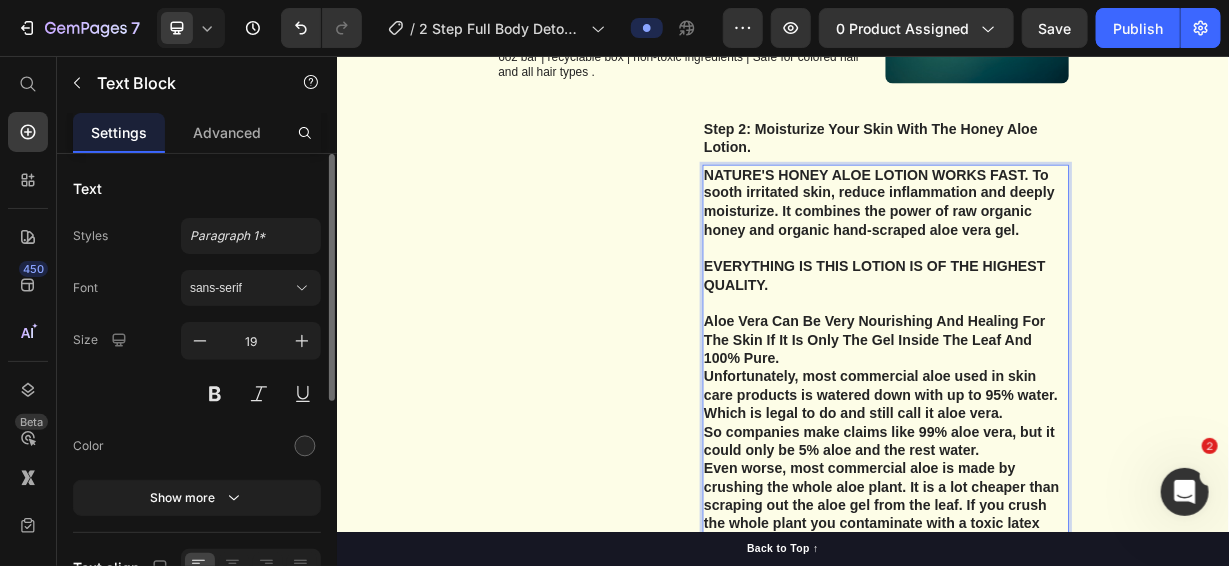 click on "⁠⁠⁠⁠⁠⁠⁠ Aloe Vera Can Be Very Nourishing And Healing For The Skin If It Is Only The Gel Inside The Leaf And 100% Pure. Unfortunately, most commercial aloe used in skin care products is watered down with up to 95% water. Which is legal to do and still call it aloe vera. So companies make claims like 99% aloe vera, but it could only be 5% aloe and the rest water. Even worse, most commercial aloe is made by crushing the whole aloe plant. It is a lot cheaper than scraping out the aloe gel from the leaf. If you crush the whole plant you contaminate with a toxic latex and other toxins in the whole aloe plant. The only healing element in the aloe plant is the gel in the leaf. Which is the only part we use in this amazing all natural body lotion. This lotion is like you taking an aloe vera leaf and squeezing the gel directly onto your skin. The Honey we use in this lotion is also very high-quality. Made Fresh In Our Artisan Manufacturing Facility Here In The USA." at bounding box center (1074, 982) 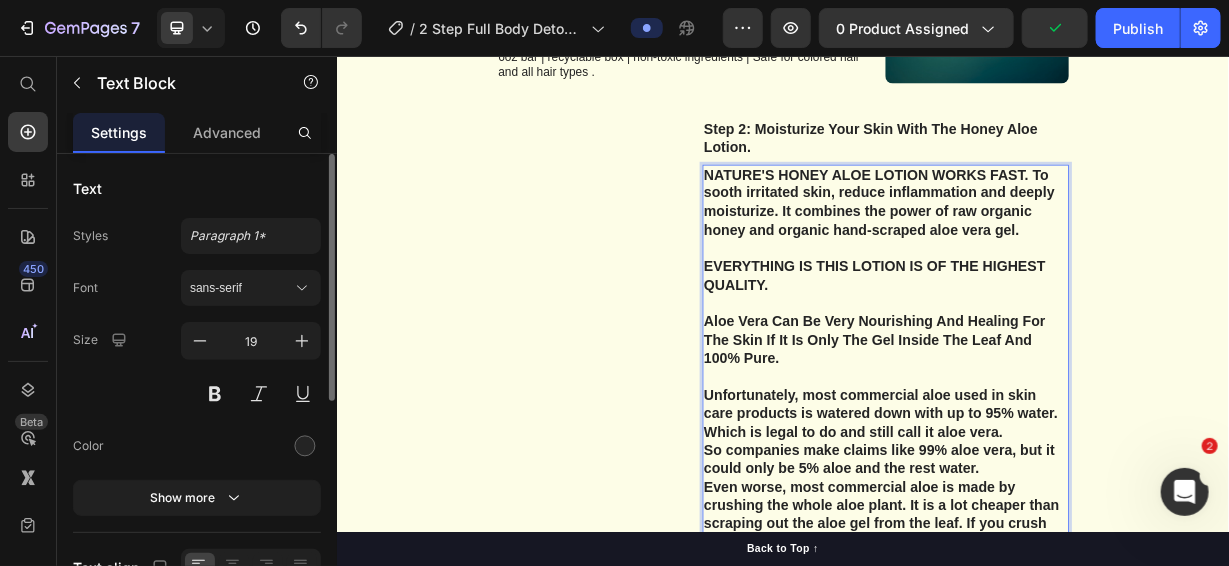 scroll, scrollTop: 6830, scrollLeft: 0, axis: vertical 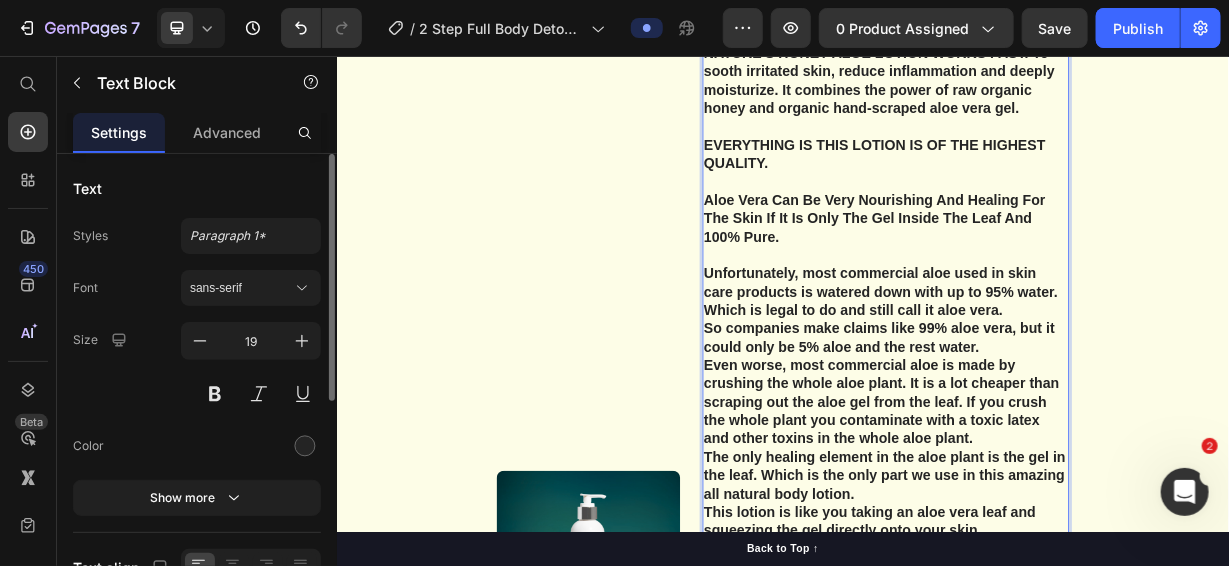 click on "⁠⁠⁠⁠⁠⁠⁠ Unfortunately, most commercial aloe used in skin care products is watered down with up to 95% water. Which is legal to do and still call it aloe vera. So companies make claims like 99% aloe vera, but it could only be 5% aloe and the rest water. Even worse, most commercial aloe is made by crushing the whole aloe plant. It is a lot cheaper than scraping out the aloe gel from the leaf. If you crush the whole plant you contaminate with a toxic latex and other toxins in the whole aloe plant. The only healing element in the aloe plant is the gel in the leaf. Which is the only part we use in this amazing all natural body lotion. This lotion is like you taking an aloe vera leaf and squeezing the gel directly onto your skin. The Honey we use in this lotion is also very high-quality. SOME HONEYS CAN HEAL RAW INFECTED SKIN-THAT NO LONGER RESPOND TO REGULAR TREATMENT. THESE HONEYS ARE RAW CLOVER, MANUKA AND CHESTNUT. WHICH WE USE IN THIS LOTION IN THE PROPER RATIOS AT THERAPEAUTIC LEVELS." at bounding box center [1074, 879] 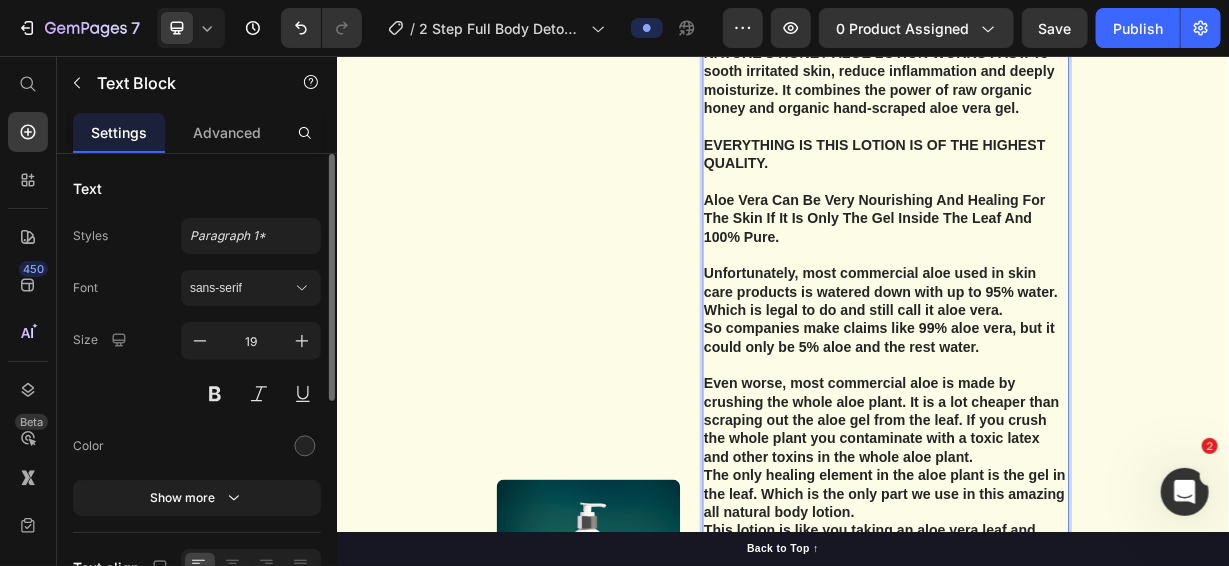 click on "⁠⁠⁠⁠⁠⁠⁠ Even worse, most commercial aloe is made by crushing the whole aloe plant. It is a lot cheaper than scraping out the aloe gel from the leaf. If you crush the whole plant you contaminate with a toxic latex and other toxins in the whole aloe plant. The only healing element in the aloe plant is the gel in the leaf. Which is the only part we use in this amazing all natural body lotion. This lotion is like you taking an aloe vera leaf and squeezing the gel directly onto your skin. The Honey we use in this lotion is also very high-quality. SOME HONEYS CAN HEAL RAW INFECTED SKIN-THAT NO LONGER RESPOND TO REGULAR TREATMENT. THESE HONEYS ARE RAW CLOVER, MANUKA AND CHESTNUT. WHICH WE USE IN THIS LOTION IN THE PROPER RATIOS AT THERAPEAUTIC LEVELS. These honeys provide the most optimal level of nutrients to heal, soothe and nourish the skin including Royal Jelly. These honeys also help repair the skin barrier. Giving you excellent protection from future breakouts and irritation." at bounding box center (1074, 966) 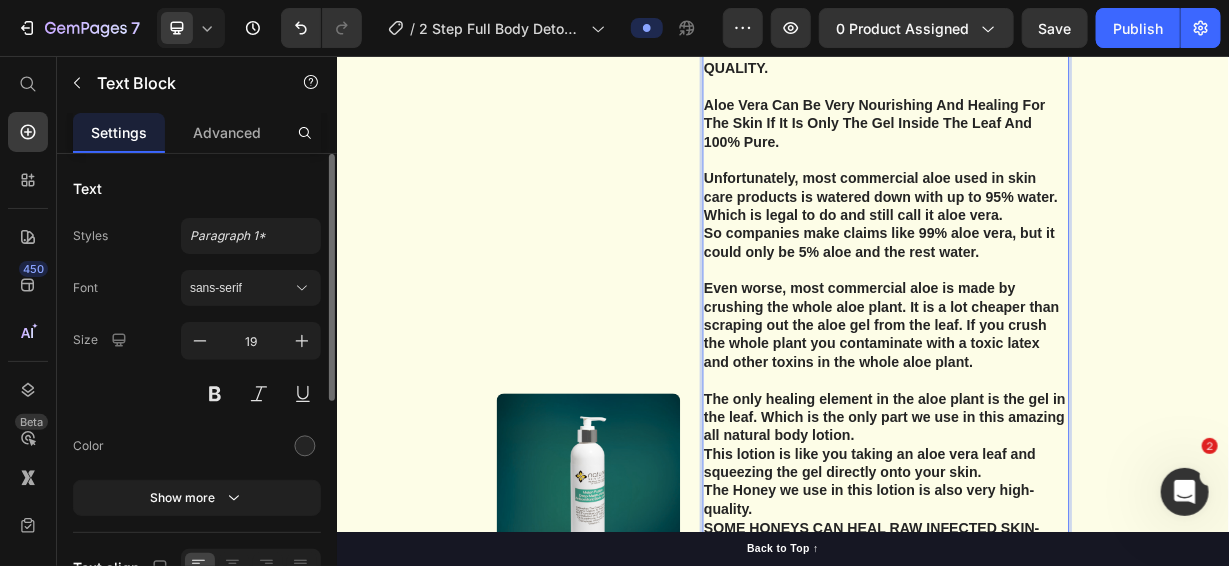 scroll, scrollTop: 7030, scrollLeft: 0, axis: vertical 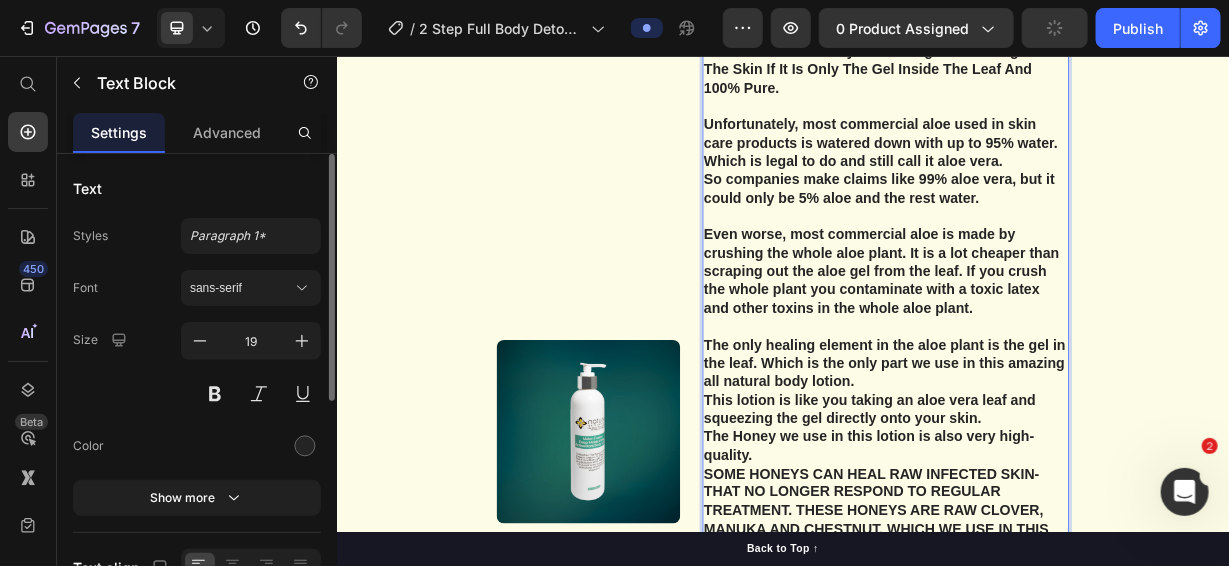click on "⁠⁠⁠⁠⁠⁠⁠ The only healing element in the aloe plant is the gel in the leaf. Which is the only part we use in this amazing all natural body lotion. This lotion is like you taking an aloe vera leaf and squeezing the gel directly onto your skin. The Honey we use in this lotion is also very high-quality. SOME HONEYS CAN HEAL RAW INFECTED SKIN-THAT NO LONGER RESPOND TO REGULAR TREATMENT. THESE HONEYS ARE RAW CLOVER, MANUKA AND CHESTNUT. WHICH WE USE IN THIS LOTION IN THE PROPER RATIOS AT THERAPEAUTIC LEVELS. These honeys provide the most optimal level of nutrients to heal, soothe and nourish the skin including Royal Jelly. Royal jelly has a substance called 10-HDA, that is a potent anti inflammatory natural compound. The combination of this with the aloe vera leaf gel insures you get immediate improvement in your skin. These honeys also help repair the skin barrier. Giving you excellent protection from future breakouts and irritation. Made Fresh In Our Artisan Manufacturing Facility Here In The USA." at bounding box center (1074, 852) 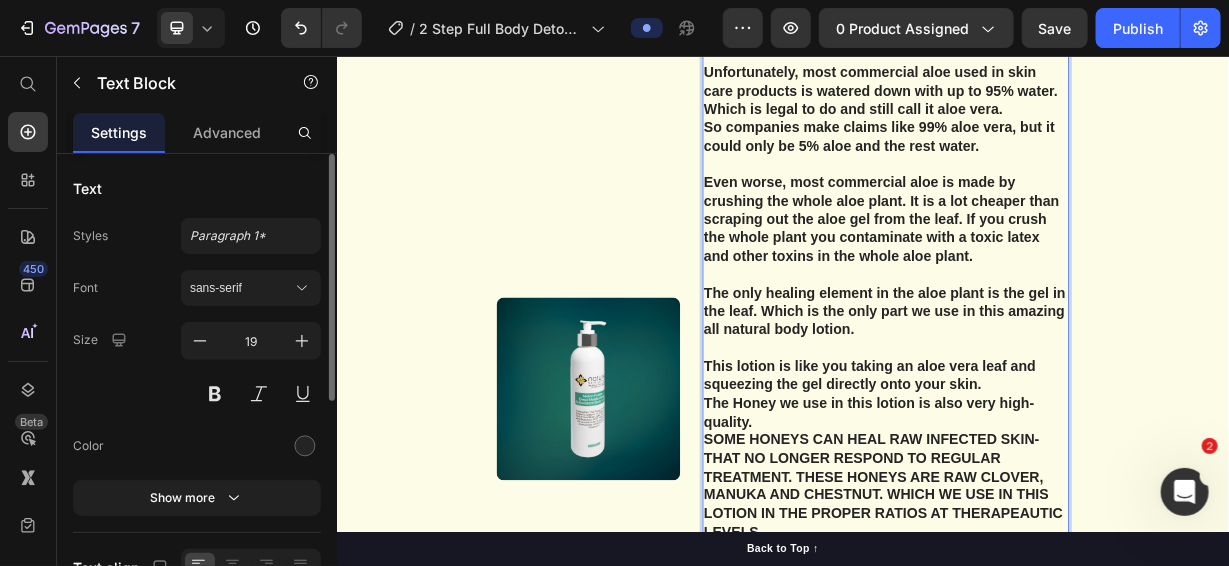 scroll, scrollTop: 7130, scrollLeft: 0, axis: vertical 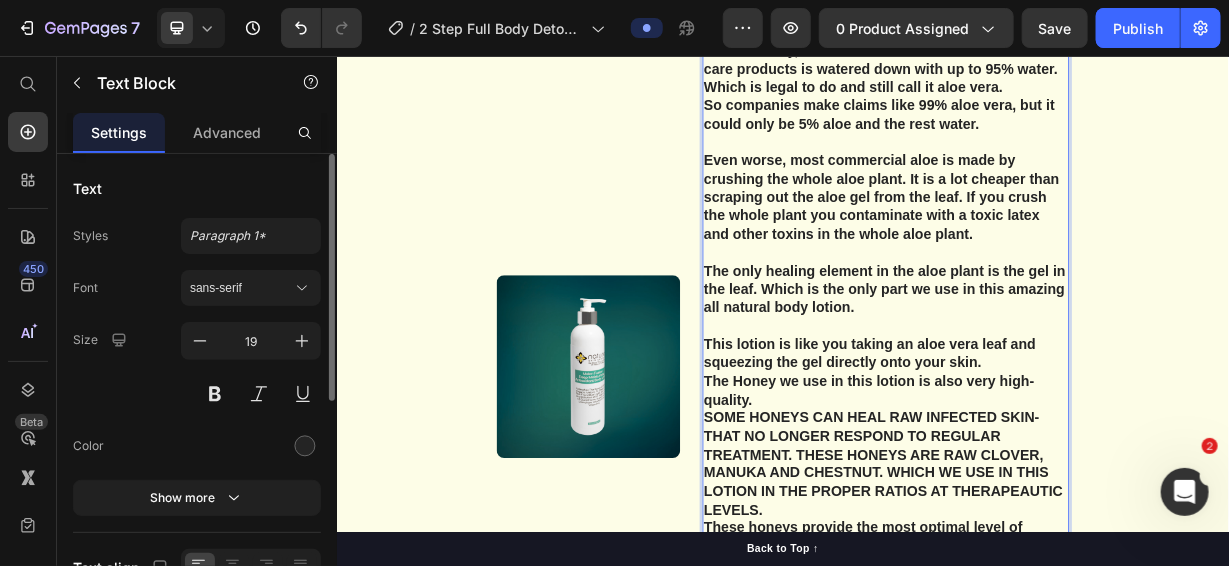 click on "⁠⁠⁠⁠⁠⁠⁠ This lotion is like you taking an aloe vera leaf and squeezing the gel directly onto your skin. The Honey we use in this lotion is also very high-quality. SOME HONEYS CAN HEAL RAW INFECTED SKIN-THAT NO LONGER RESPOND TO REGULAR TREATMENT. THESE HONEYS ARE RAW CLOVER, MANUKA AND CHESTNUT. WHICH WE USE IN THIS LOTION IN THE PROPER RATIOS AT THERAPEAUTIC LEVELS. These honeys provide the most optimal level of nutrients to heal, soothe and nourish the skin including Royal Jelly. Royal jelly has a substance called 10-HDA, that is a potent anti inflammatory natural compound. The combination of this with the aloe vera leaf gel insures you get immediate improvement in your skin. These honeys also help repair the skin barrier. Giving you excellent protection from future breakouts and irritation. The grapeseed oil we use is enhanced with resveratrol from mature muscadine grapes. Which adds another layer of anti-irritation. Made Fresh In Our Artisan Manufacturing Facility Here In The USA." at bounding box center [1074, 814] 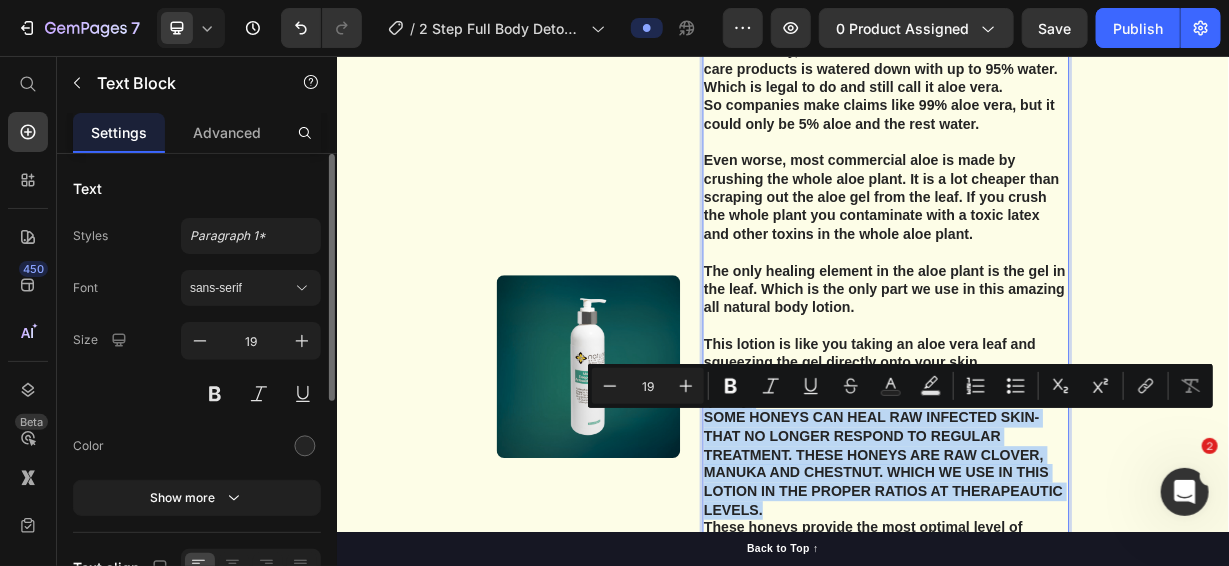 drag, startPoint x: 909, startPoint y: 510, endPoint x: 920, endPoint y: 657, distance: 147.411 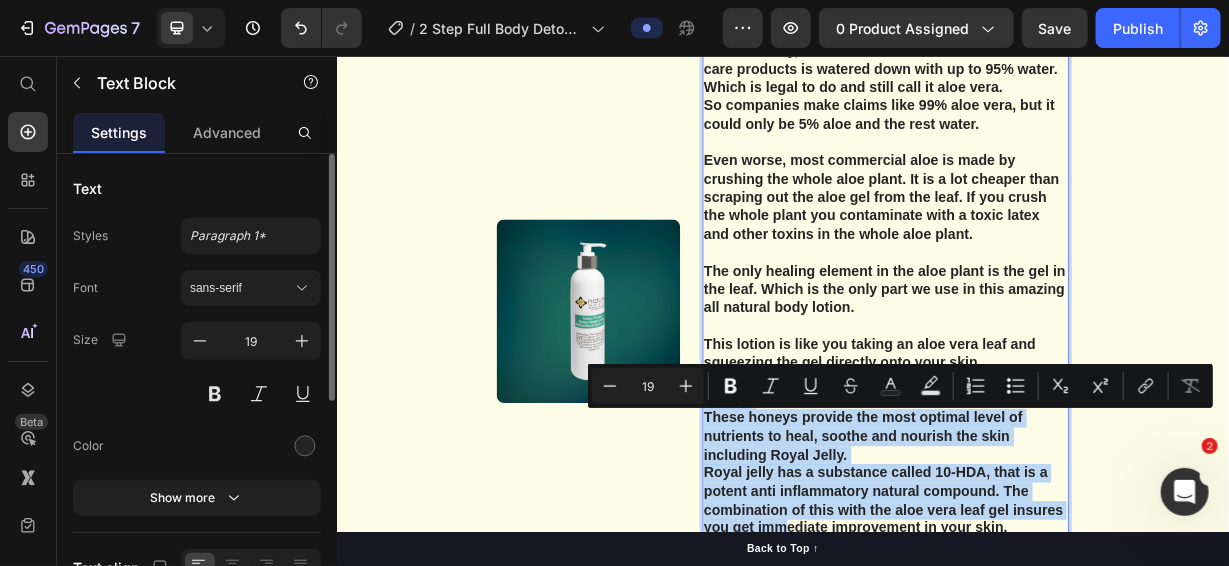 drag, startPoint x: 893, startPoint y: 511, endPoint x: 938, endPoint y: 684, distance: 178.75682 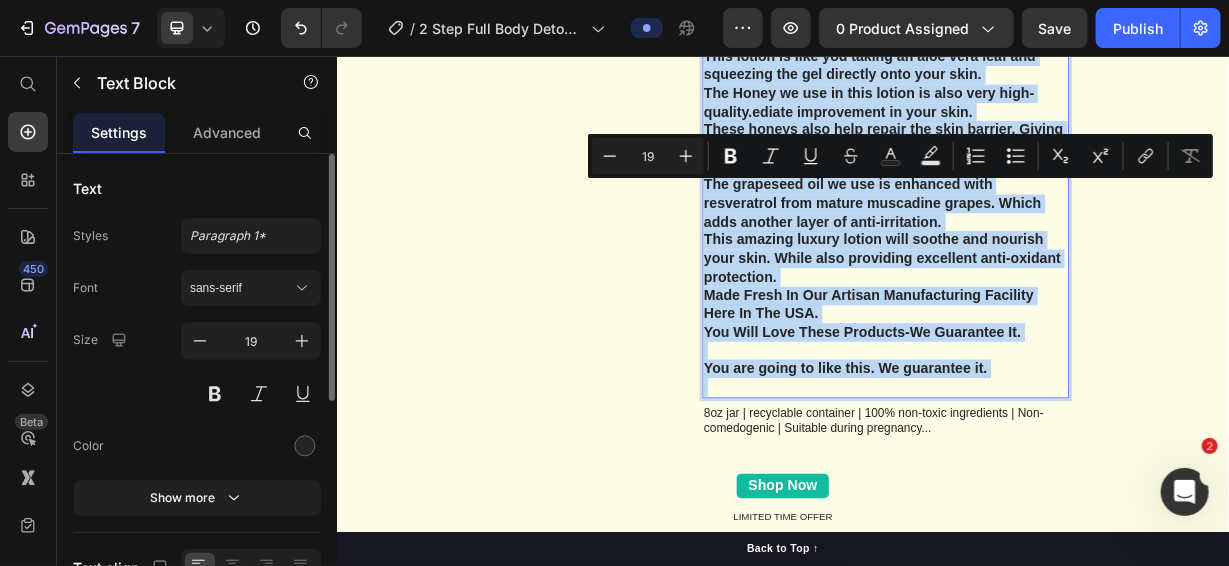 scroll, scrollTop: 7530, scrollLeft: 0, axis: vertical 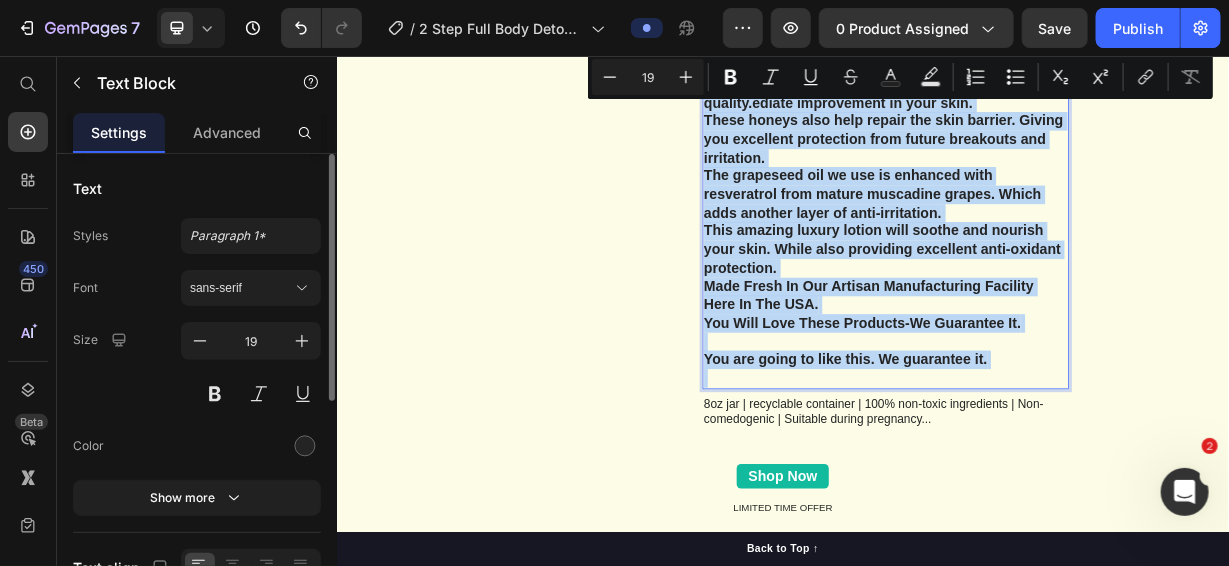 drag, startPoint x: 1219, startPoint y: 470, endPoint x: 1209, endPoint y: 677, distance: 207.24141 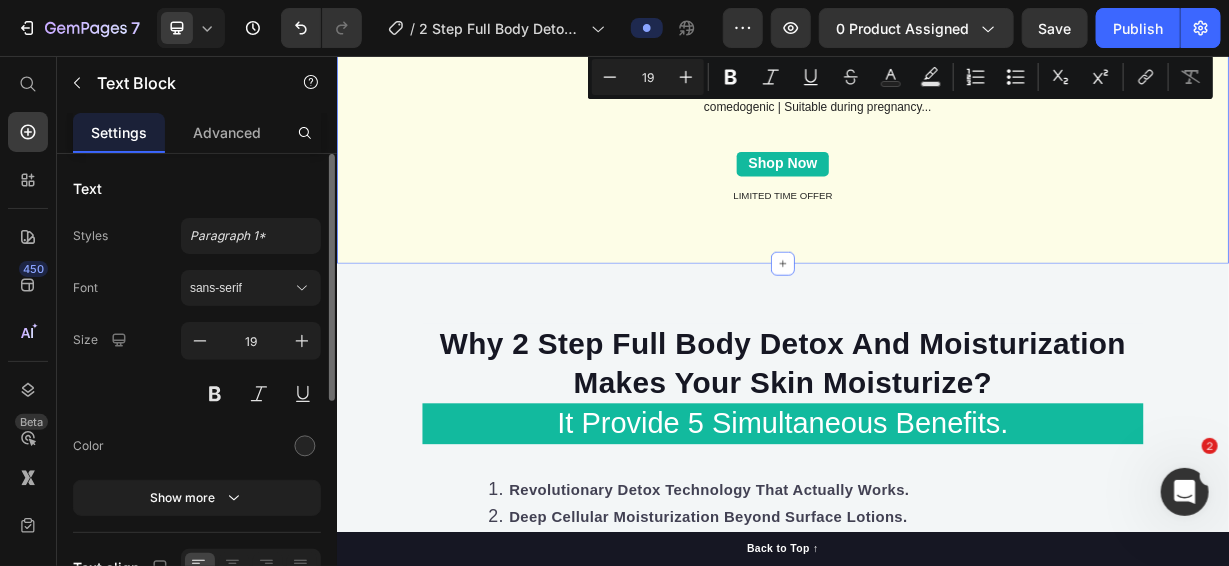 scroll, scrollTop: 7511, scrollLeft: 0, axis: vertical 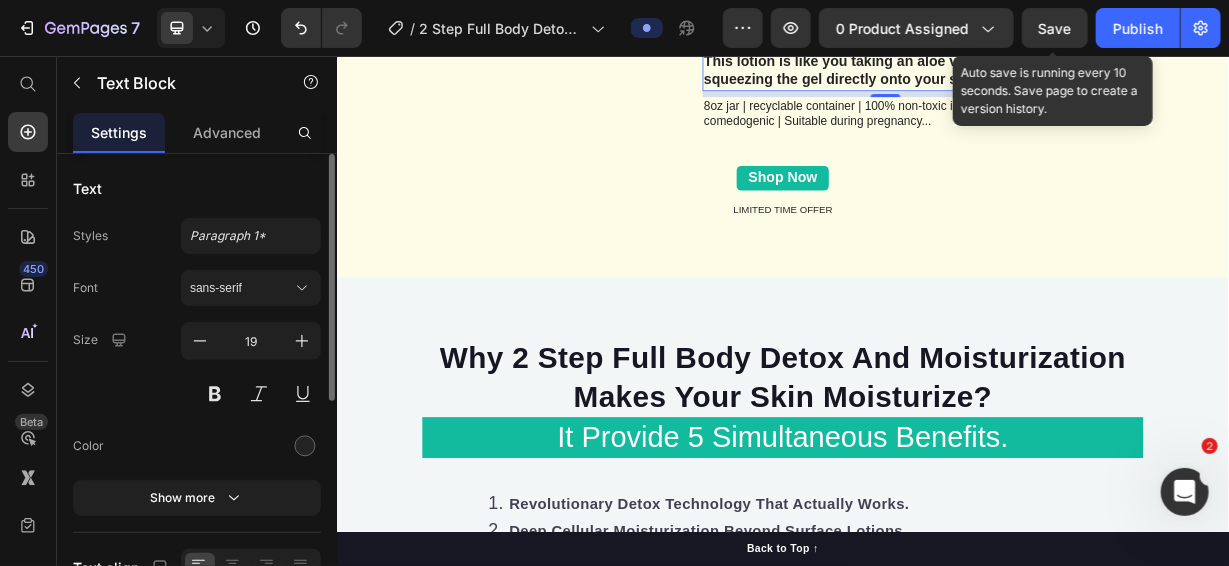 click on "Save" at bounding box center (1055, 28) 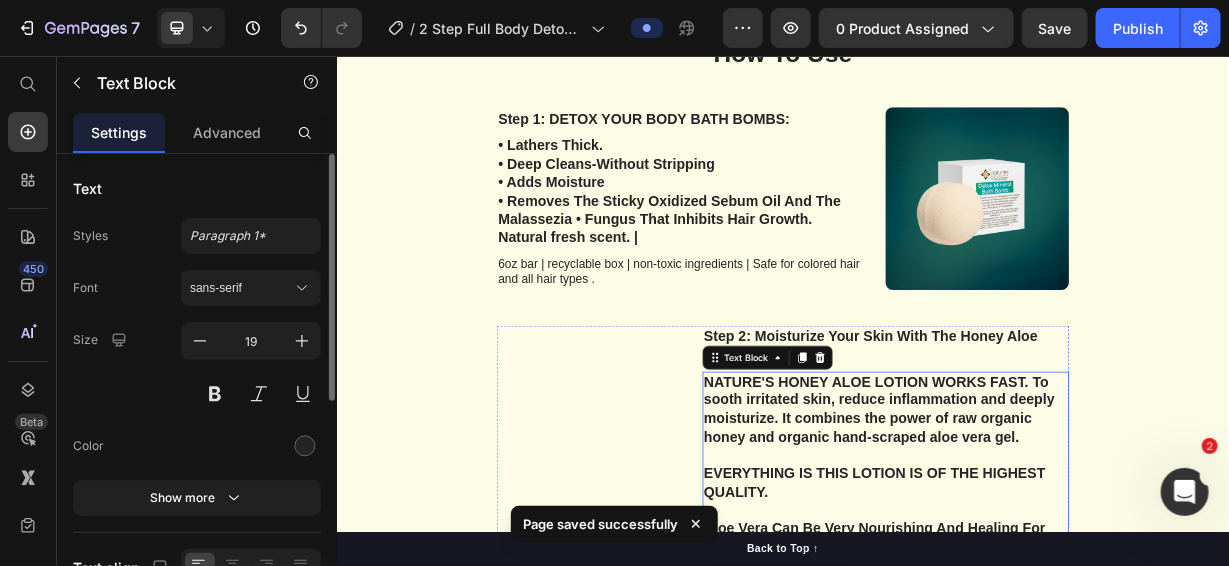 scroll, scrollTop: 6311, scrollLeft: 0, axis: vertical 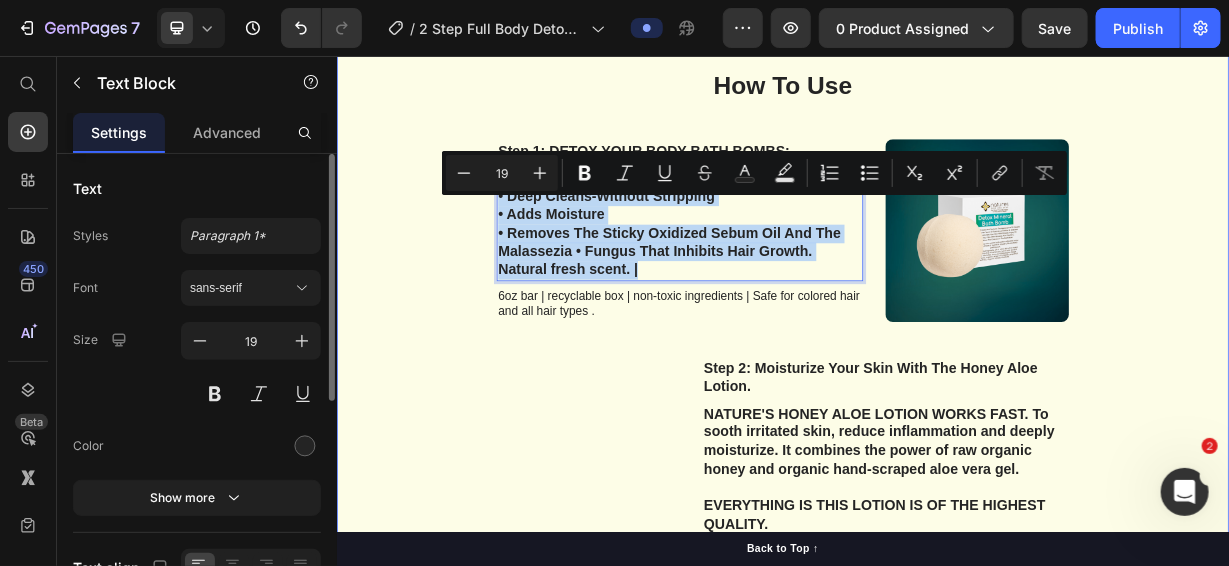 drag, startPoint x: 734, startPoint y: 371, endPoint x: 549, endPoint y: 260, distance: 215.74522 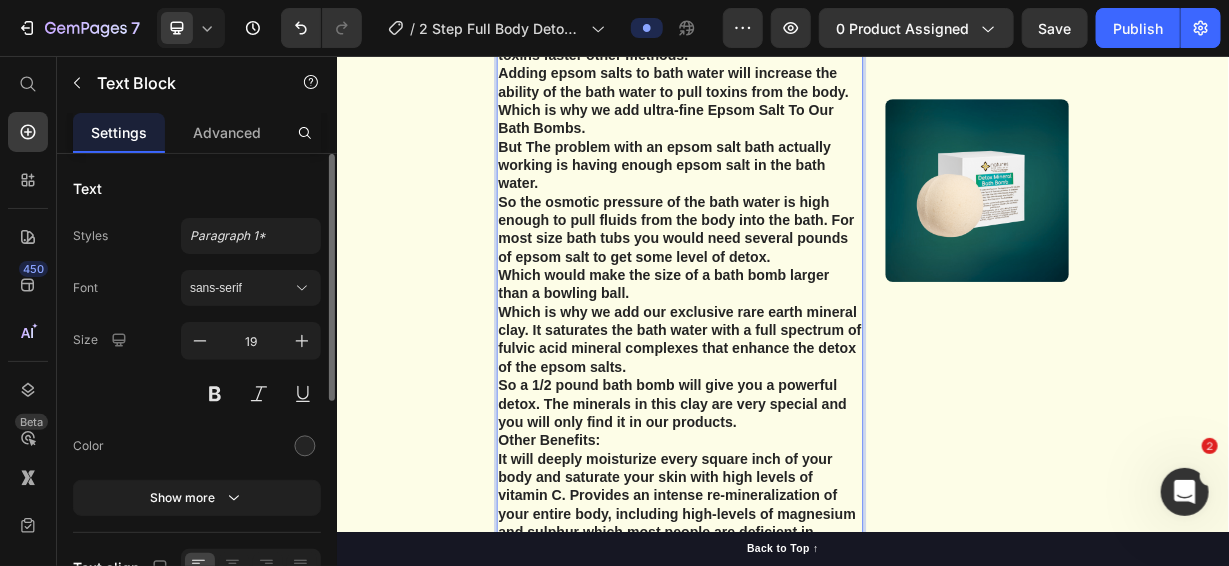 scroll, scrollTop: 6888, scrollLeft: 0, axis: vertical 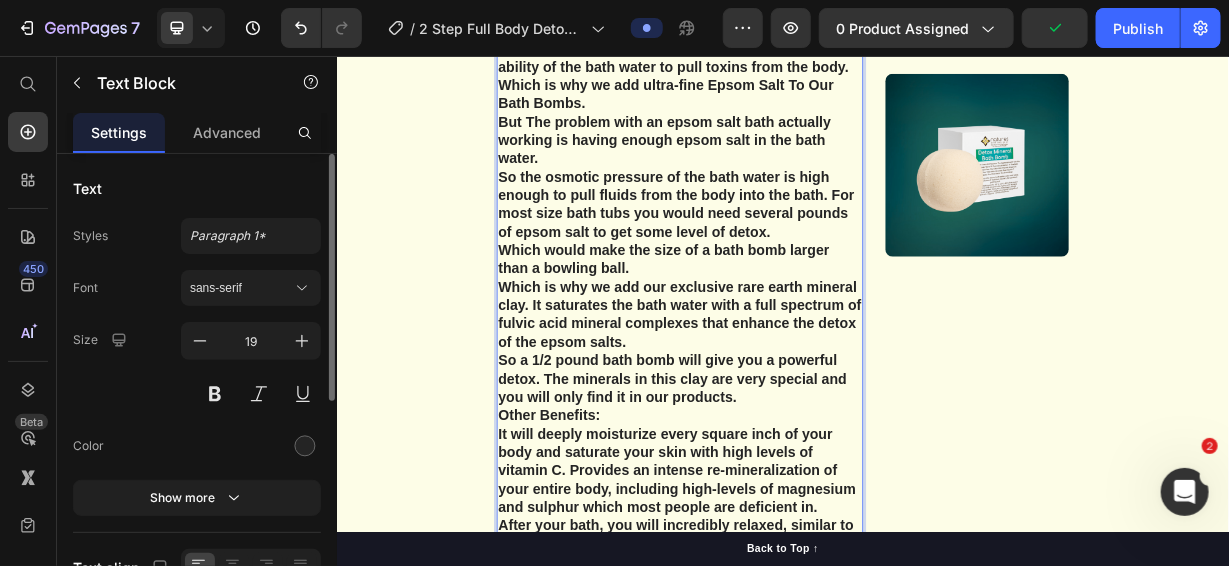 click on "Which is why we add ultra-fine Epsom Salt To Our Bath Bombs." at bounding box center (797, 106) 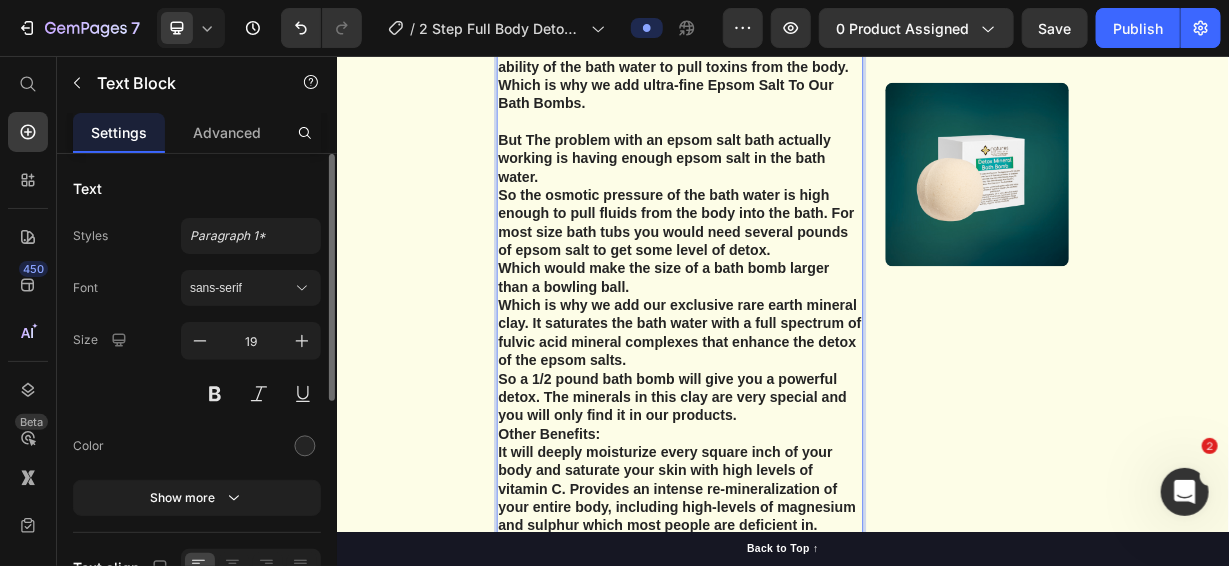 click on "But The problem with an epsom salt bath actually working is having enough epsom salt in the bath water." at bounding box center [797, 193] 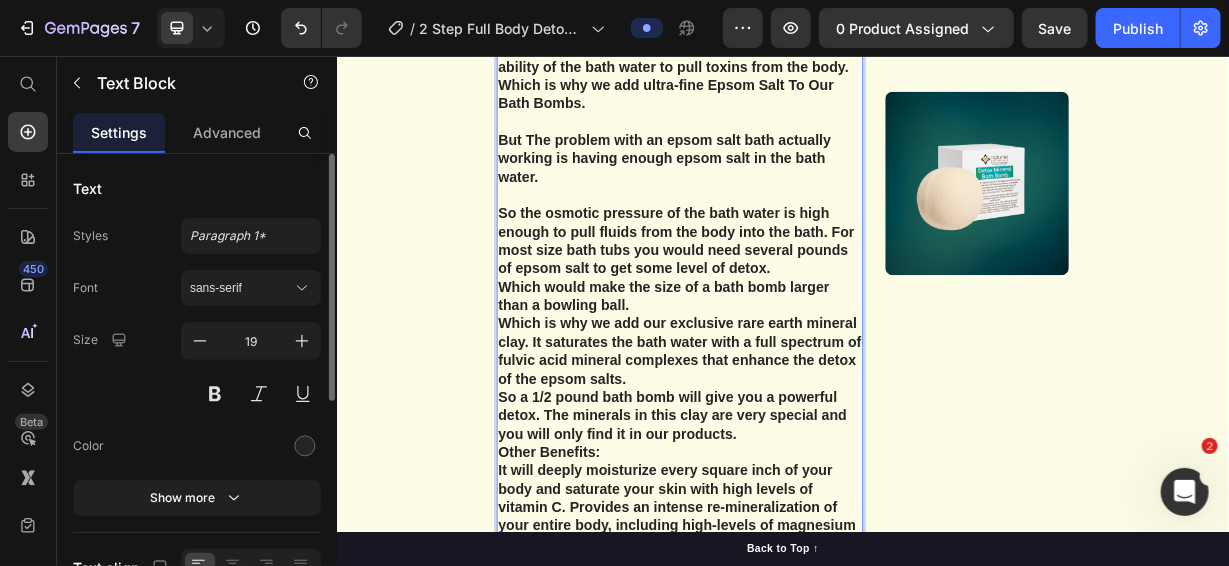 click on "Which would make the size of a bath bomb larger than a bowling ball." at bounding box center [797, 378] 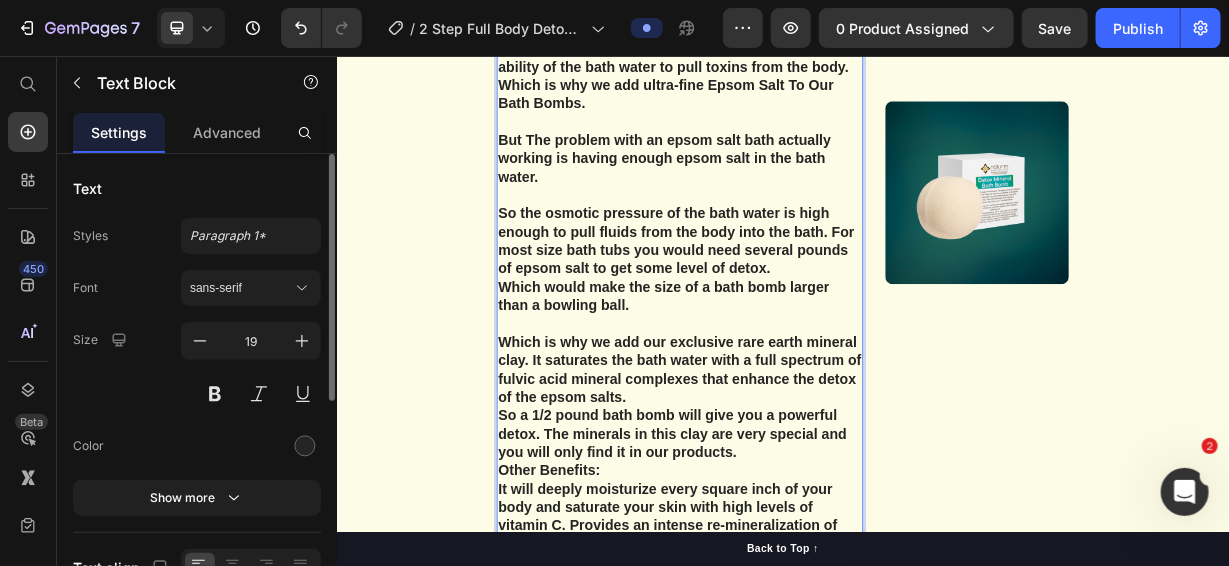 click on "Which is why we add our exclusive rare earth mineral clay. It saturates the bath water with a full spectrum of fulvic acid mineral complexes that enhance the detox of the epsom salts." at bounding box center [797, 477] 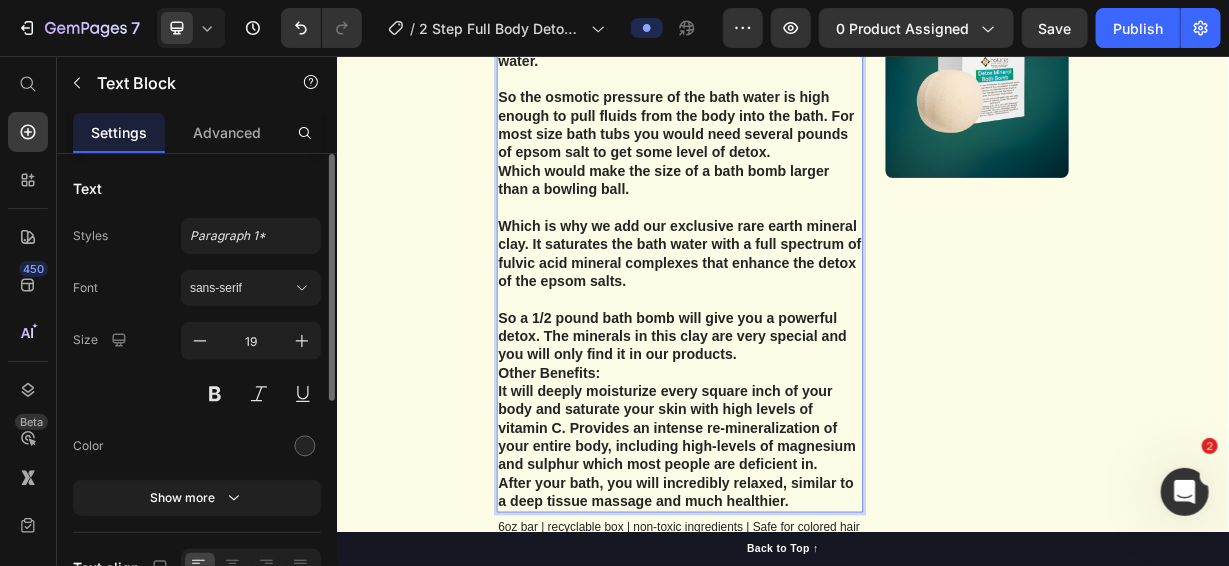 scroll, scrollTop: 7089, scrollLeft: 0, axis: vertical 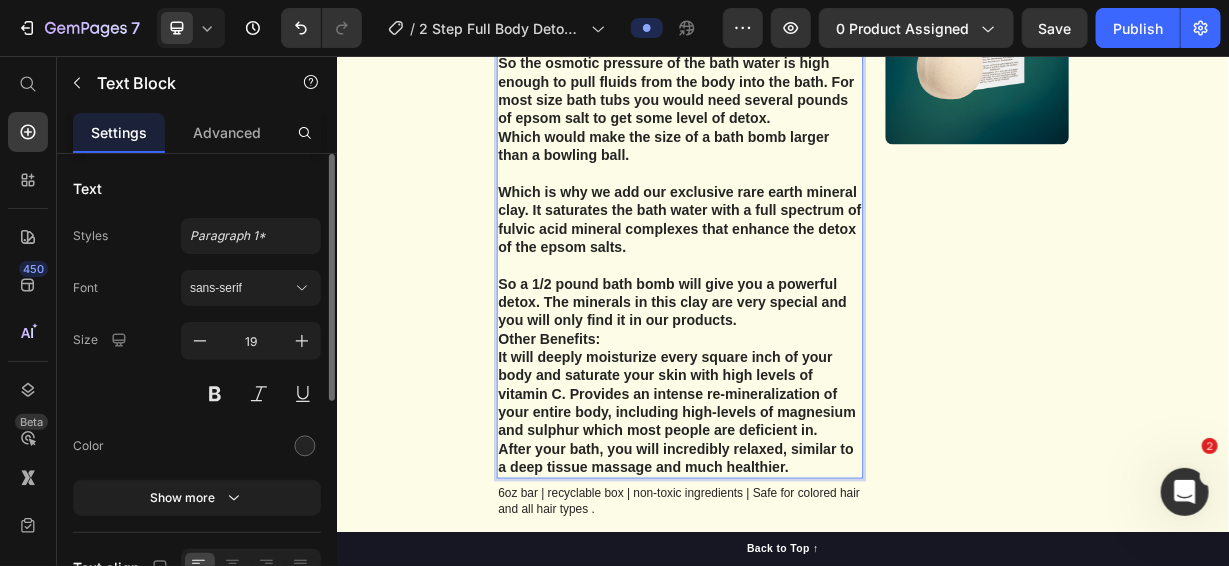 click on "So a 1/2 pound bath bomb will give you a powerful detox. The minerals in this clay are very special and you will only find it in our products." at bounding box center (797, 388) 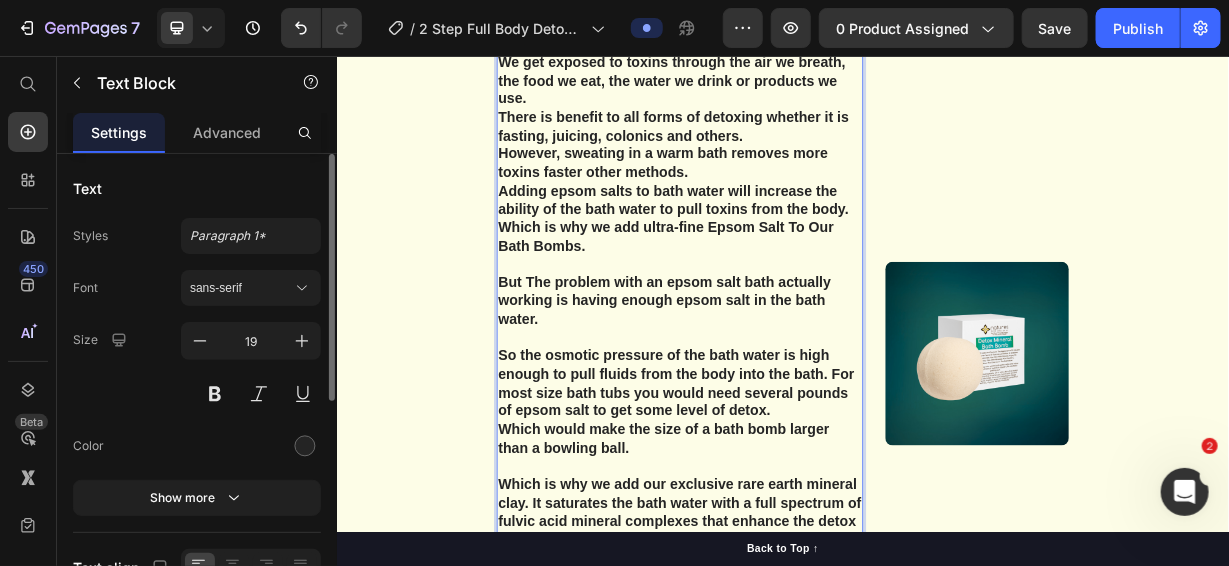scroll, scrollTop: 6588, scrollLeft: 0, axis: vertical 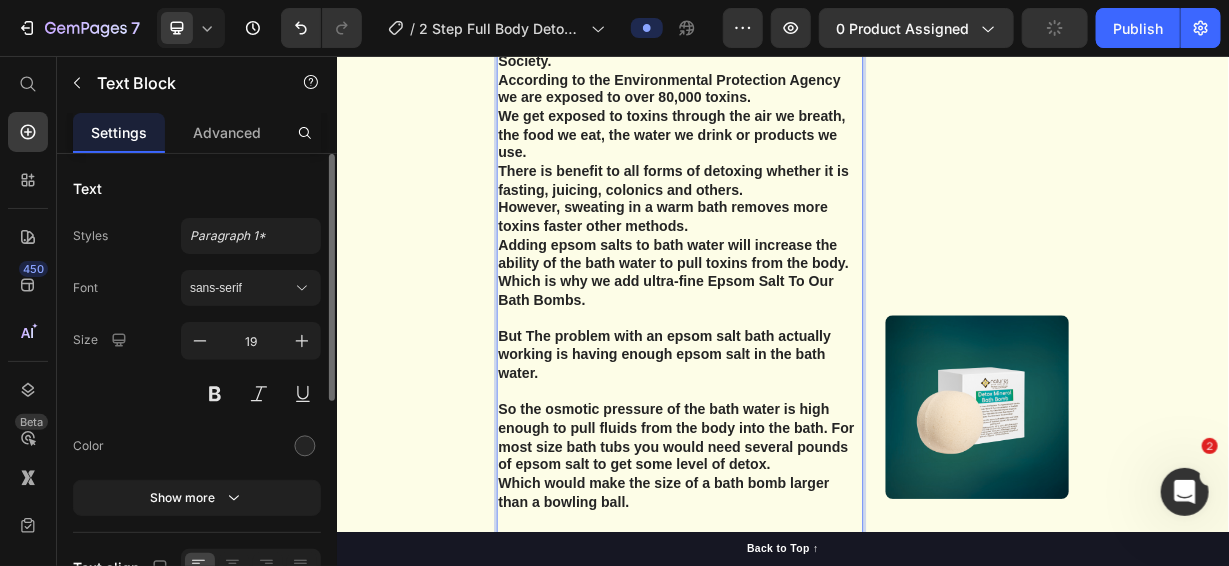 click on "However, sweating in a warm bath removes more toxins faster other methods." at bounding box center [797, 271] 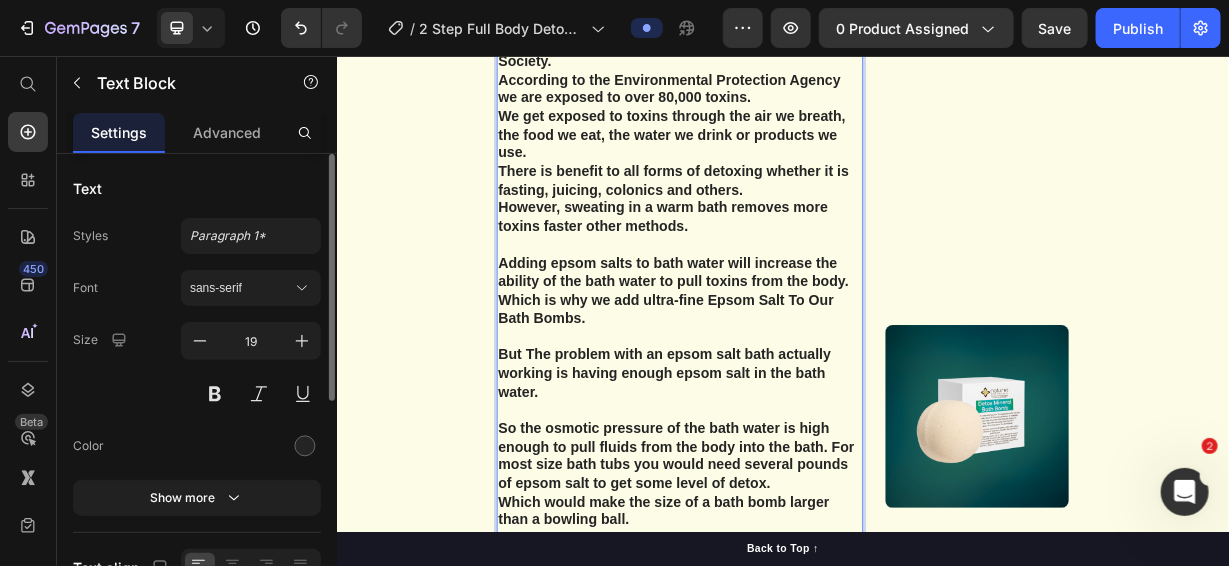 click on "According to the Environmental Protection Agency we are exposed to over 80,000 toxins." at bounding box center (797, 99) 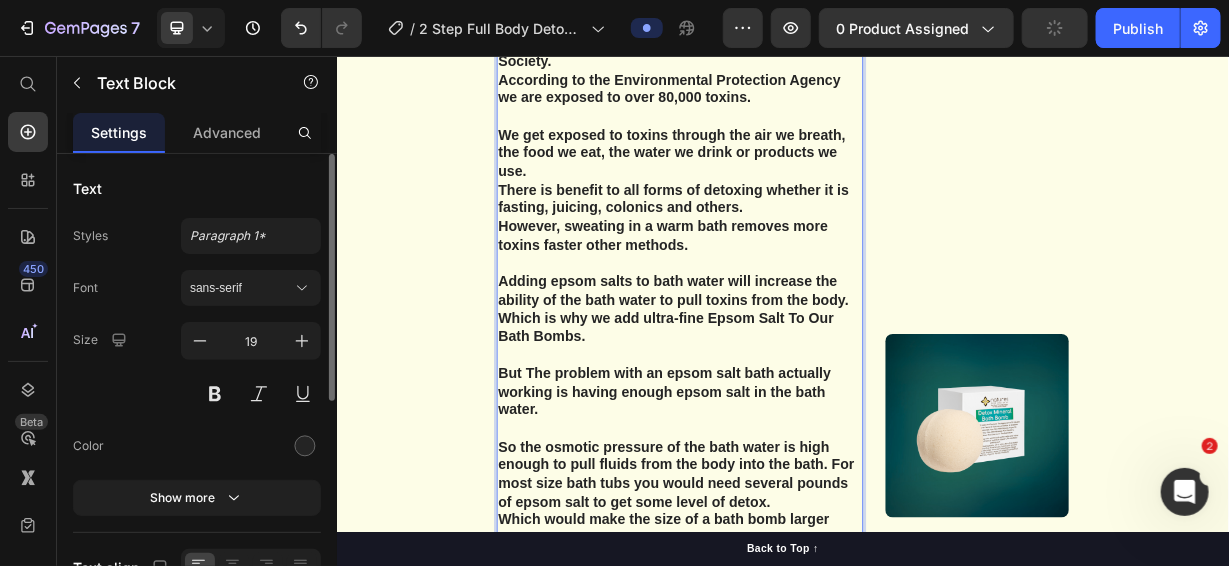 click on "Toxic Overload Is A Problem In Our Modern Day Society." at bounding box center [797, 49] 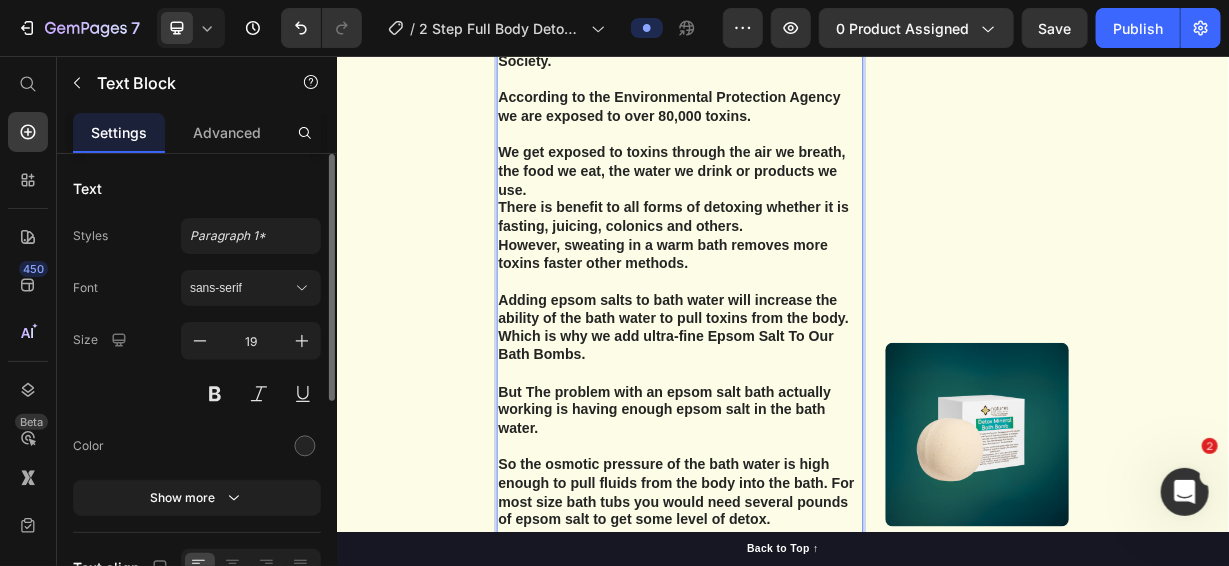scroll, scrollTop: 6488, scrollLeft: 0, axis: vertical 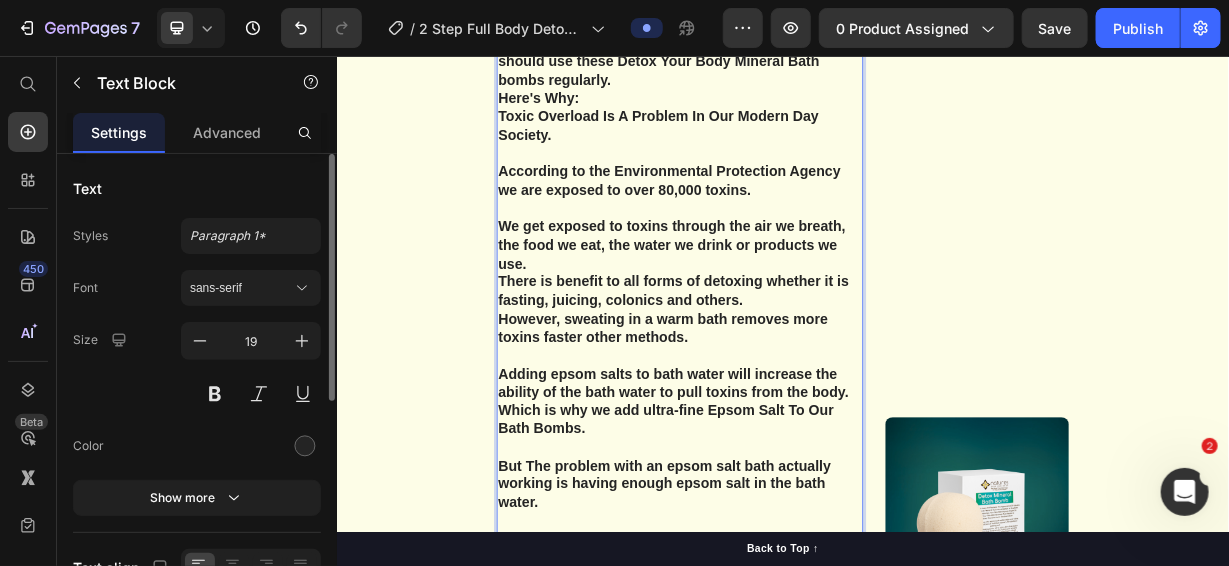 click on "Anyone concerned about their appearance and health should use these Detox Your Body Mineral Bath bombs regularly." at bounding box center [797, 63] 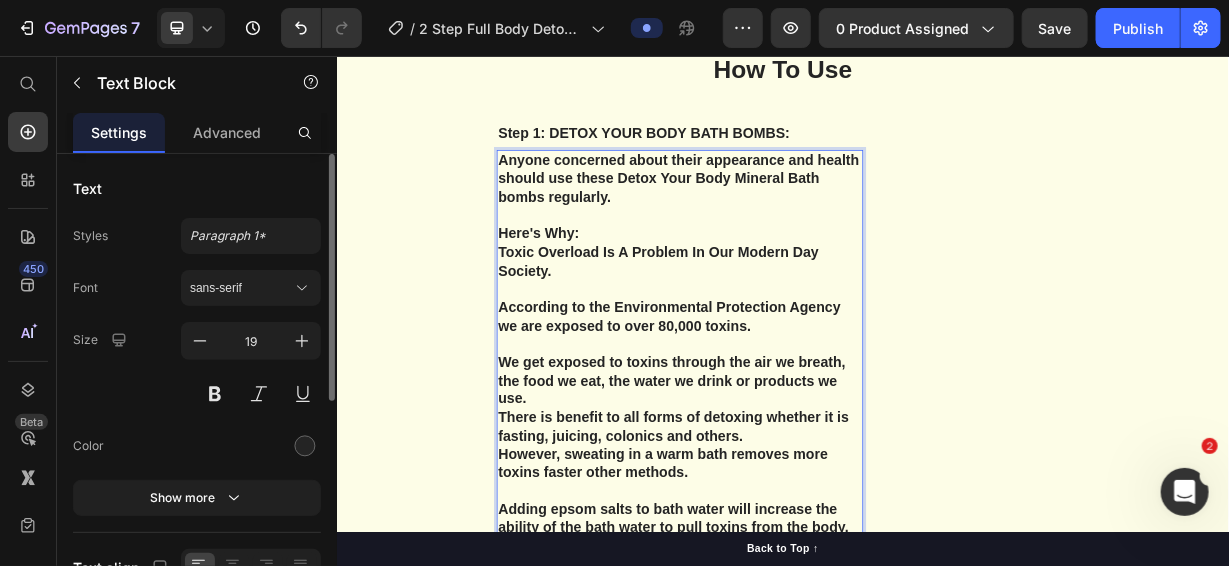 scroll, scrollTop: 6289, scrollLeft: 0, axis: vertical 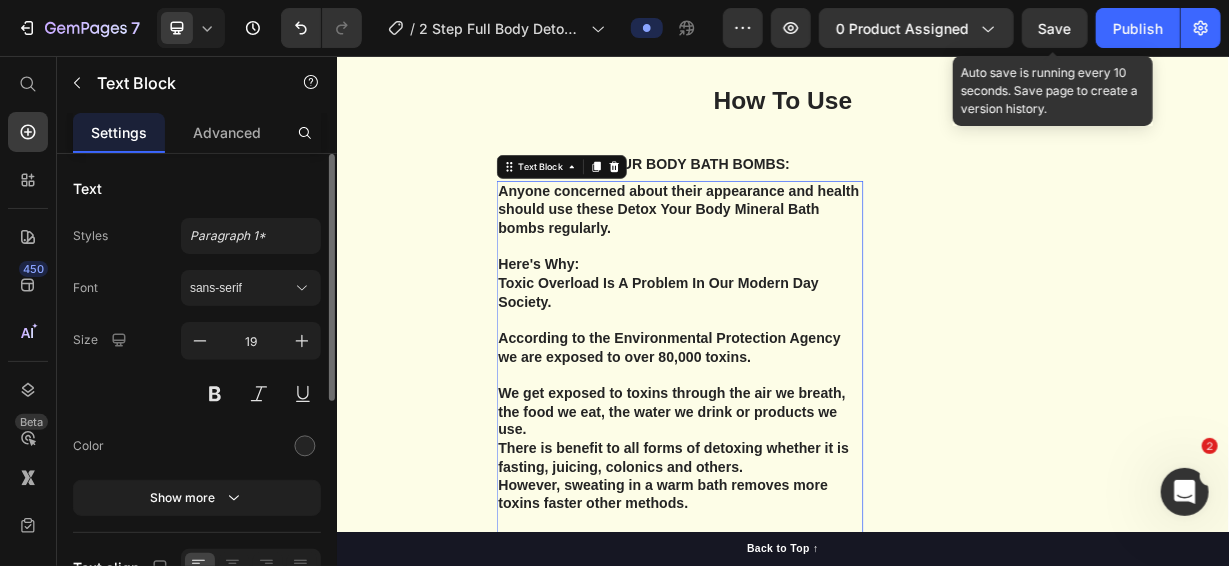 click on "Save" at bounding box center [1055, 28] 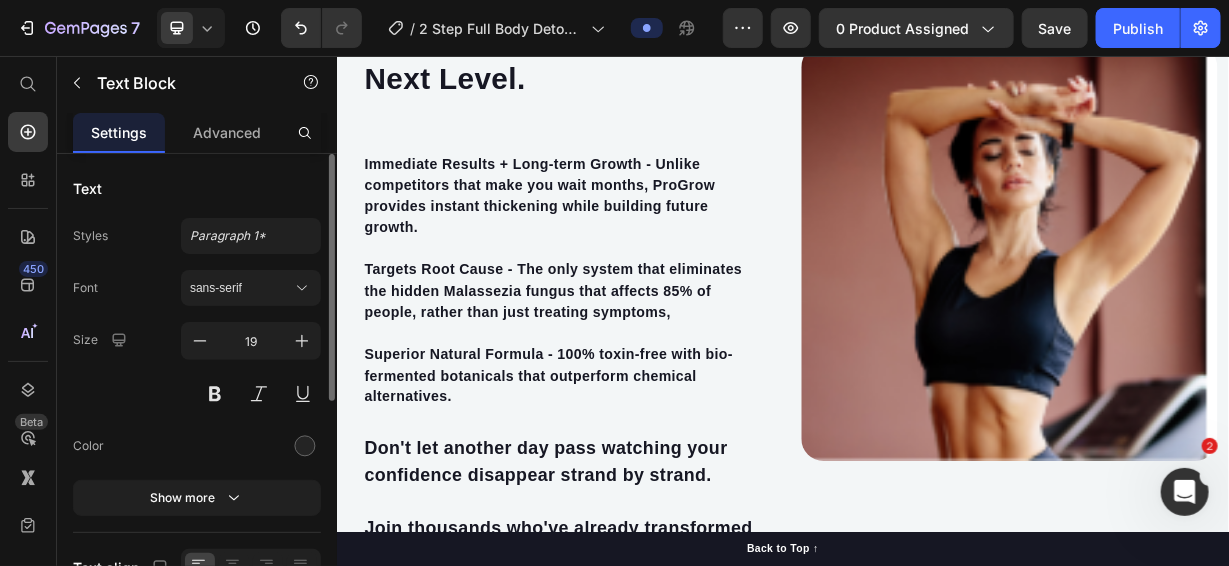 scroll, scrollTop: 5388, scrollLeft: 0, axis: vertical 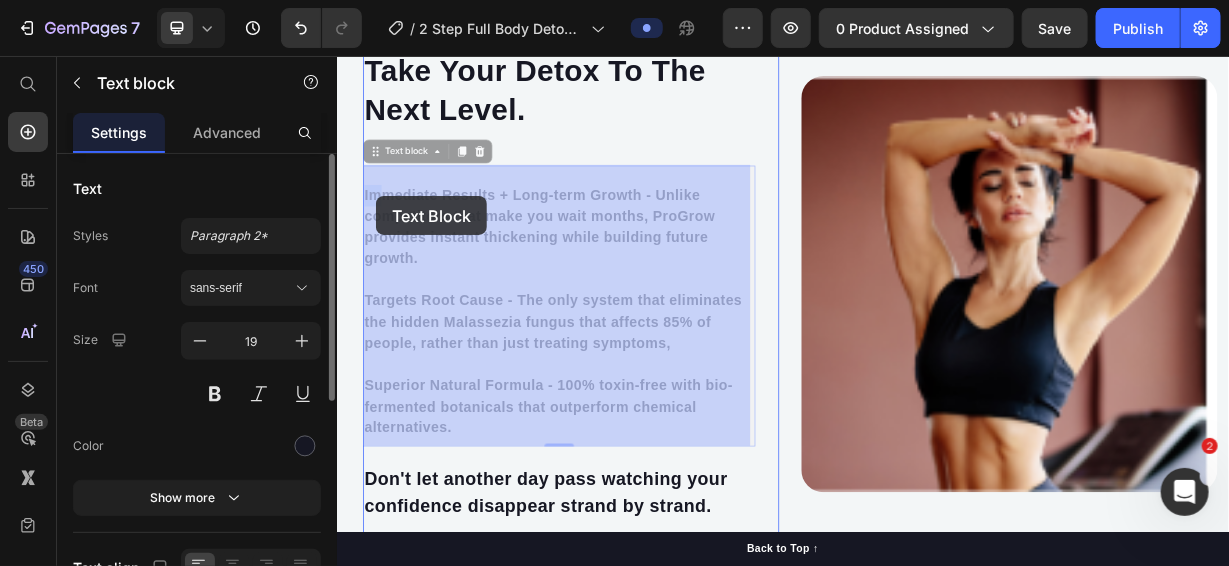 drag, startPoint x: 373, startPoint y: 235, endPoint x: 388, endPoint y: 244, distance: 17.492855 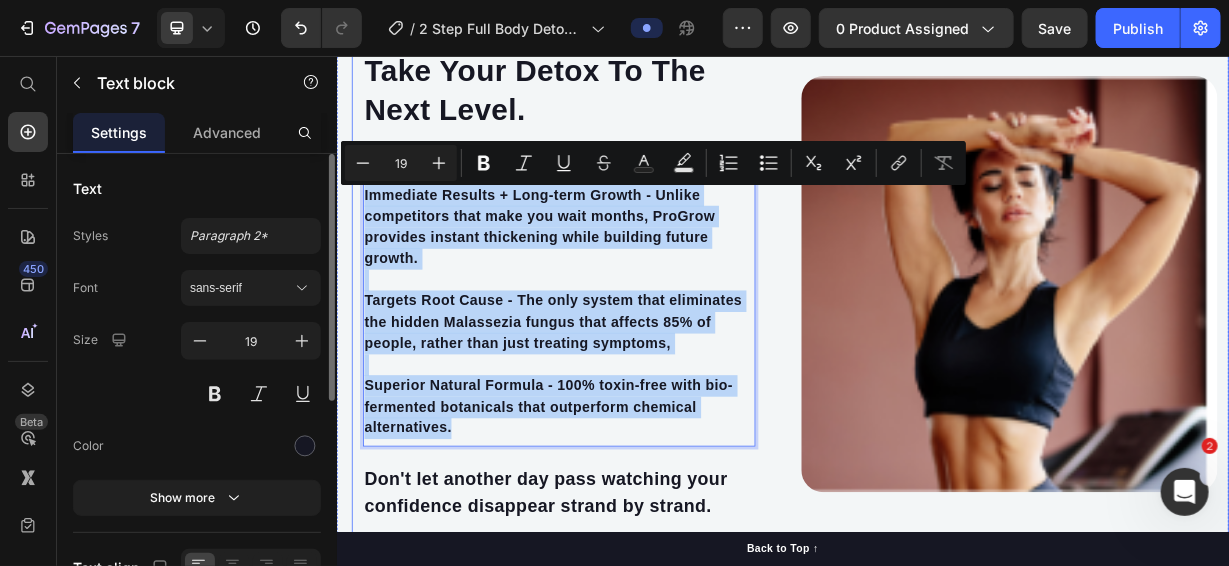 drag, startPoint x: 516, startPoint y: 543, endPoint x: 361, endPoint y: 213, distance: 364.5888 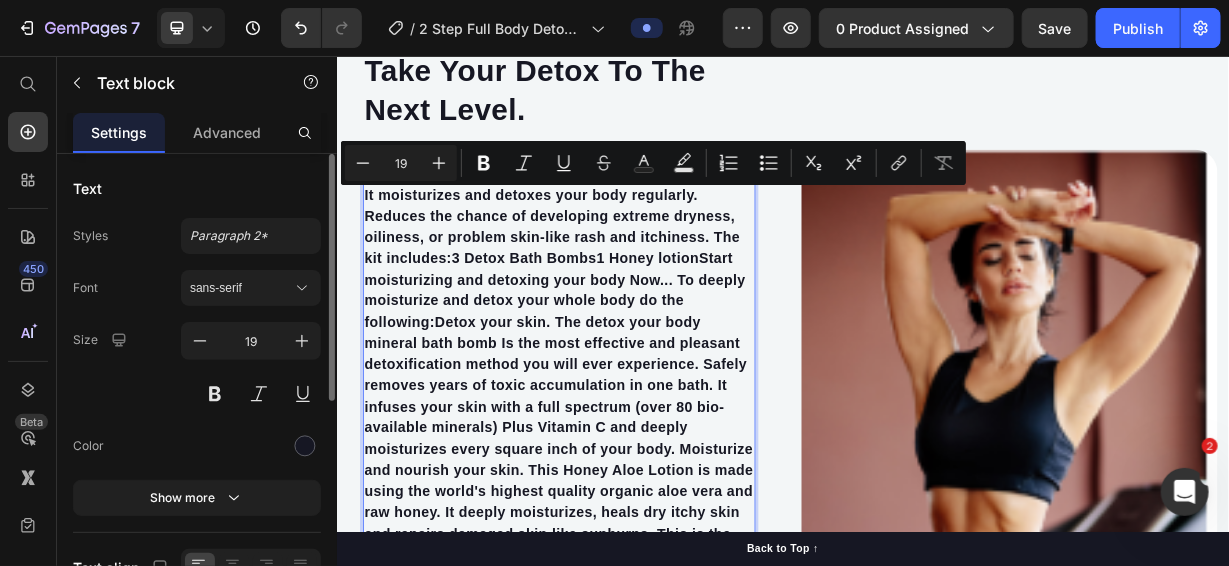 scroll, scrollTop: 5461, scrollLeft: 0, axis: vertical 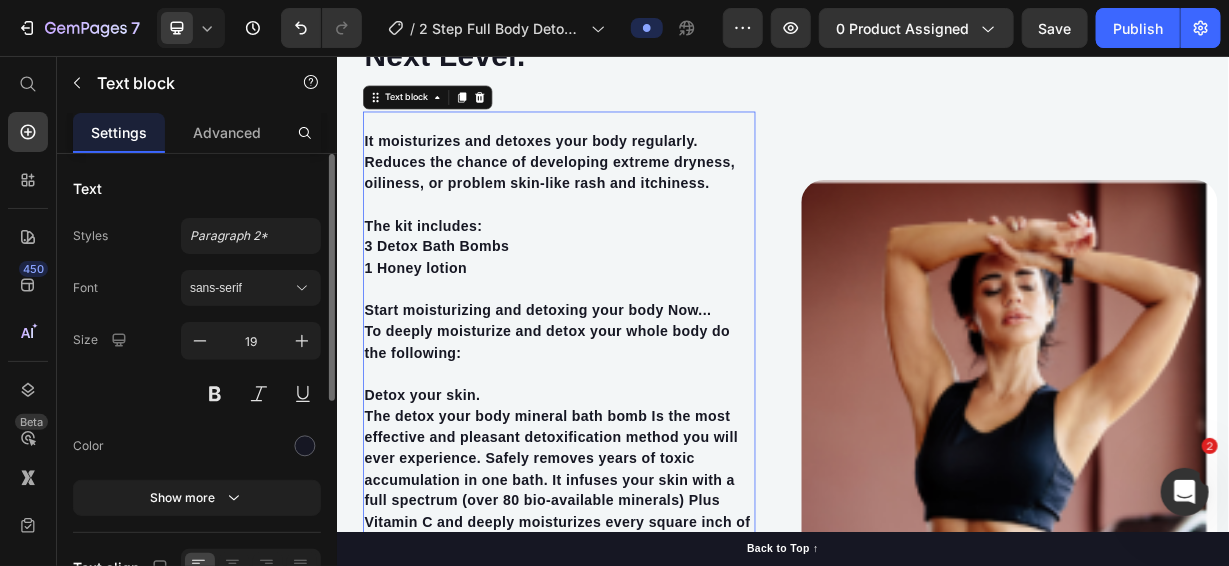 click on "It moisturizes and detoxes your body regularly. Reduces the chance of developing extreme dryness, oiliness, or problem skin-like rash and itchiness.  The kit includes: 3 Detox Bath Bombs 1 Honey lotion Start moisturizing and detoxing your body Now...  To deeply moisturize and detox your whole body do the following: Detox your skin.  The detox your body mineral bath bomb Is the most effective and pleasant detoxification method you will ever experience. Safely removes years of toxic accumulation in one bath. It infuses your skin with a full spectrum (over 80 bio-available minerals) Plus Vitamin C and deeply moisturizes every square inch of your body.  Moisturize and nourish your skin.  This Honey Aloe Lotion is made using the world's highest quality organic aloe vera and raw honey. It deeply moisturizes, heals dry itchy skin and repairs damaged skin like sunburns. This is the most potent aloe vera lotion on the market. The aloe is 100% pure hand scraped from fresh aloe leaves.  Text block   0" at bounding box center [635, 533] 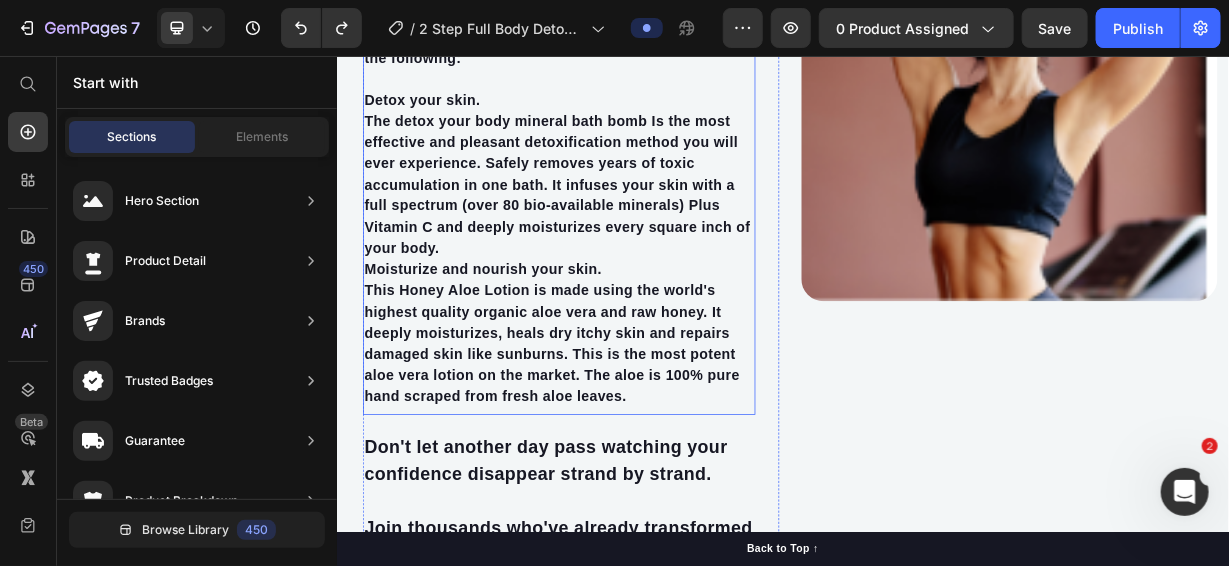 scroll, scrollTop: 5861, scrollLeft: 0, axis: vertical 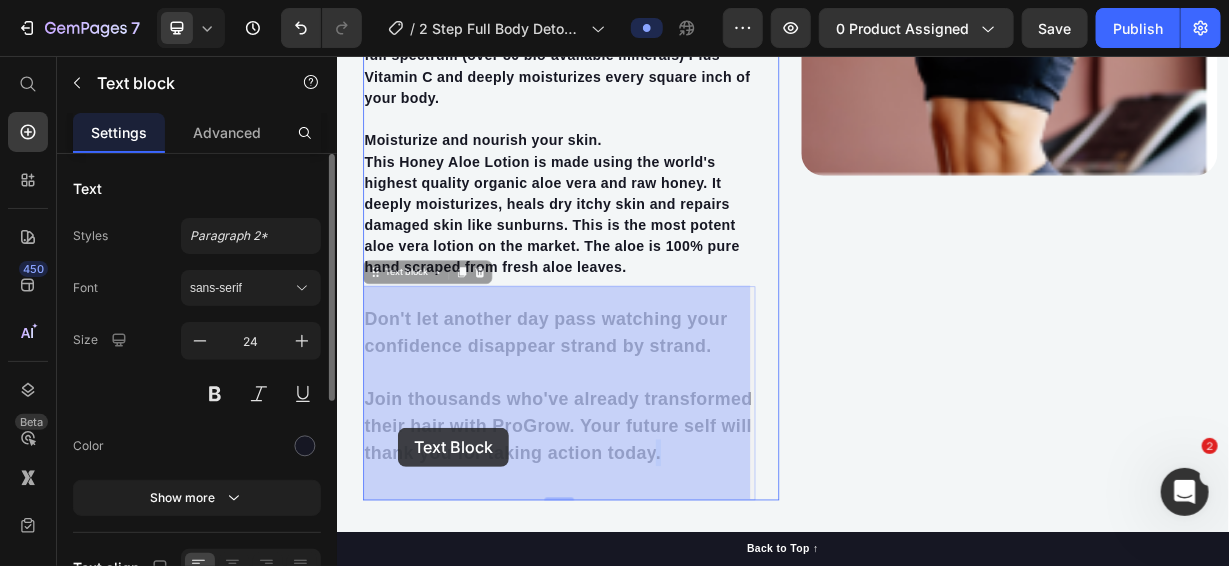 drag, startPoint x: 441, startPoint y: 619, endPoint x: 418, endPoint y: 555, distance: 68.007355 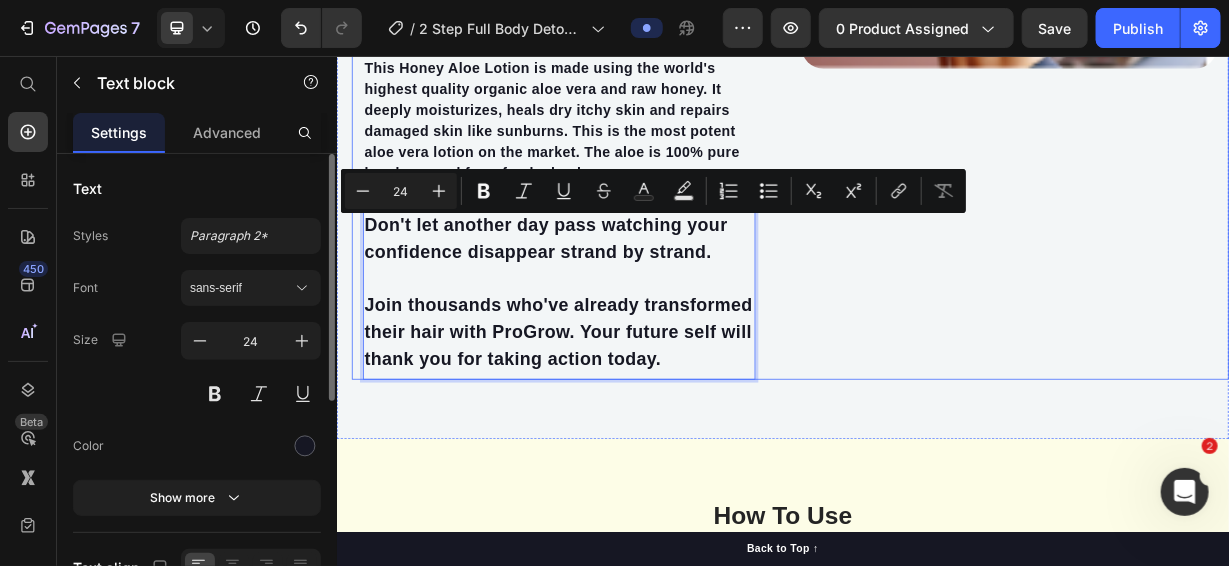 drag, startPoint x: 451, startPoint y: 497, endPoint x: 362, endPoint y: 296, distance: 219.82266 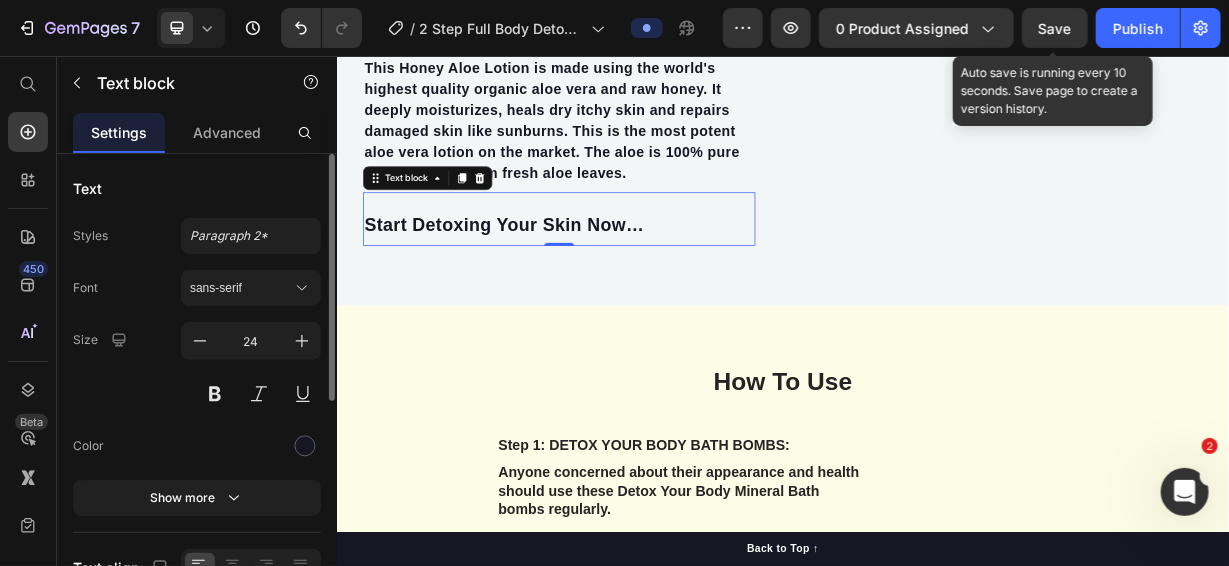 click on "Save" at bounding box center (1055, 28) 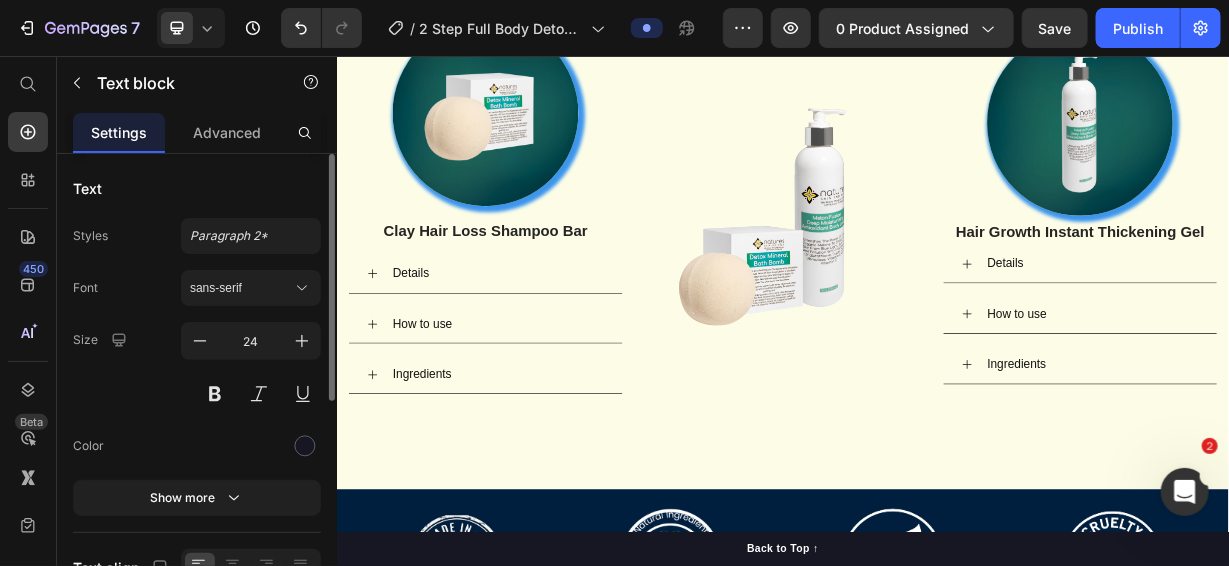 scroll, scrollTop: 2858, scrollLeft: 0, axis: vertical 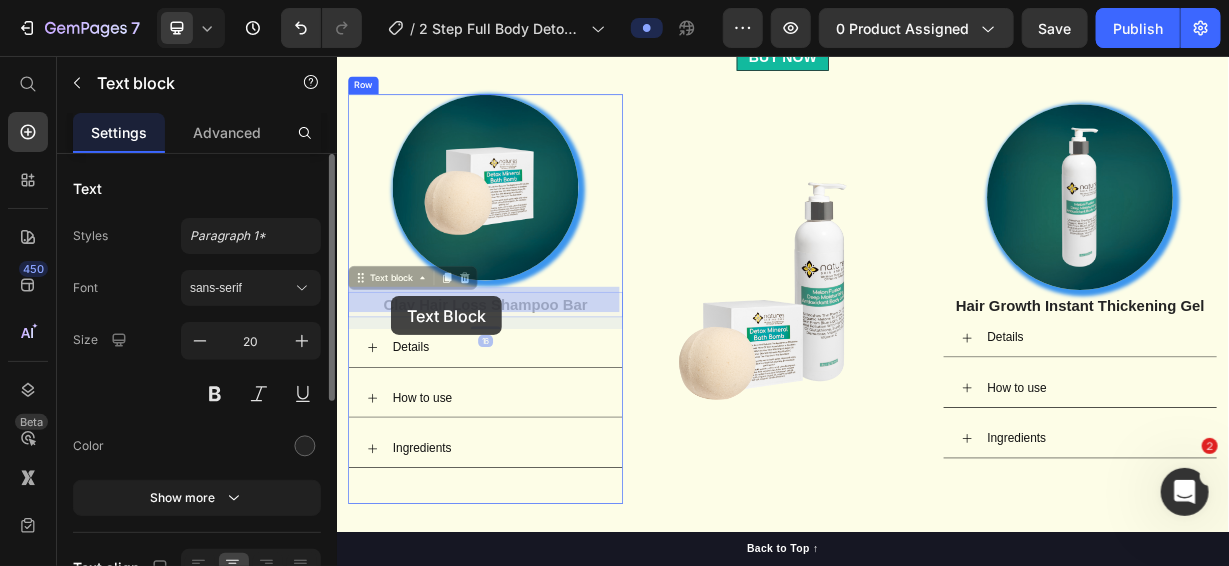 drag, startPoint x: 397, startPoint y: 378, endPoint x: 408, endPoint y: 378, distance: 11 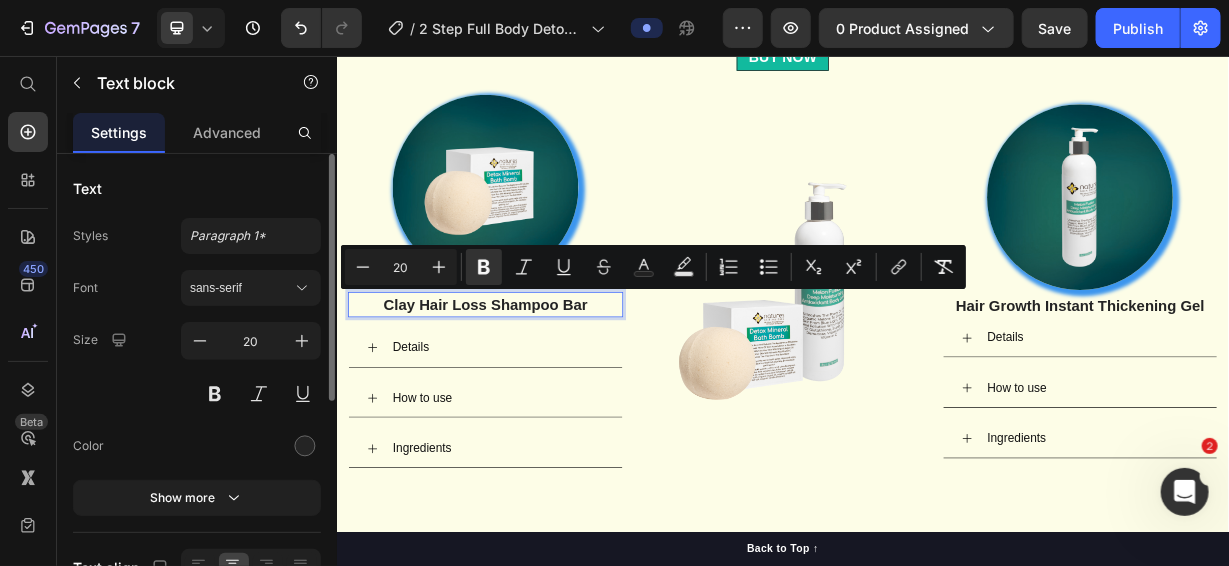 drag, startPoint x: 404, startPoint y: 378, endPoint x: 679, endPoint y: 385, distance: 275.08908 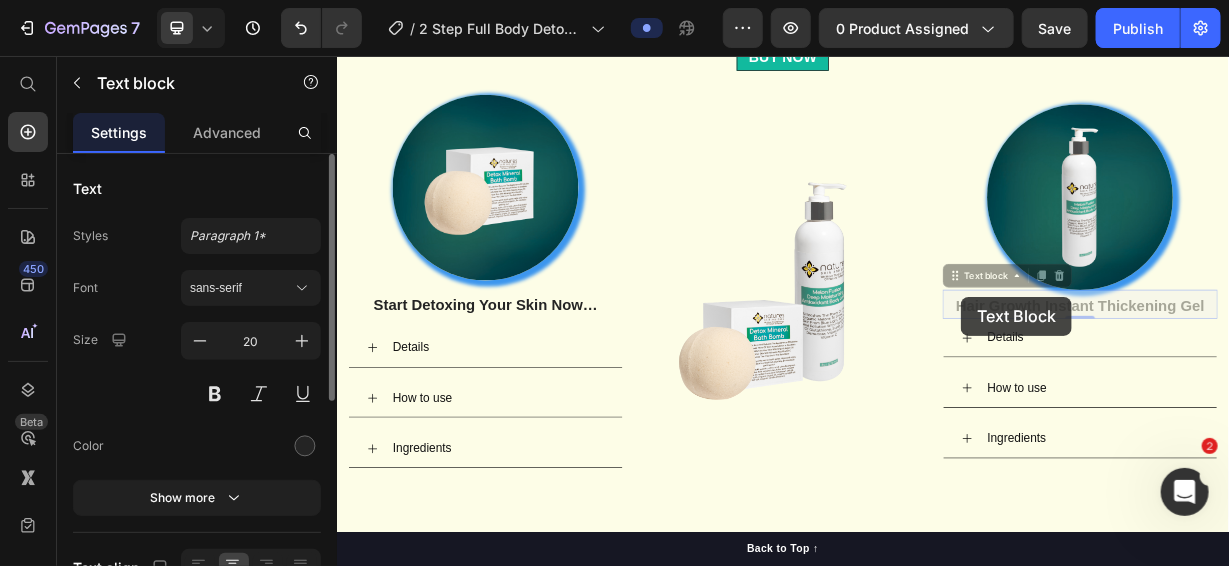 scroll, scrollTop: 2844, scrollLeft: 0, axis: vertical 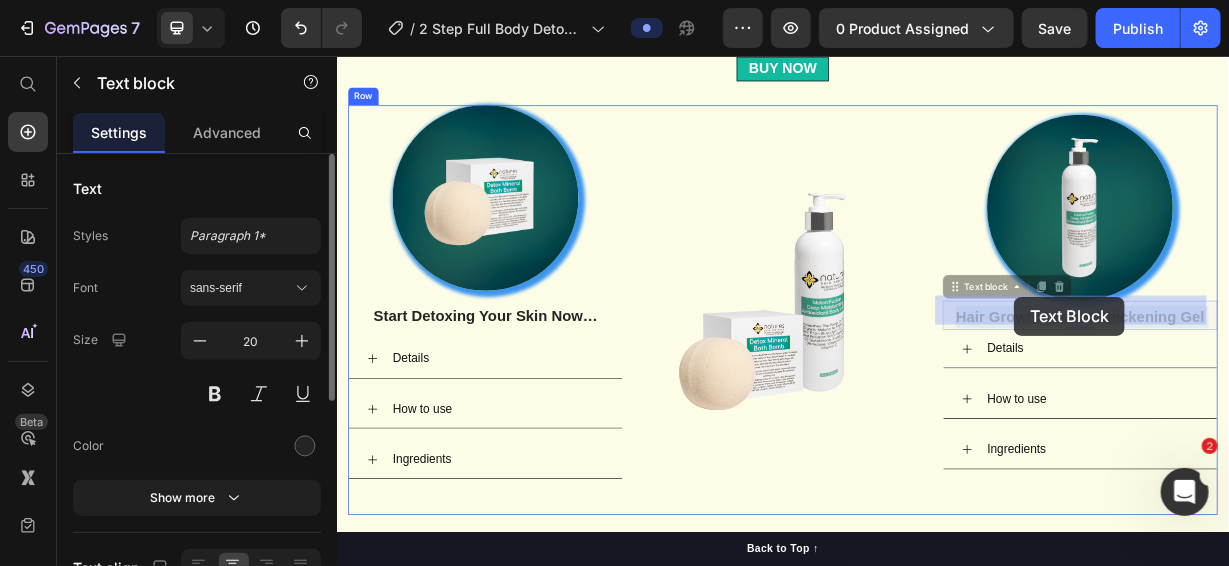 drag, startPoint x: 1157, startPoint y: 379, endPoint x: 1247, endPoint y: 379, distance: 90 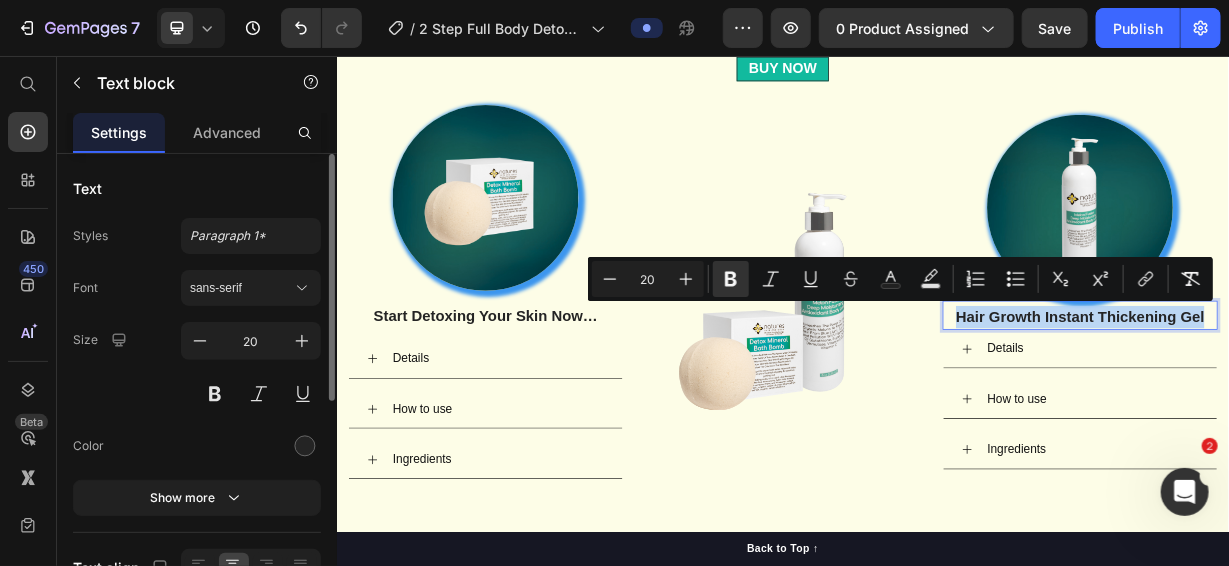 drag, startPoint x: 1157, startPoint y: 397, endPoint x: 1495, endPoint y: 396, distance: 338.00146 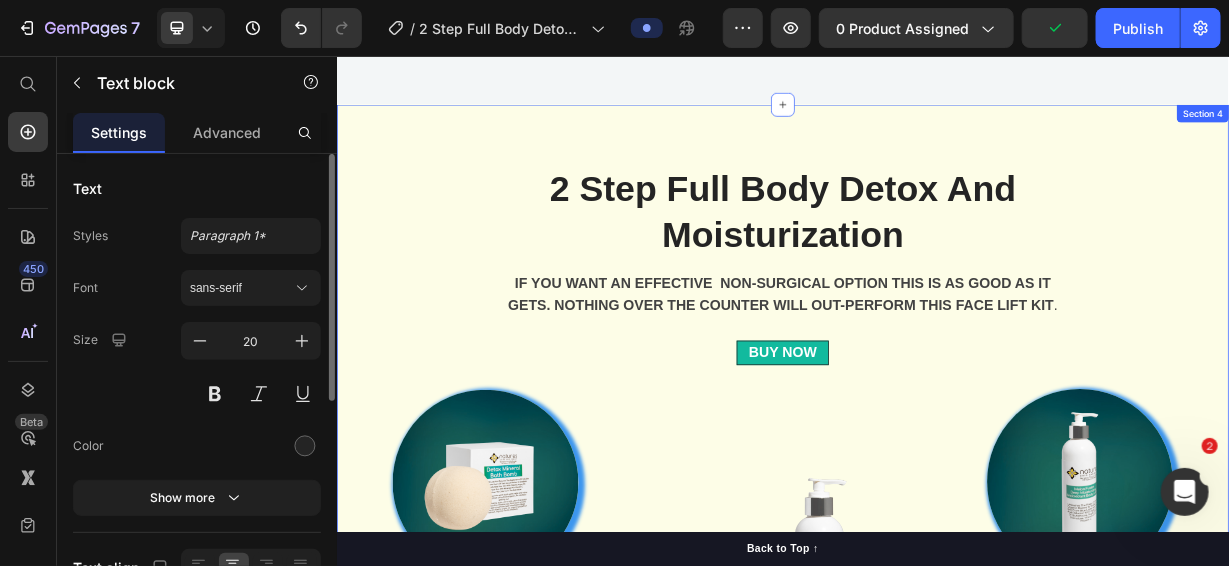 scroll, scrollTop: 2431, scrollLeft: 0, axis: vertical 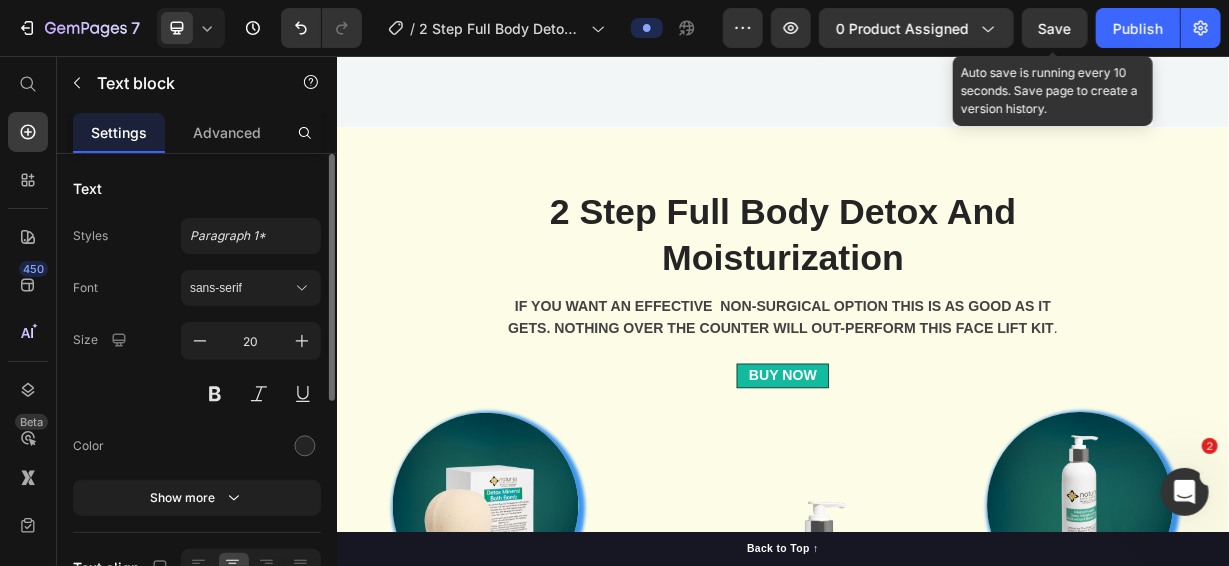 click on "Save" at bounding box center (1055, 28) 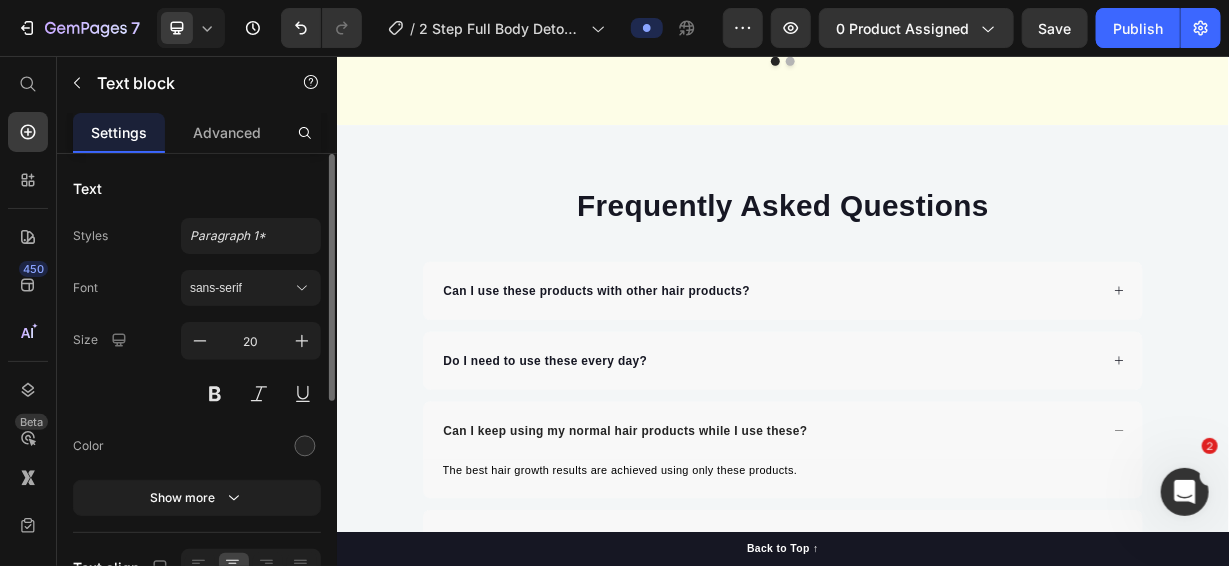 scroll, scrollTop: 10731, scrollLeft: 0, axis: vertical 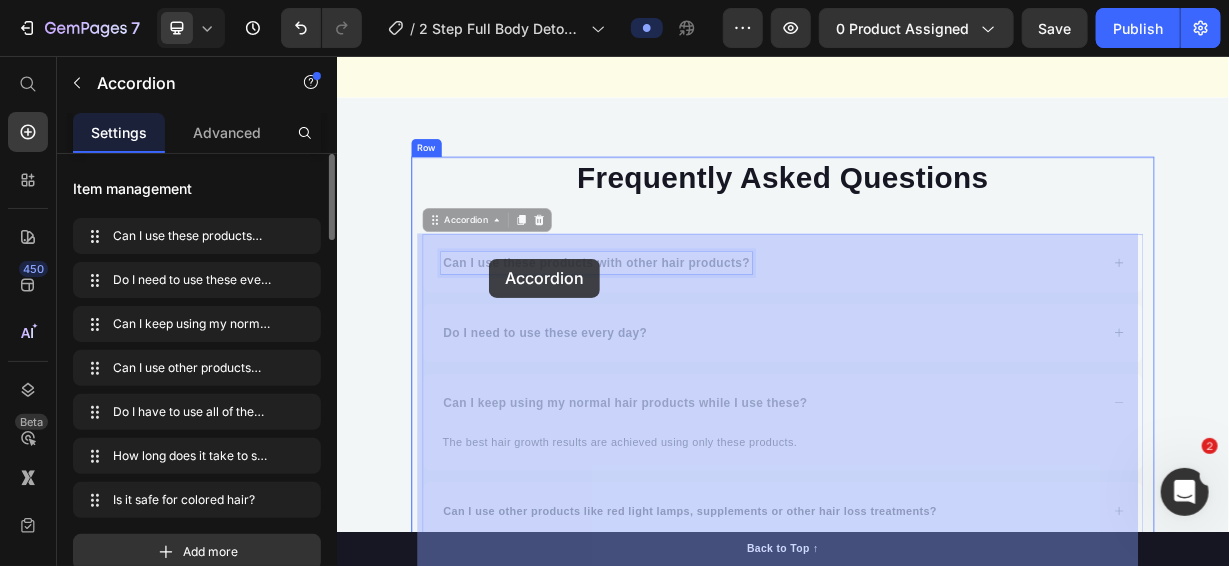 drag, startPoint x: 473, startPoint y: 325, endPoint x: 540, endPoint y: 328, distance: 67.06713 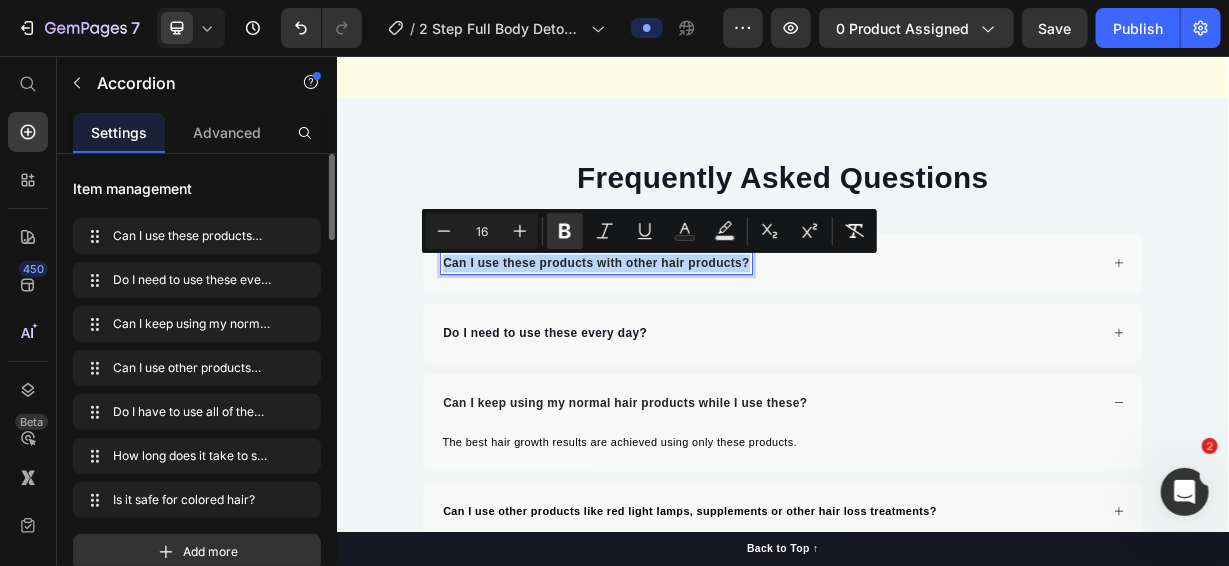 drag, startPoint x: 472, startPoint y: 328, endPoint x: 893, endPoint y: 335, distance: 421.0582 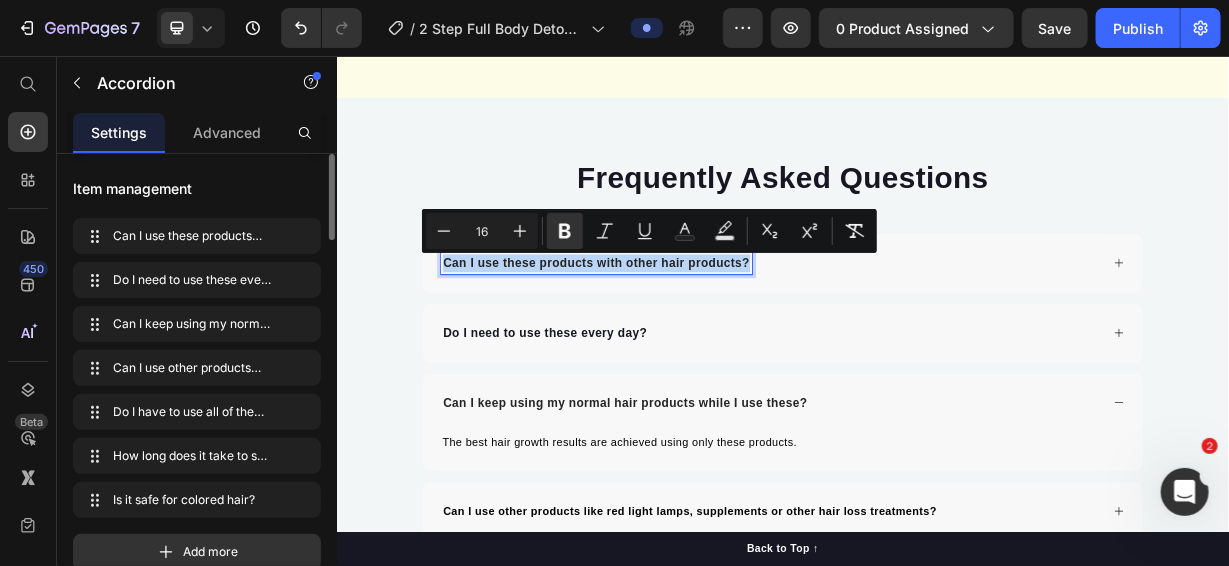 click on "Can I use these products with other hair products?" at bounding box center (920, 334) 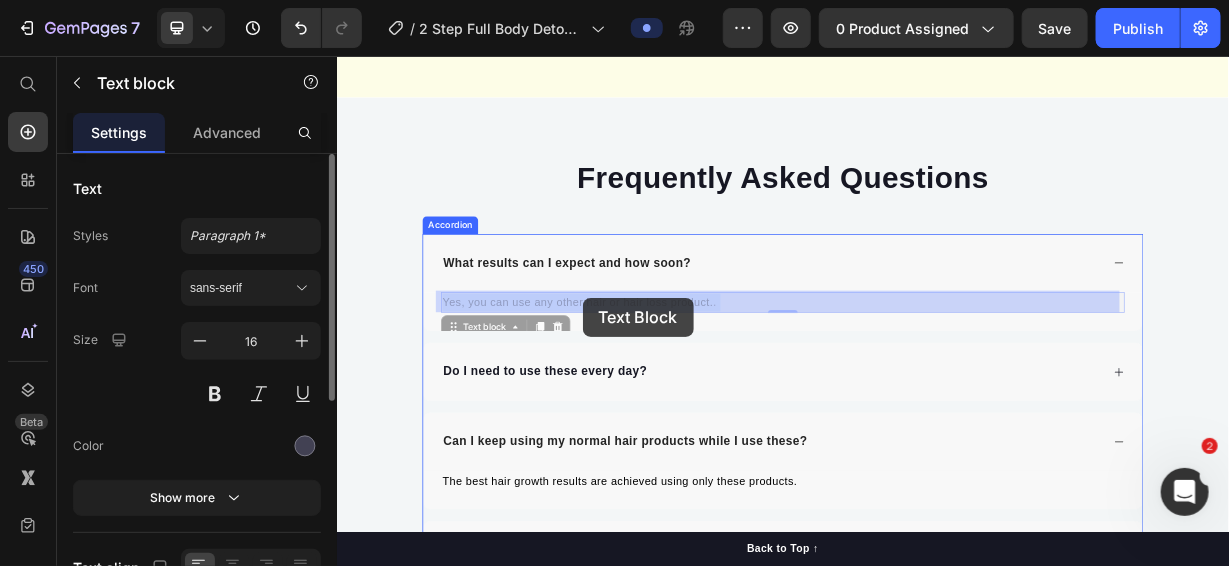 drag, startPoint x: 841, startPoint y: 380, endPoint x: 666, endPoint y: 380, distance: 175 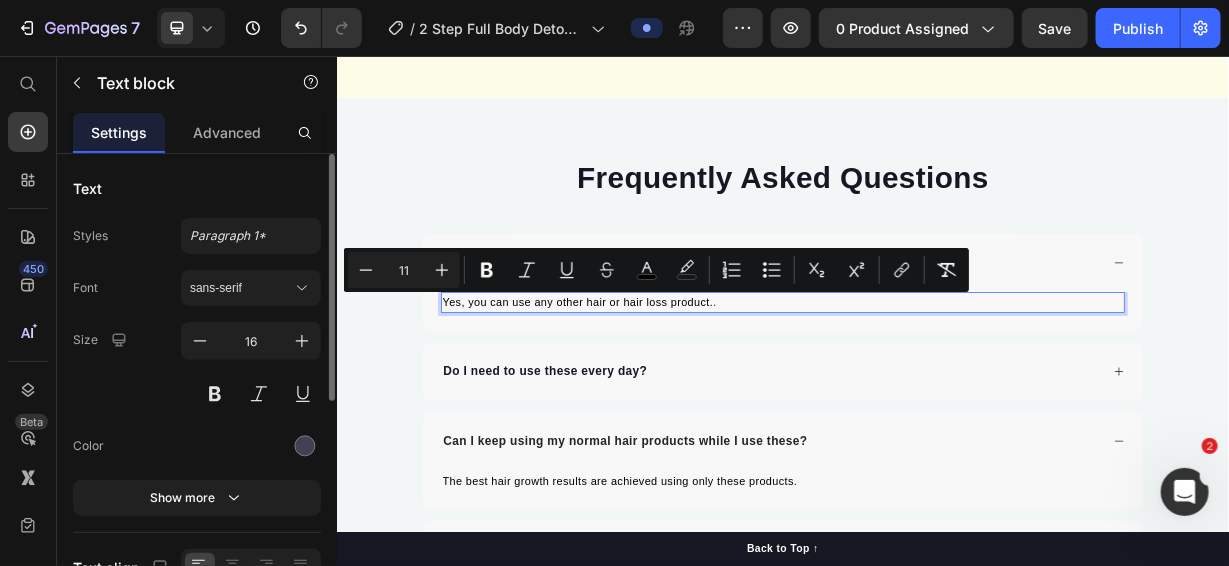 drag, startPoint x: 843, startPoint y: 385, endPoint x: 470, endPoint y: 389, distance: 373.02145 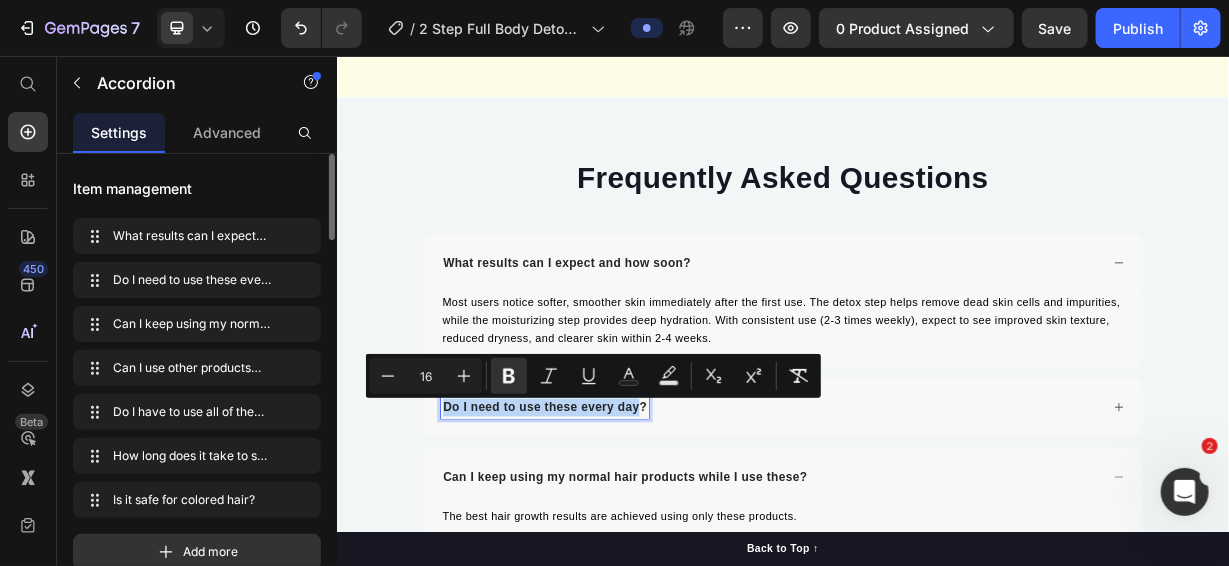 drag, startPoint x: 738, startPoint y: 529, endPoint x: 472, endPoint y: 533, distance: 266.03006 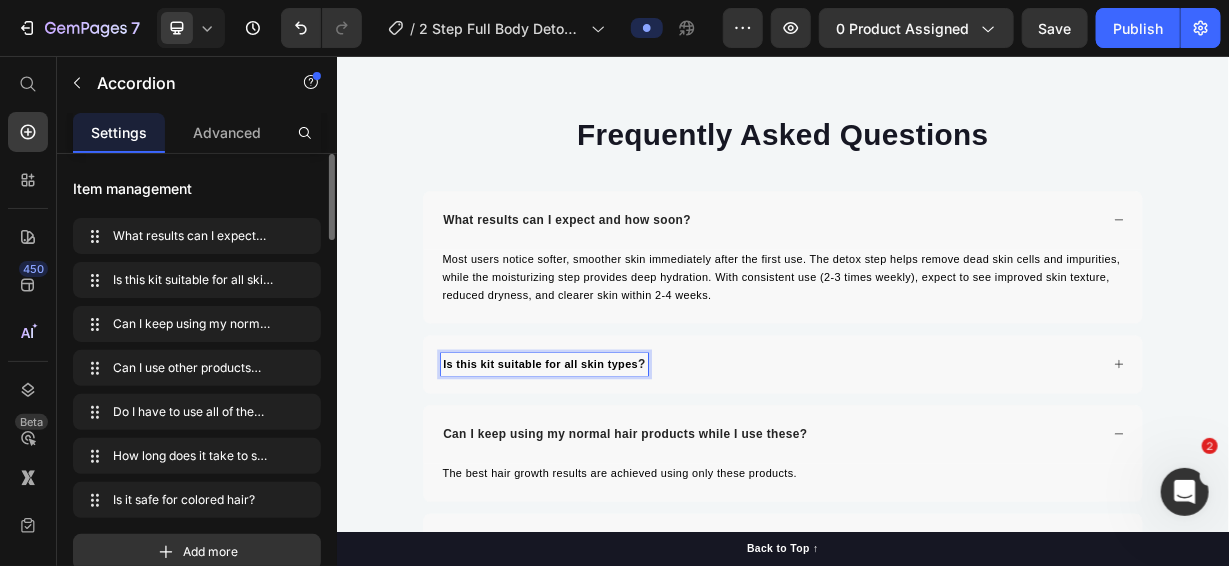 scroll, scrollTop: 10831, scrollLeft: 0, axis: vertical 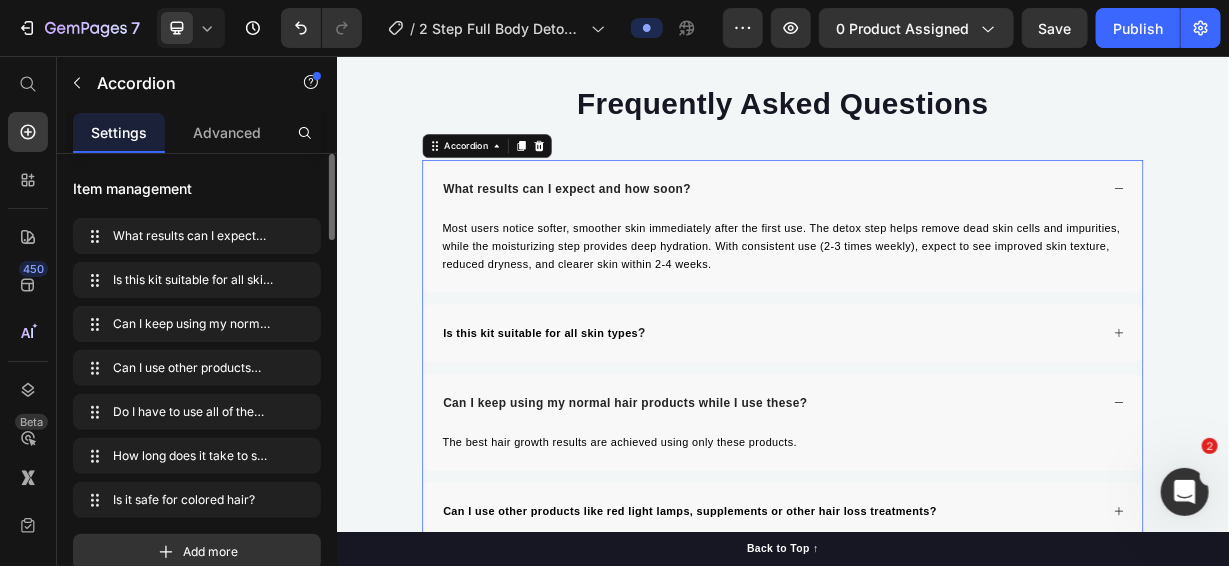 click on "Is this kit suitable for all skin types ?" at bounding box center (920, 428) 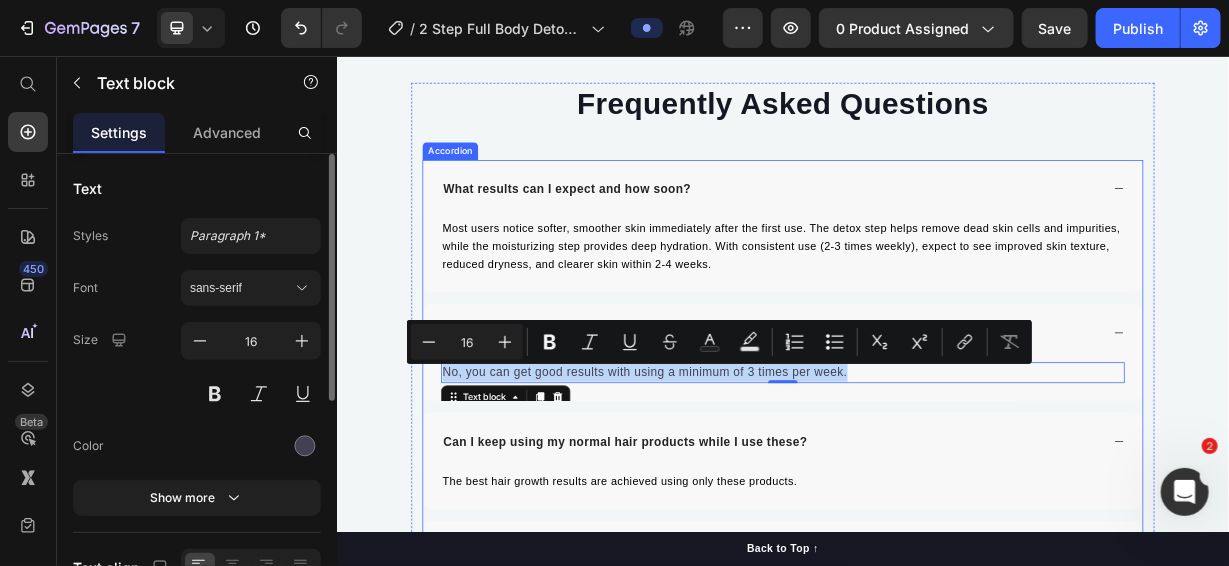 drag, startPoint x: 1024, startPoint y: 470, endPoint x: 755, endPoint y: 417, distance: 274.17148 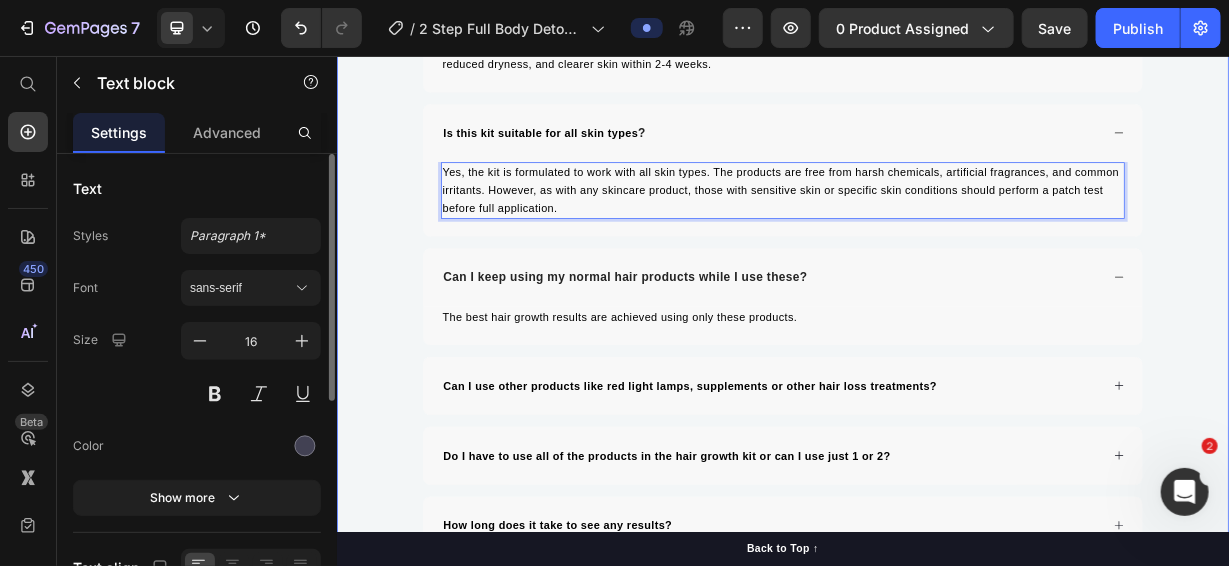 scroll, scrollTop: 11131, scrollLeft: 0, axis: vertical 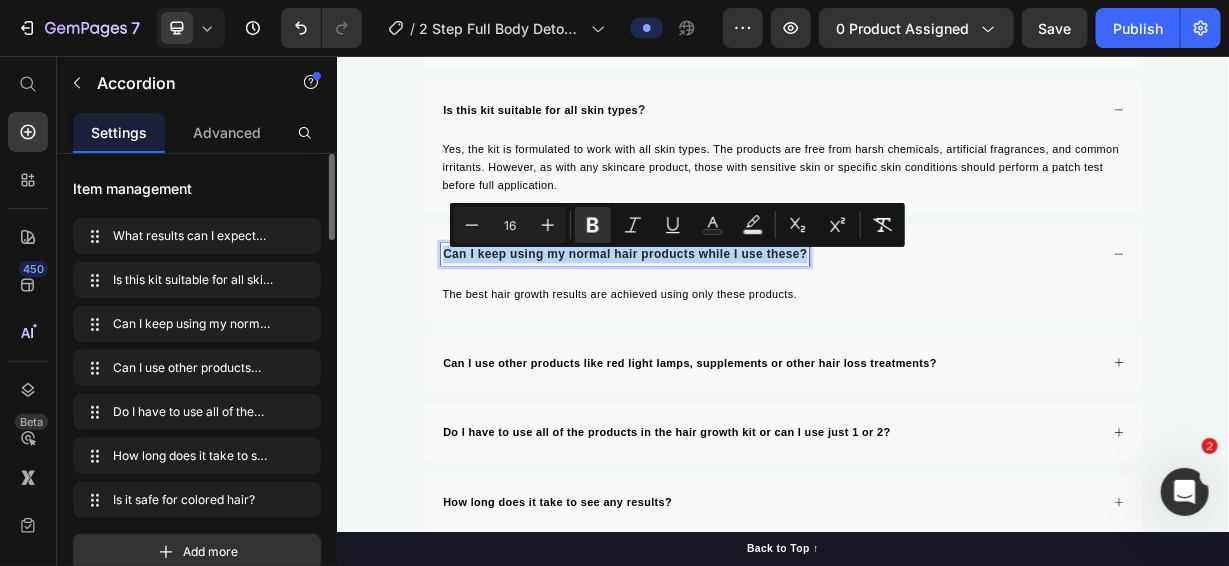drag, startPoint x: 470, startPoint y: 320, endPoint x: 959, endPoint y: 313, distance: 489.0501 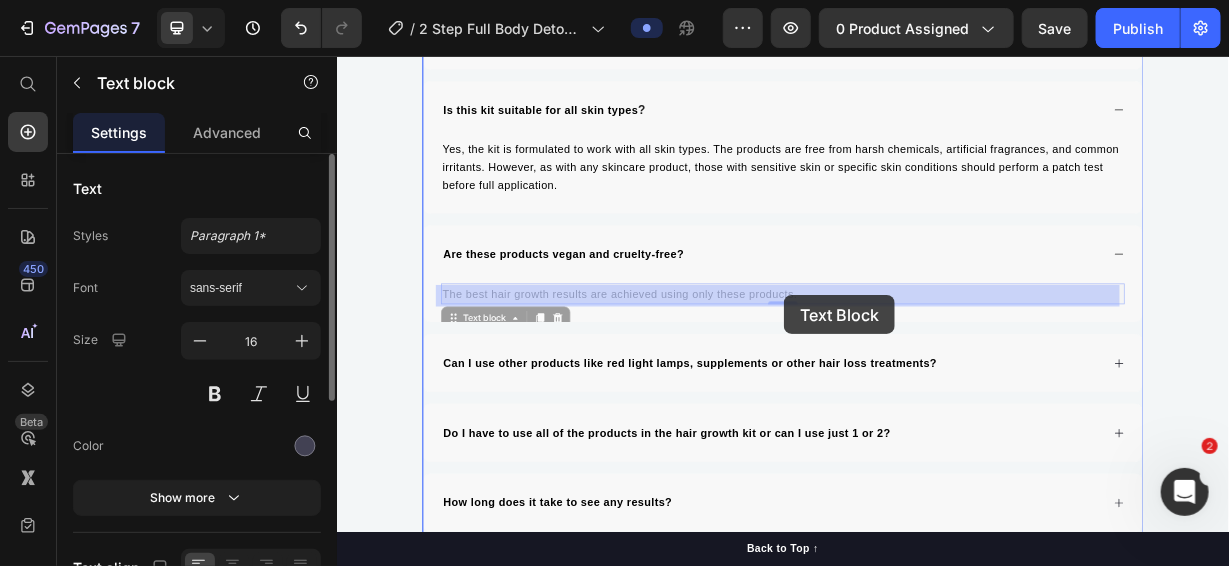 drag, startPoint x: 961, startPoint y: 378, endPoint x: 937, endPoint y: 377, distance: 24.020824 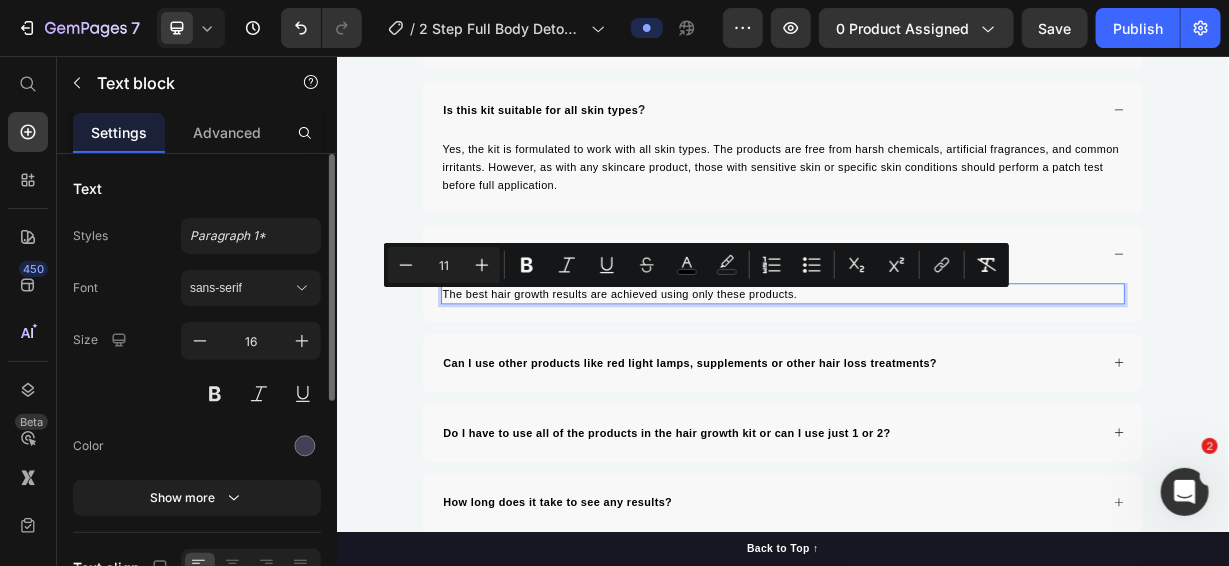 drag, startPoint x: 952, startPoint y: 377, endPoint x: 473, endPoint y: 367, distance: 479.10437 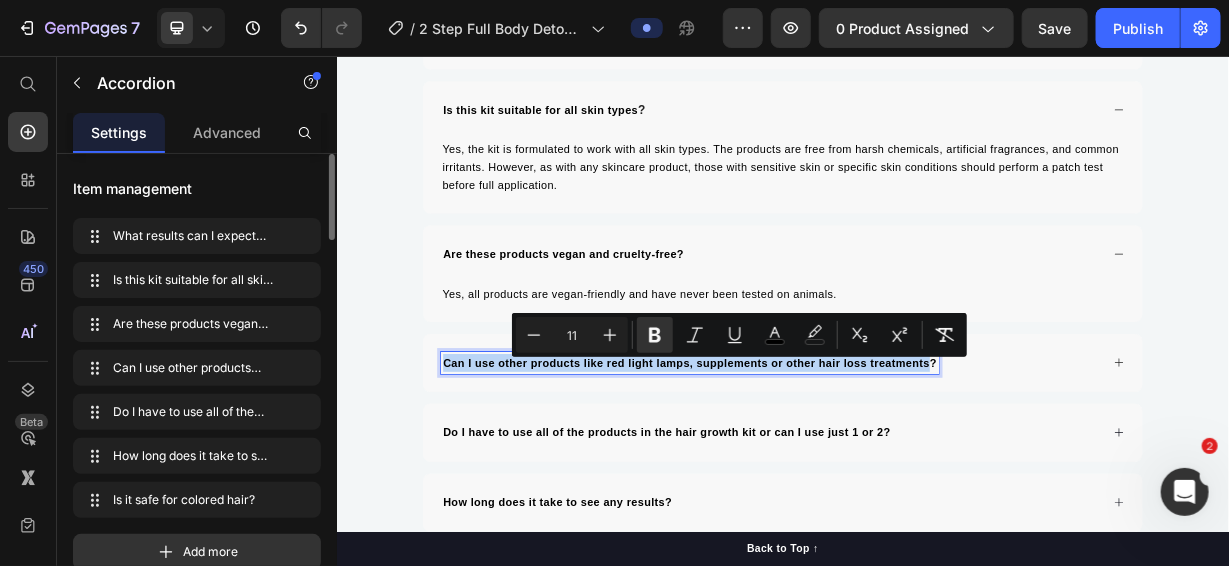 drag, startPoint x: 1130, startPoint y: 473, endPoint x: 456, endPoint y: 463, distance: 674.07416 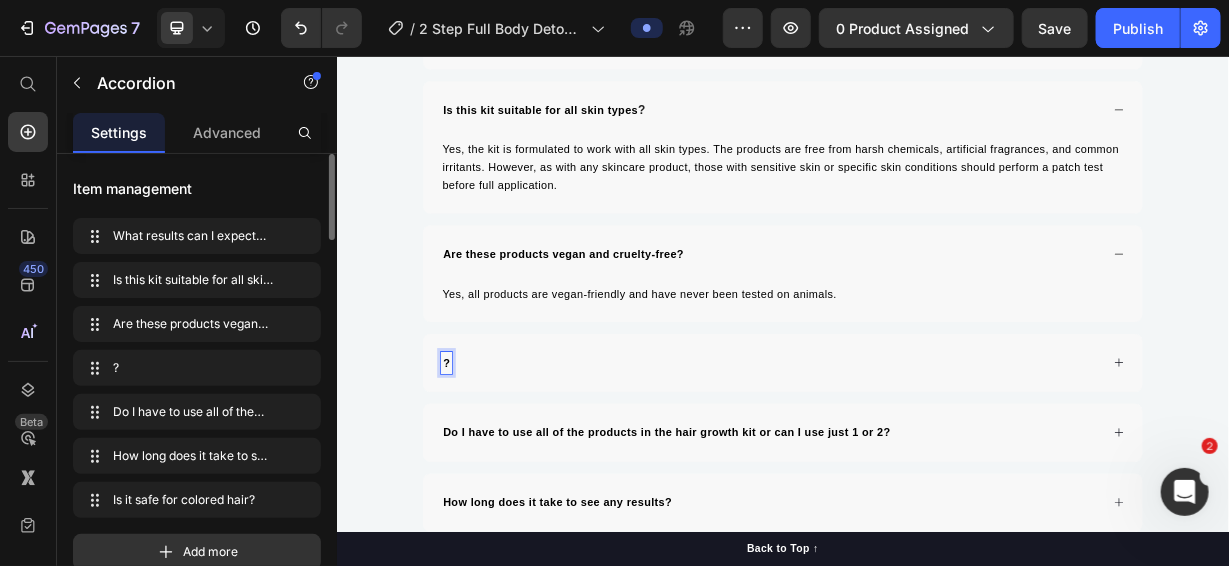 click on "?" at bounding box center (483, 468) 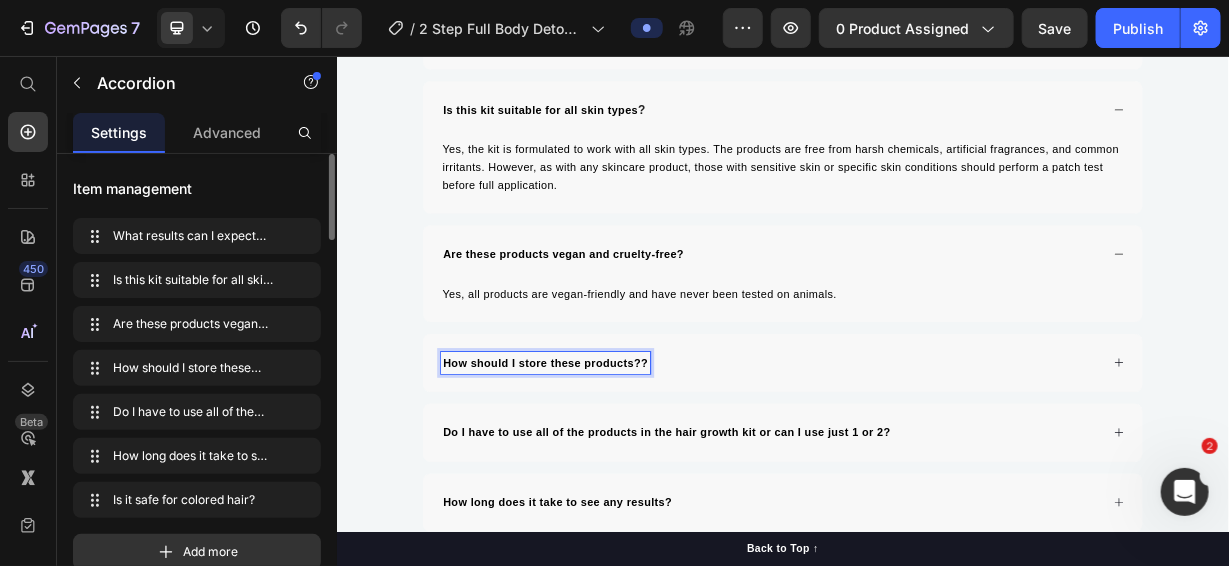 click on "How should I store these products??" at bounding box center [617, 468] 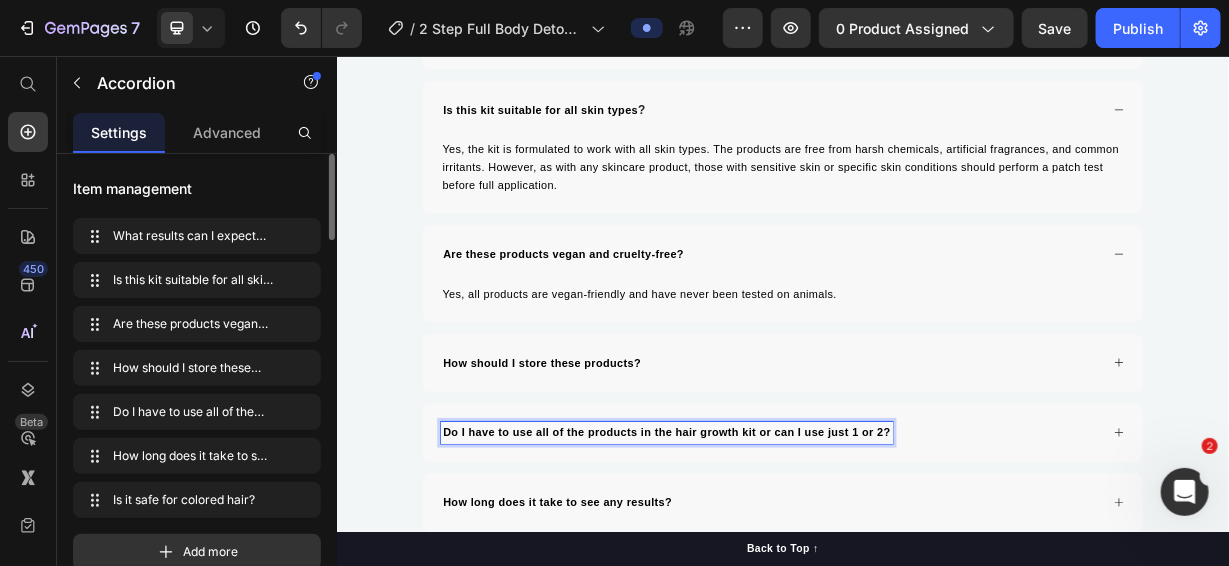 click on "Do I have to use all of the products in the hair growth kit or can I use just 1 or 2?" at bounding box center (780, 562) 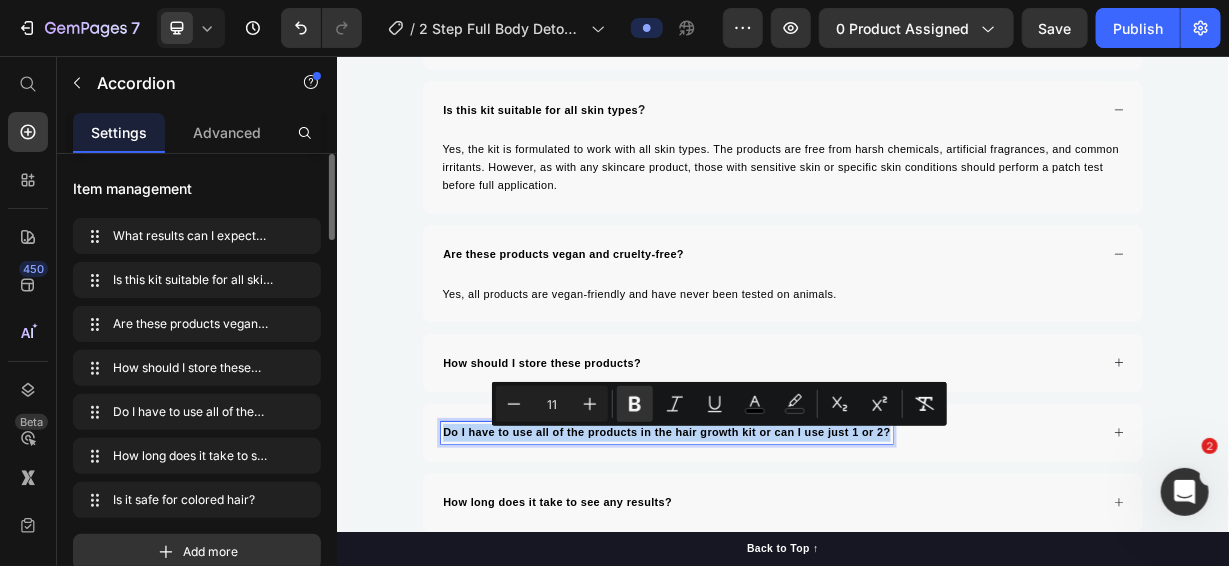 drag, startPoint x: 472, startPoint y: 558, endPoint x: 1080, endPoint y: 560, distance: 608.0033 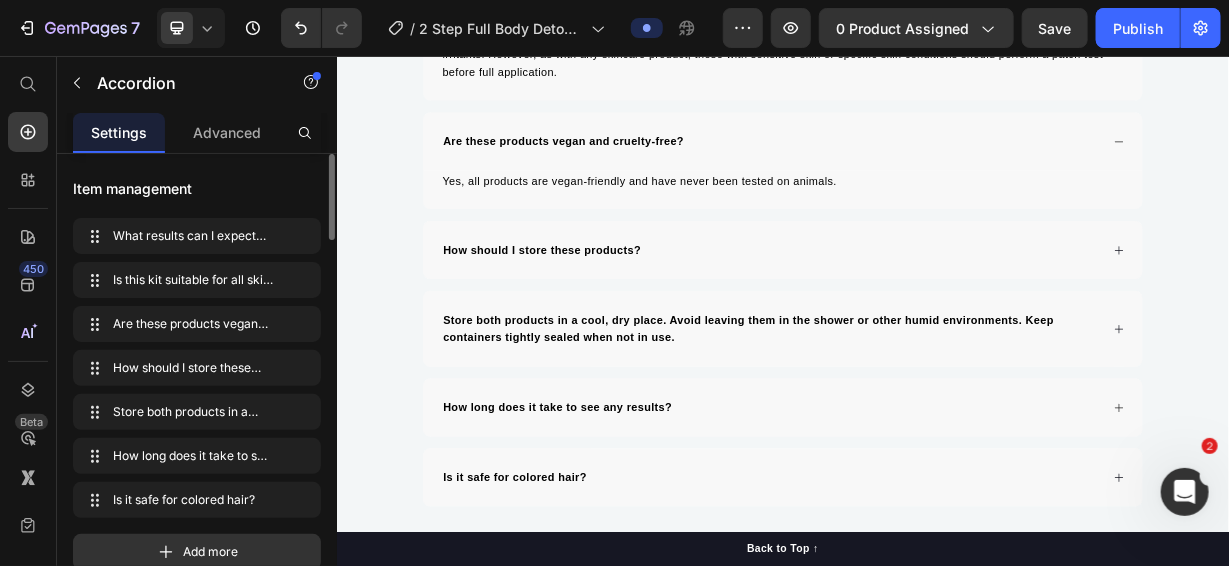 scroll, scrollTop: 11326, scrollLeft: 0, axis: vertical 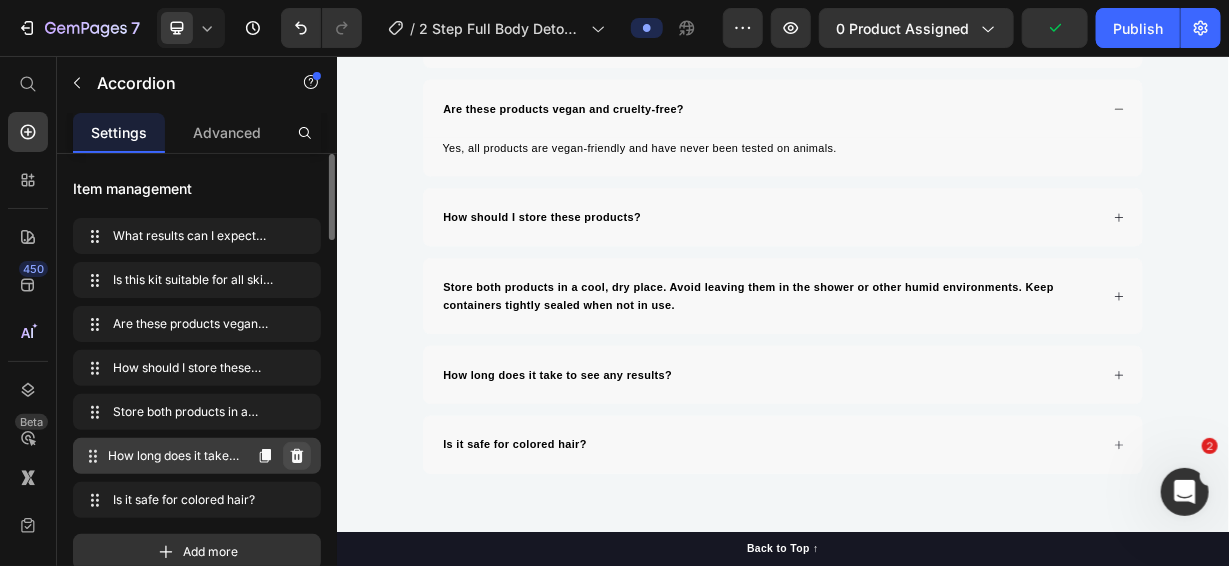 click 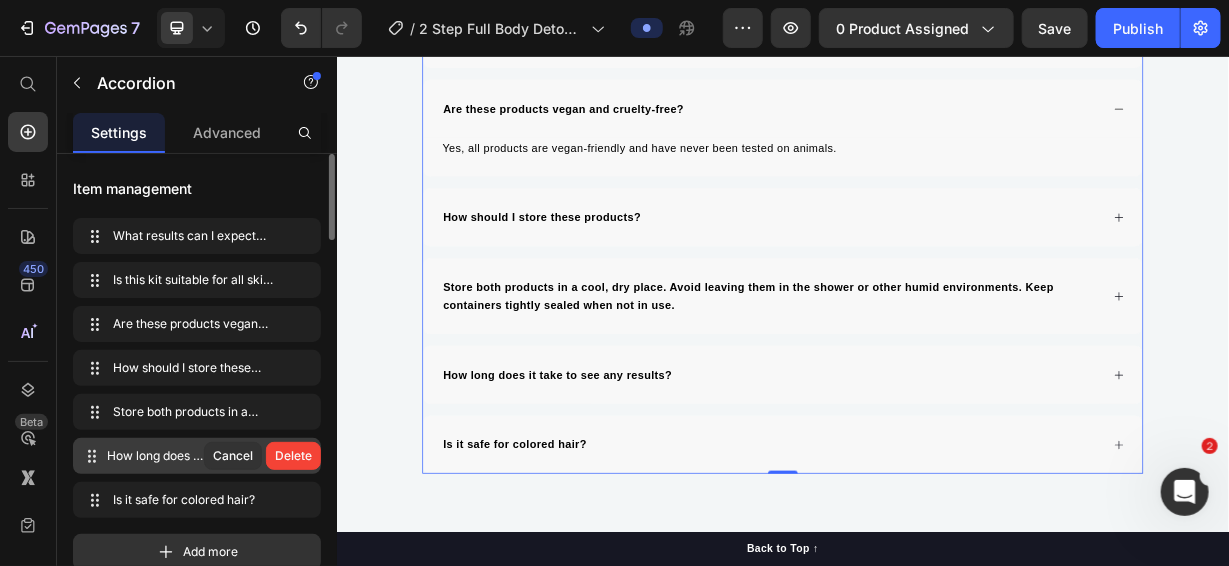 click on "Delete" at bounding box center [293, 456] 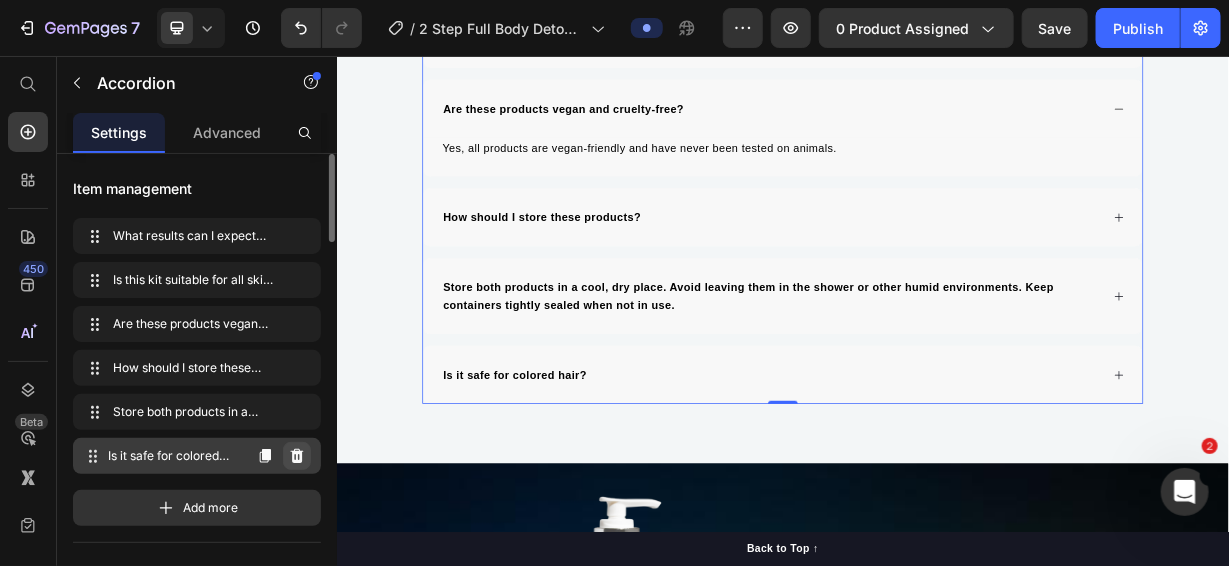 click 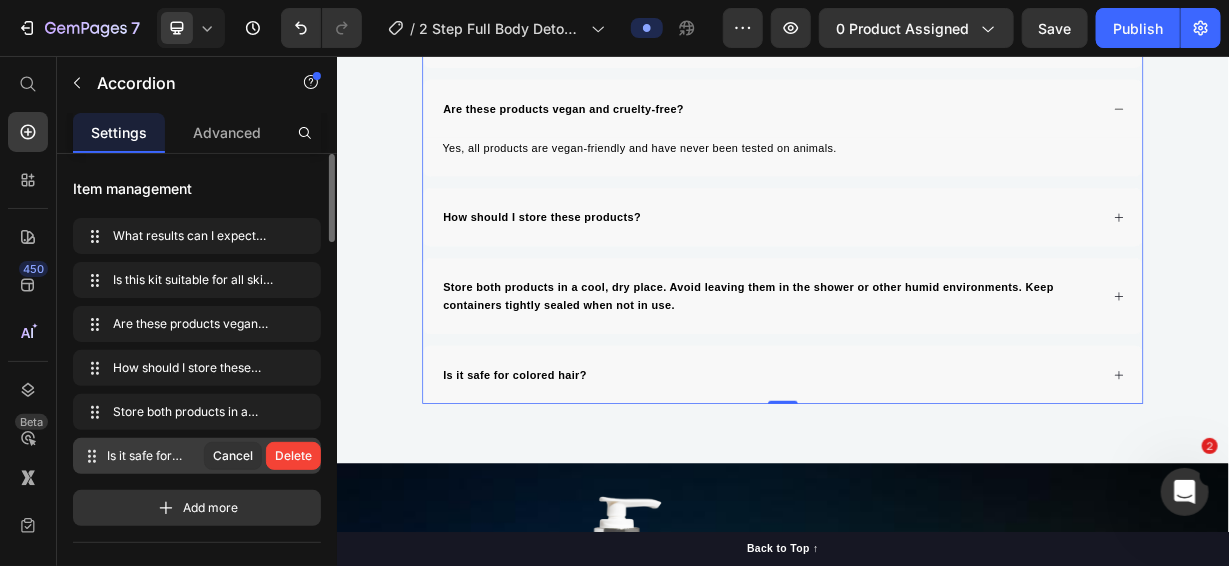 click on "Delete" at bounding box center [293, 456] 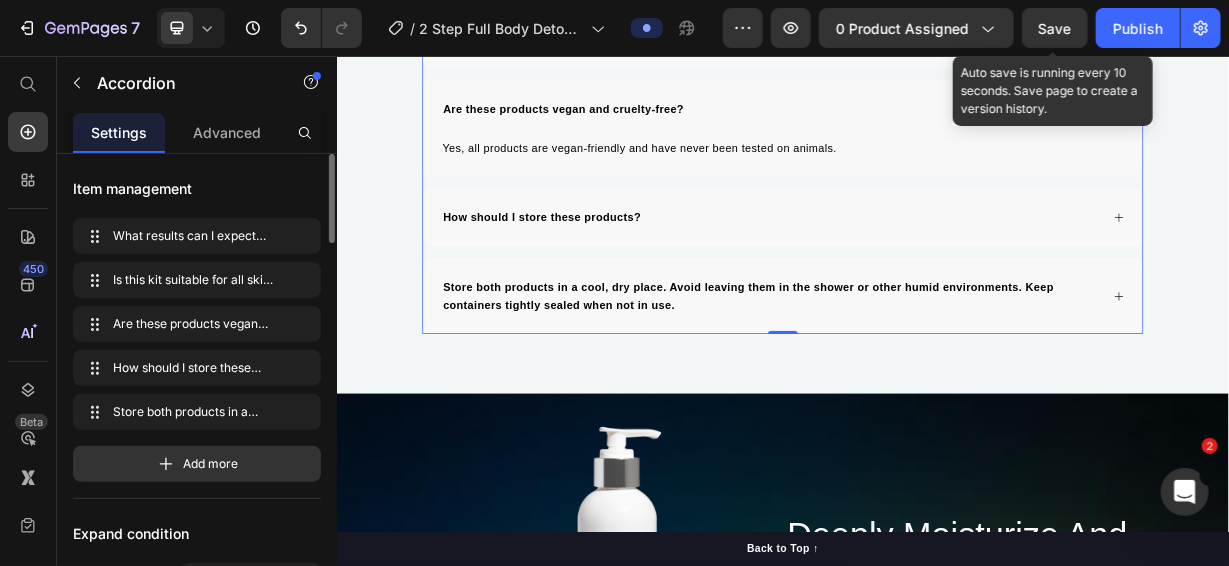 click on "Save" at bounding box center [1055, 28] 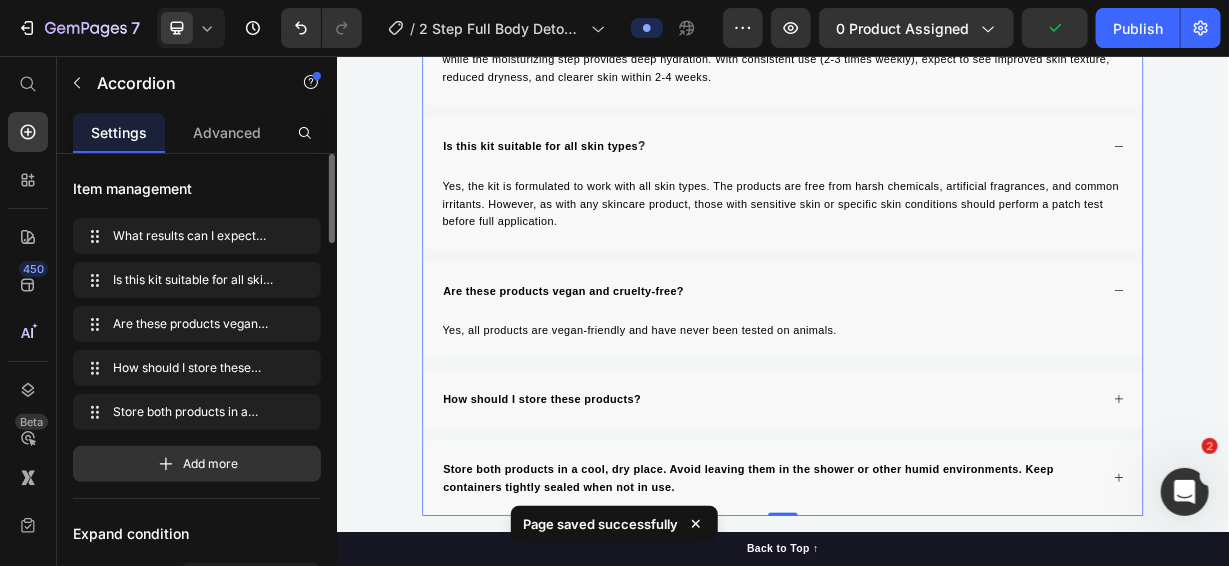 scroll, scrollTop: 11026, scrollLeft: 0, axis: vertical 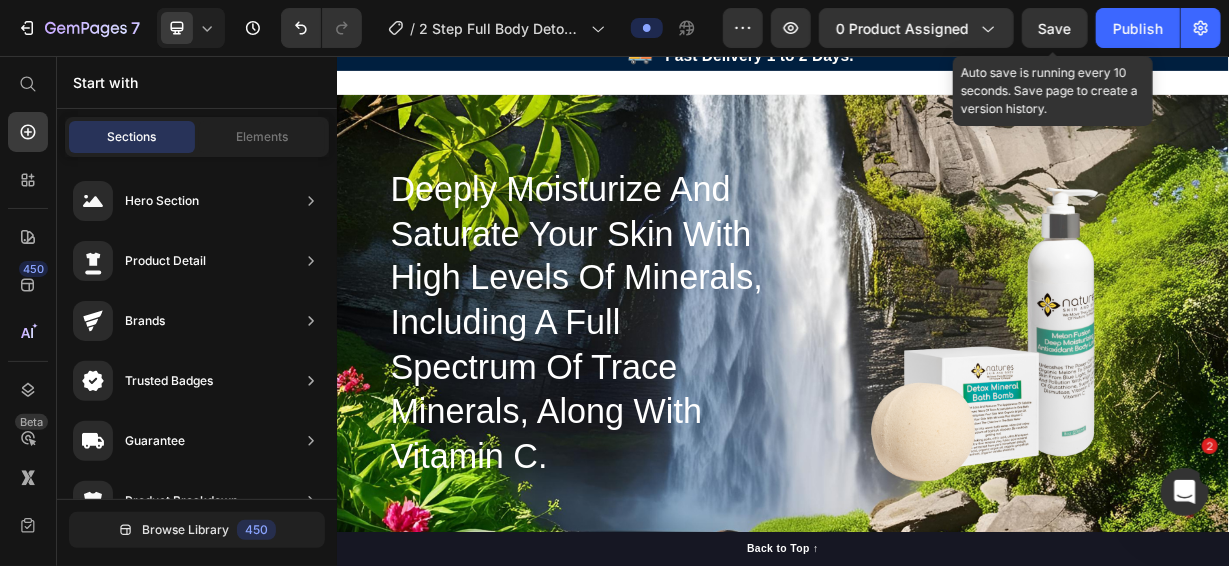 click on "Save" at bounding box center (1055, 28) 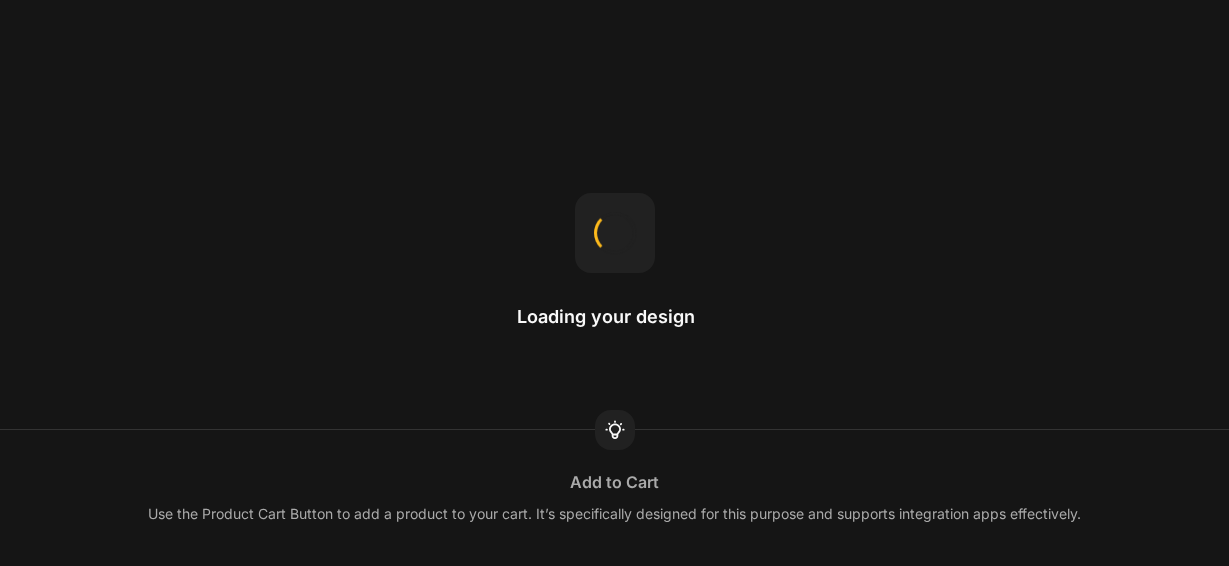 scroll, scrollTop: 0, scrollLeft: 0, axis: both 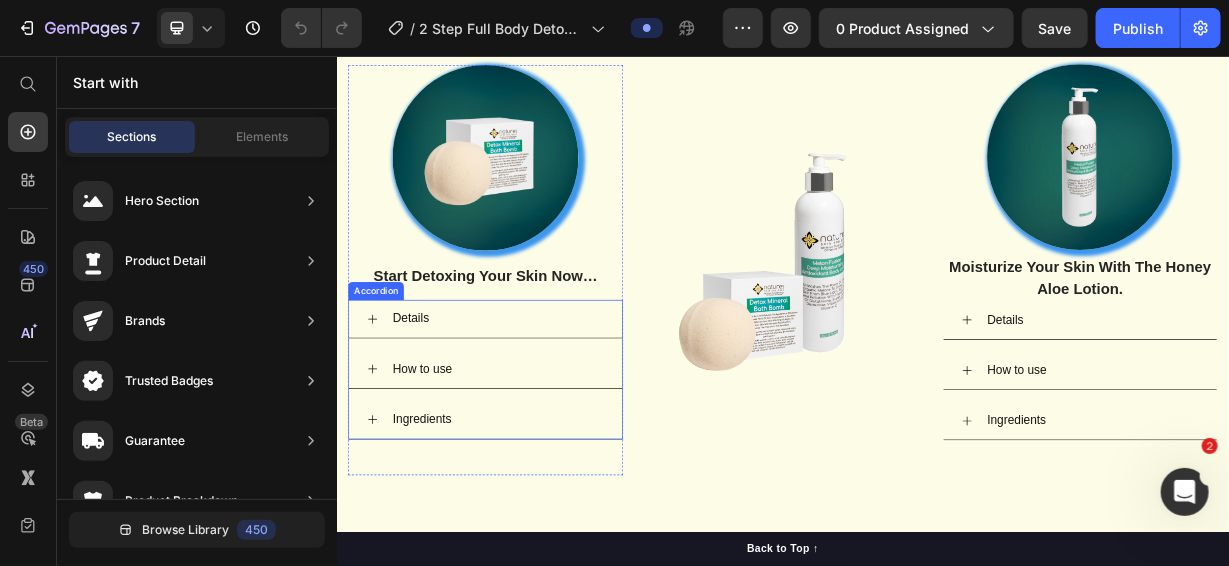click 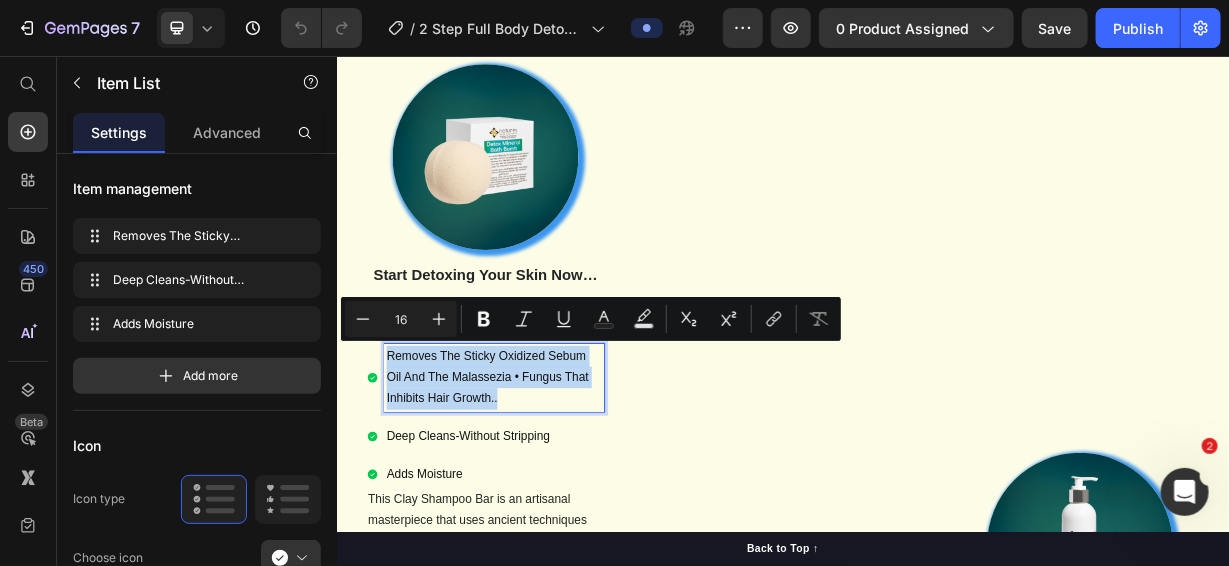 drag, startPoint x: 557, startPoint y: 509, endPoint x: 396, endPoint y: 446, distance: 172.88725 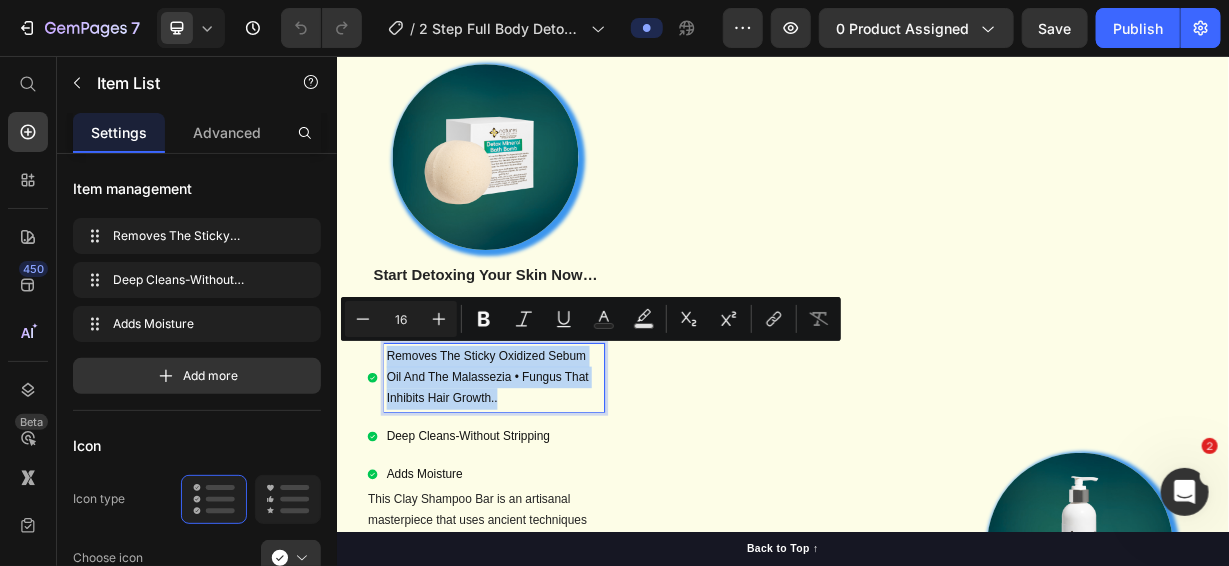 click on "Removes The Sticky Oxidized Sebum Oil And The Malassezia • Fungus That Inhibits Hair Growth.." at bounding box center [536, 488] 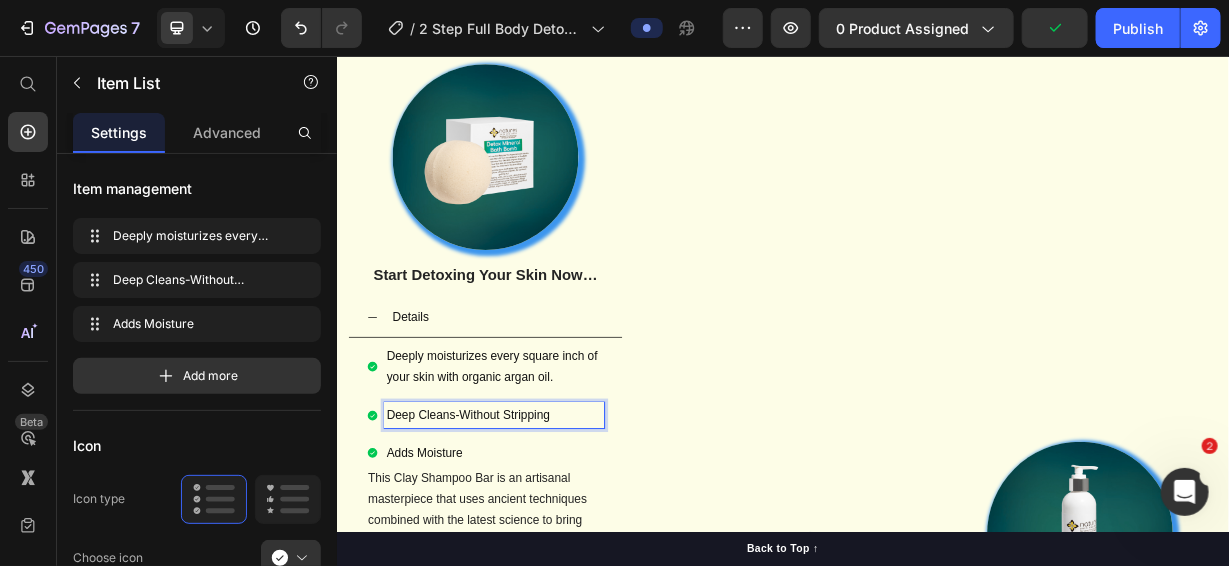 click on "Deep Cleans-Without Stripping" at bounding box center [548, 538] 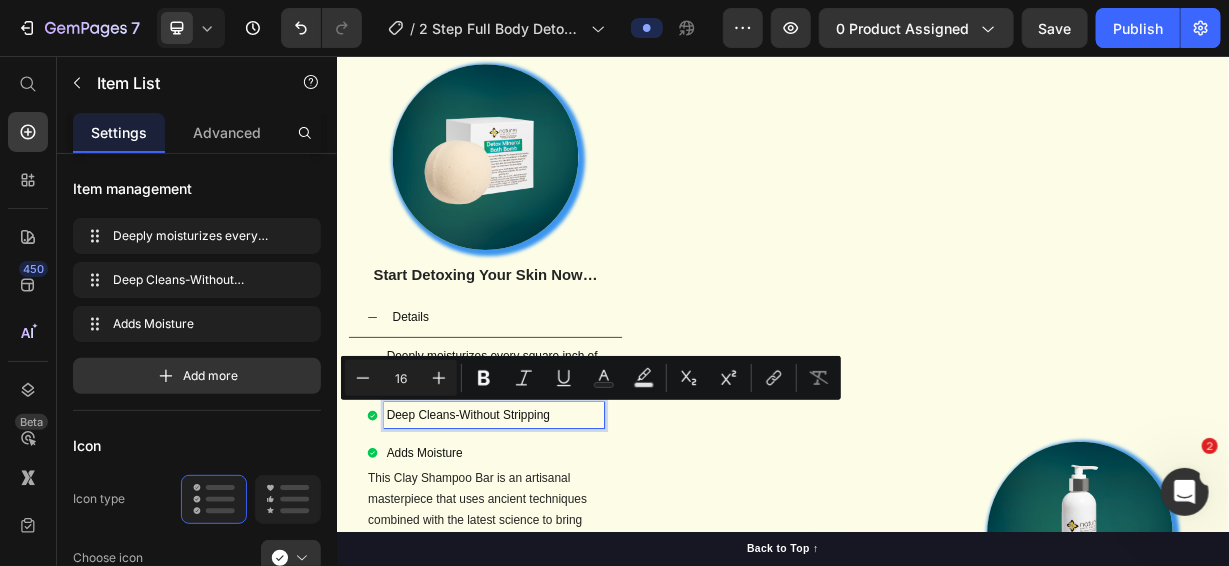 drag, startPoint x: 636, startPoint y: 529, endPoint x: 400, endPoint y: 520, distance: 236.17155 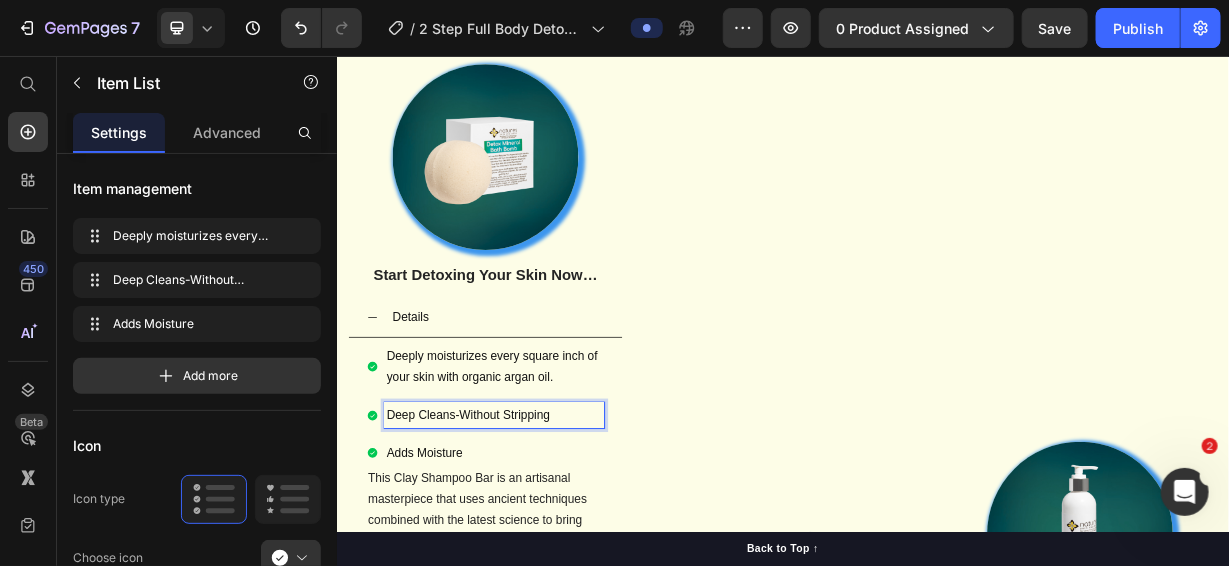 scroll, scrollTop: 49, scrollLeft: 0, axis: vertical 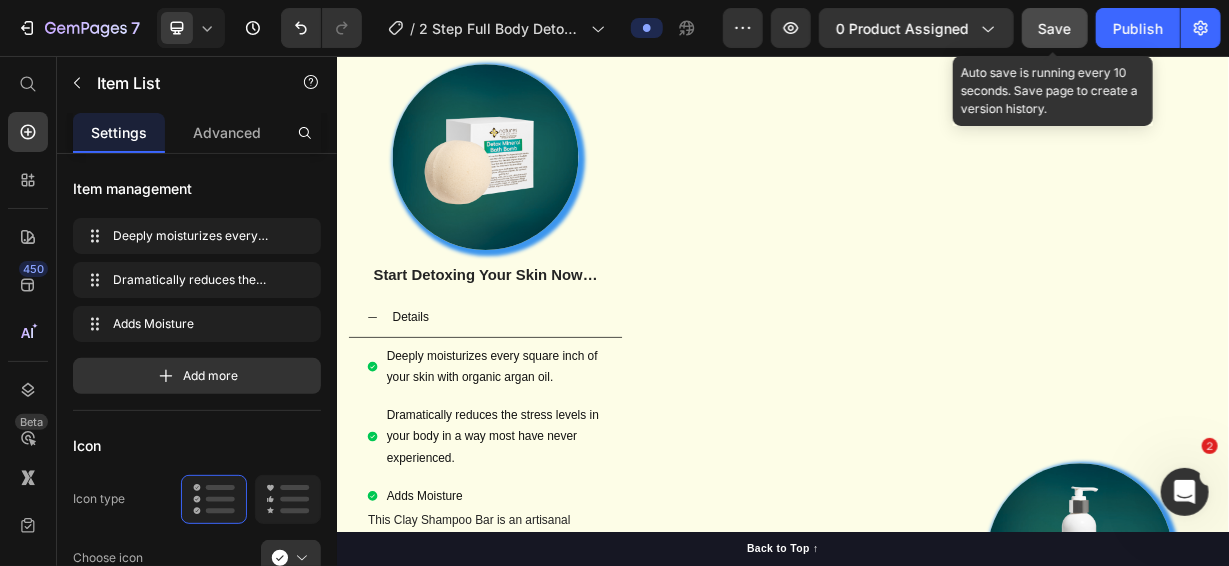 click on "Save" 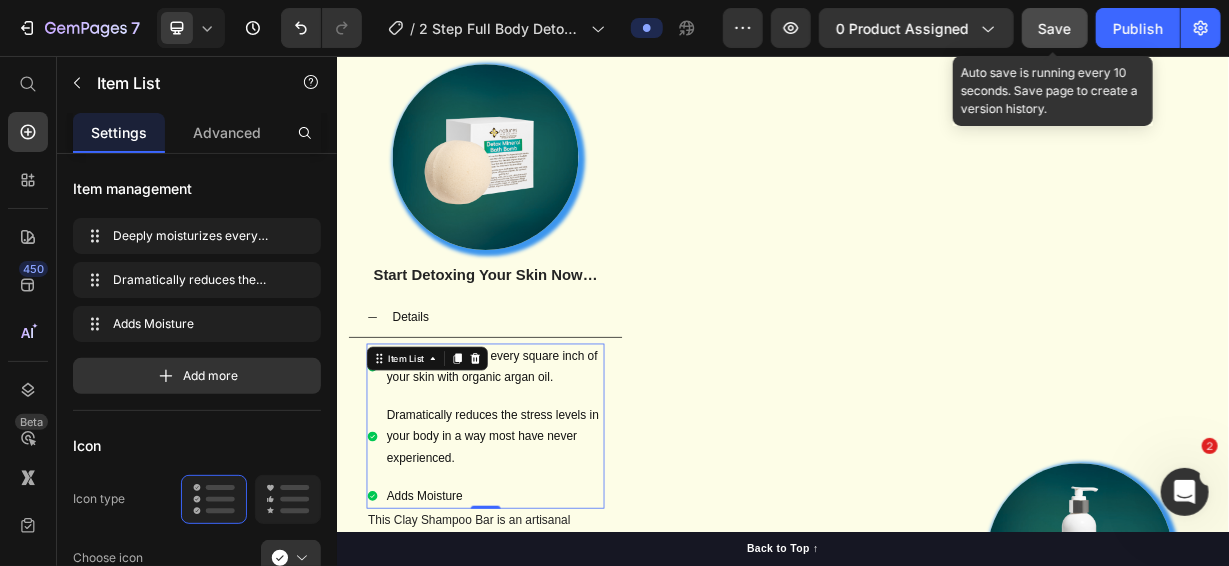 click on "Save" at bounding box center [1055, 28] 